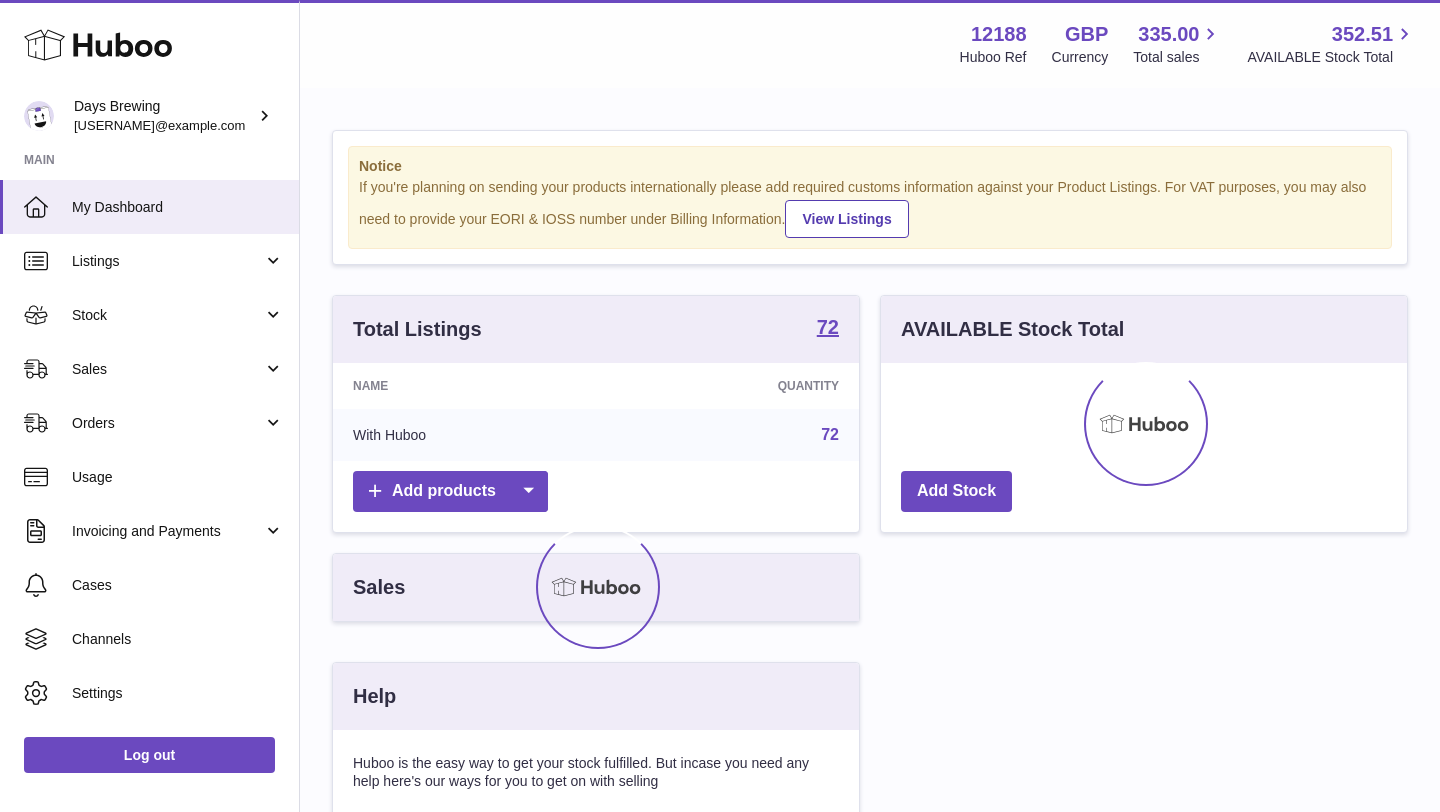 scroll, scrollTop: 0, scrollLeft: 0, axis: both 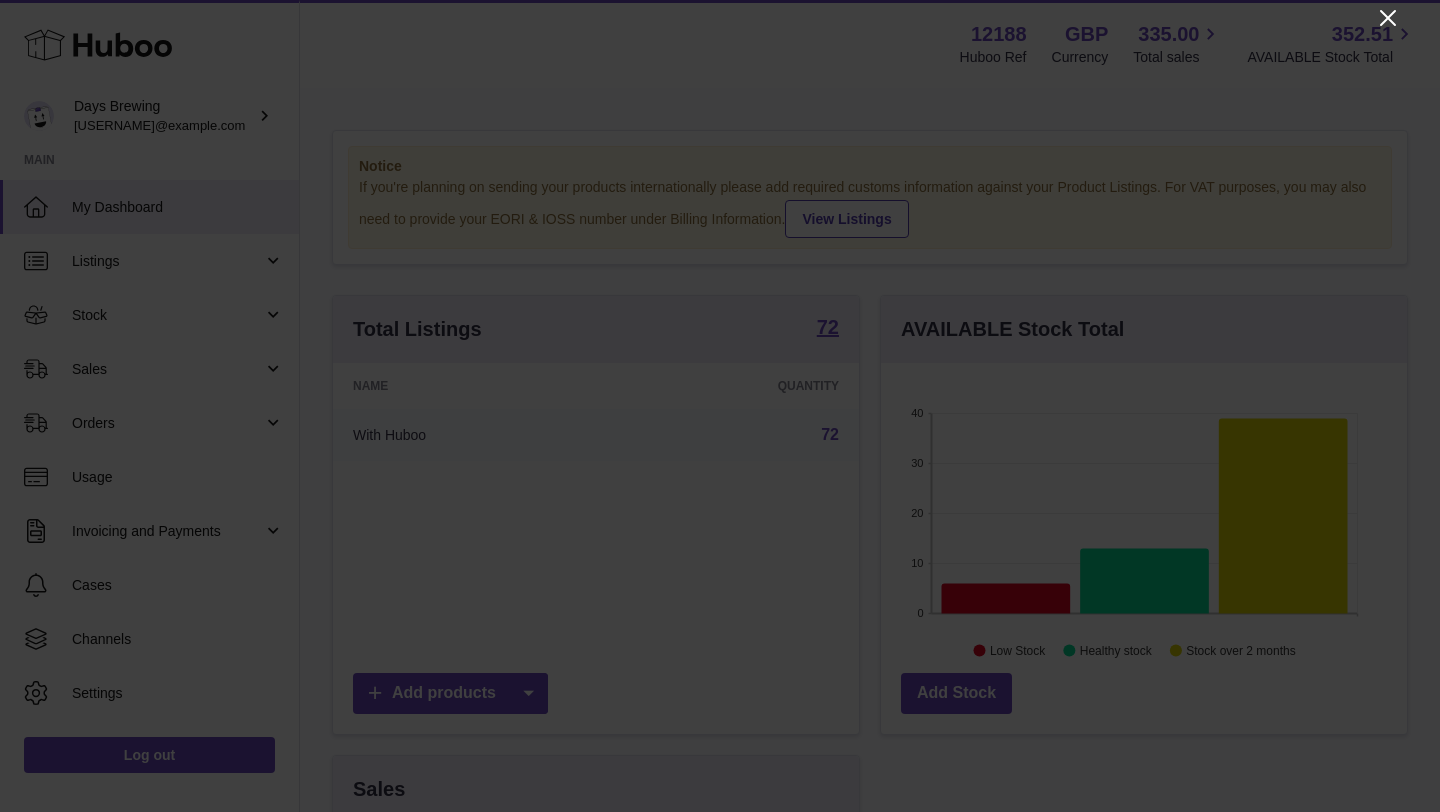 click 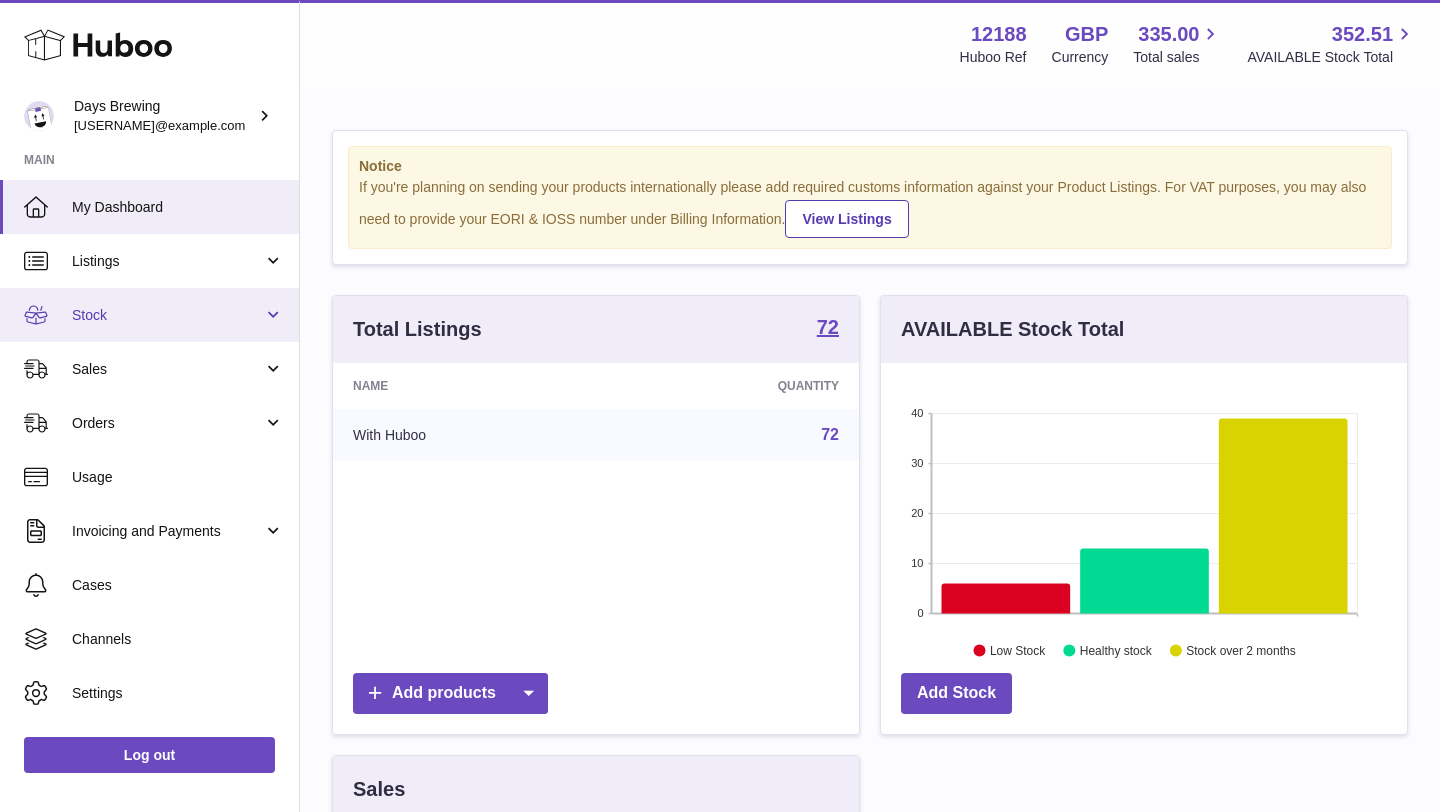 click on "Stock" at bounding box center (167, 315) 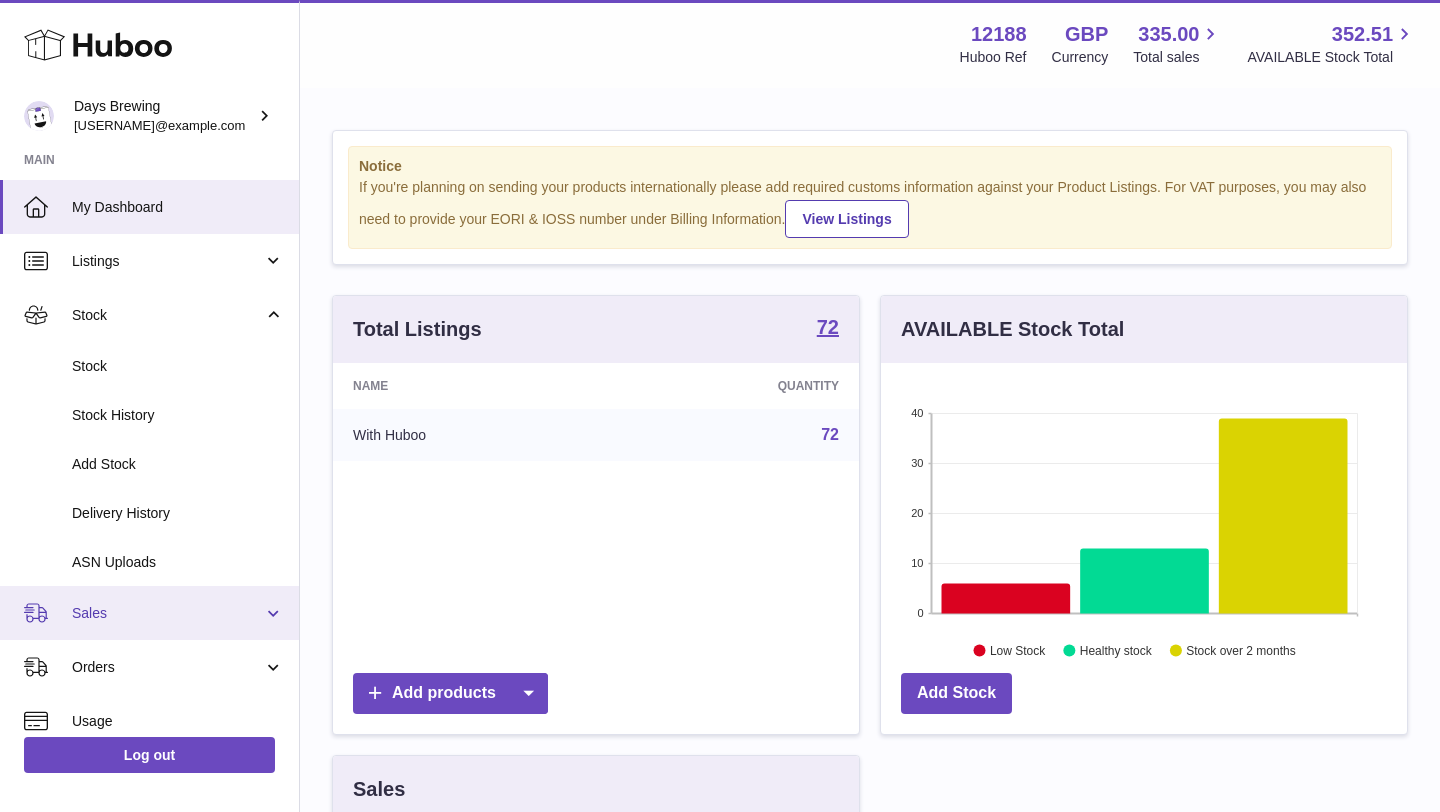 click on "Sales" at bounding box center [167, 613] 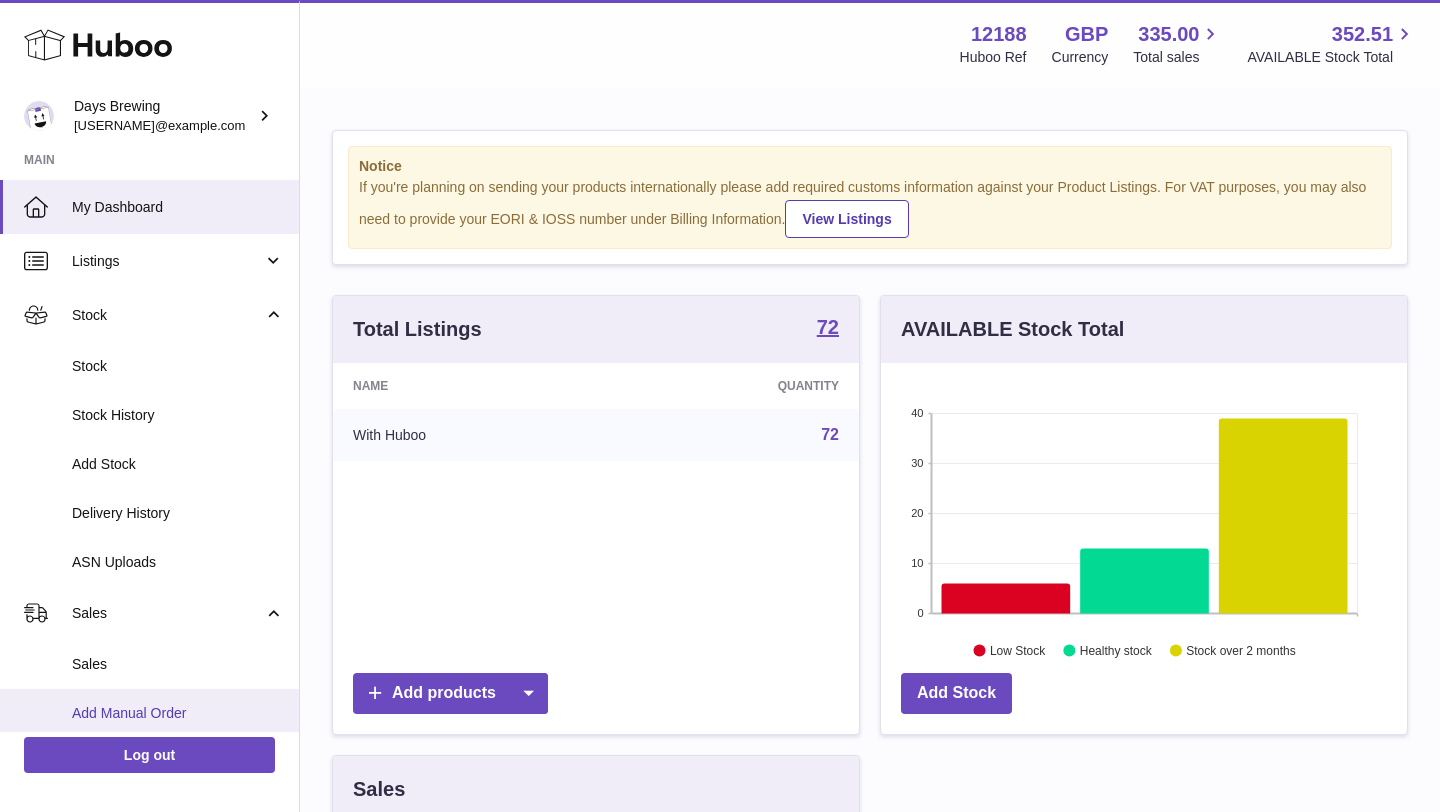 click on "Add Manual Order" at bounding box center (178, 713) 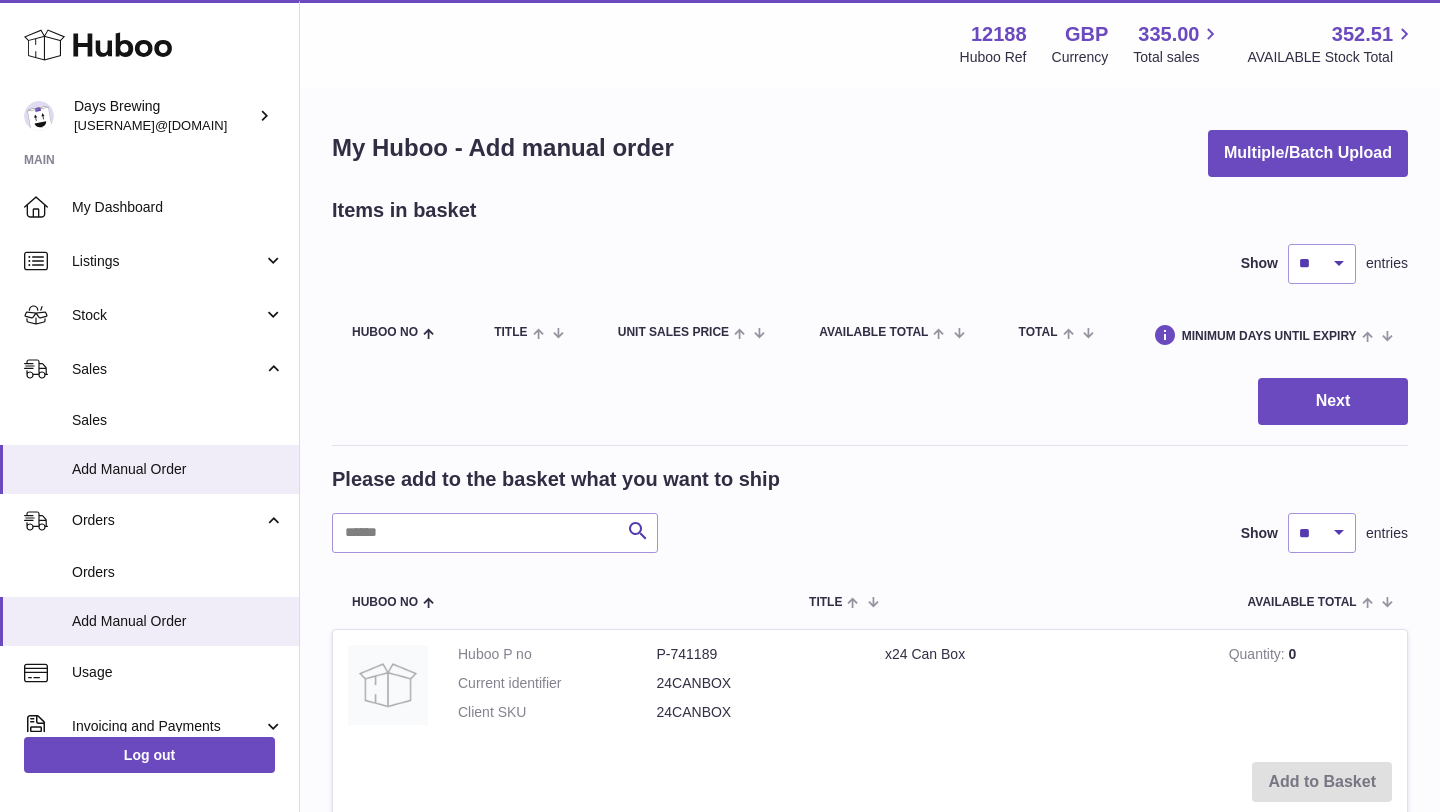 scroll, scrollTop: 0, scrollLeft: 0, axis: both 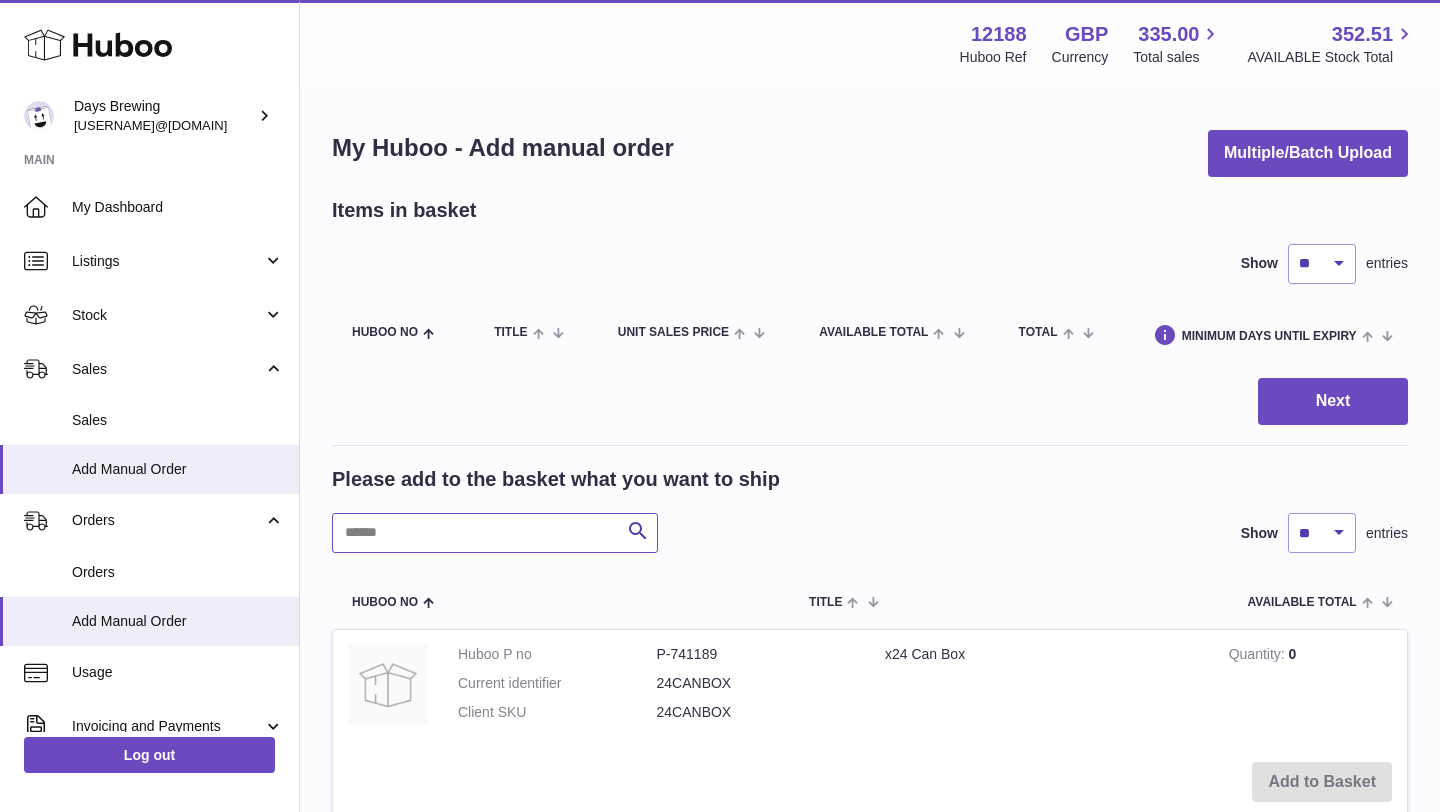 click at bounding box center [495, 533] 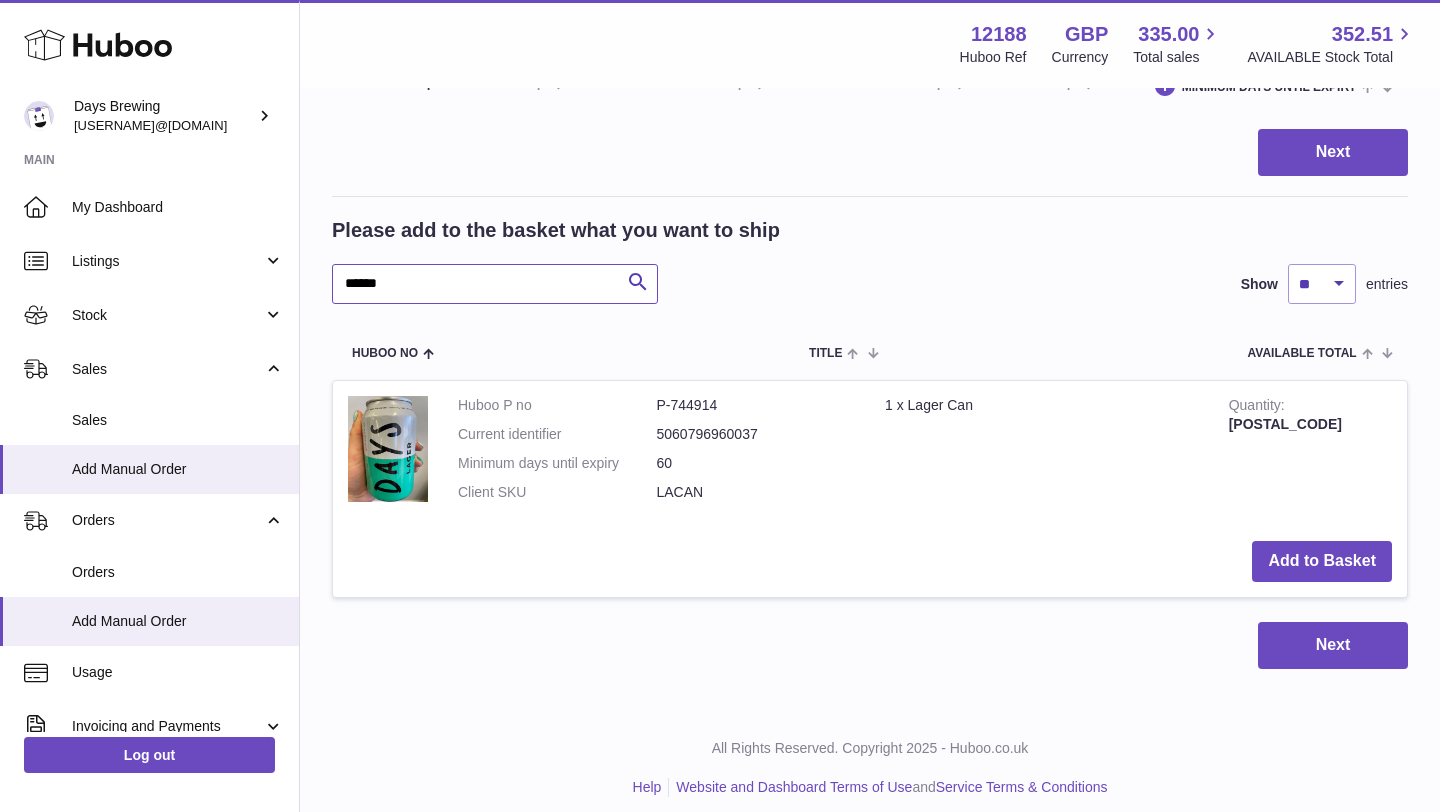scroll, scrollTop: 264, scrollLeft: 0, axis: vertical 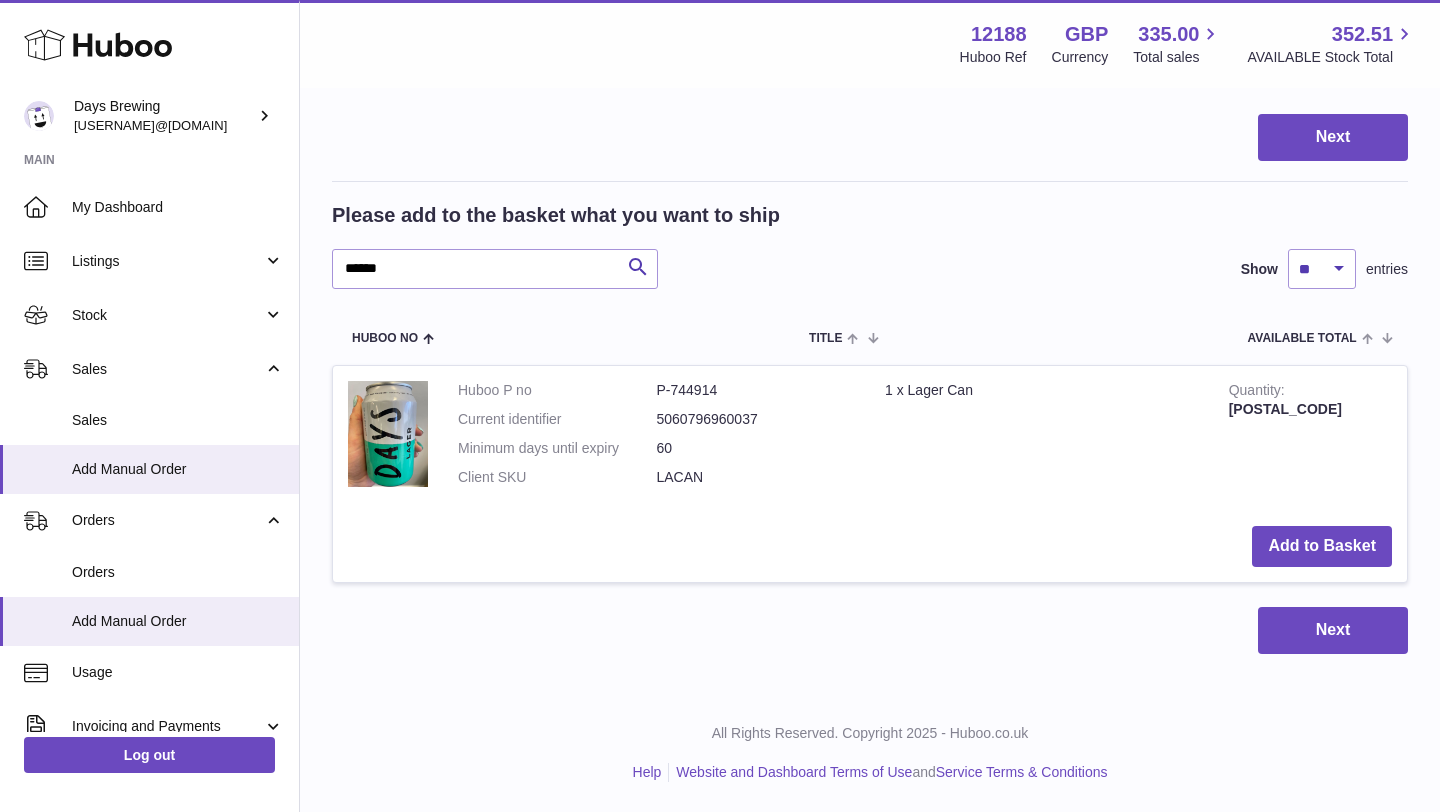 click on "Add to Basket" at bounding box center (870, 546) 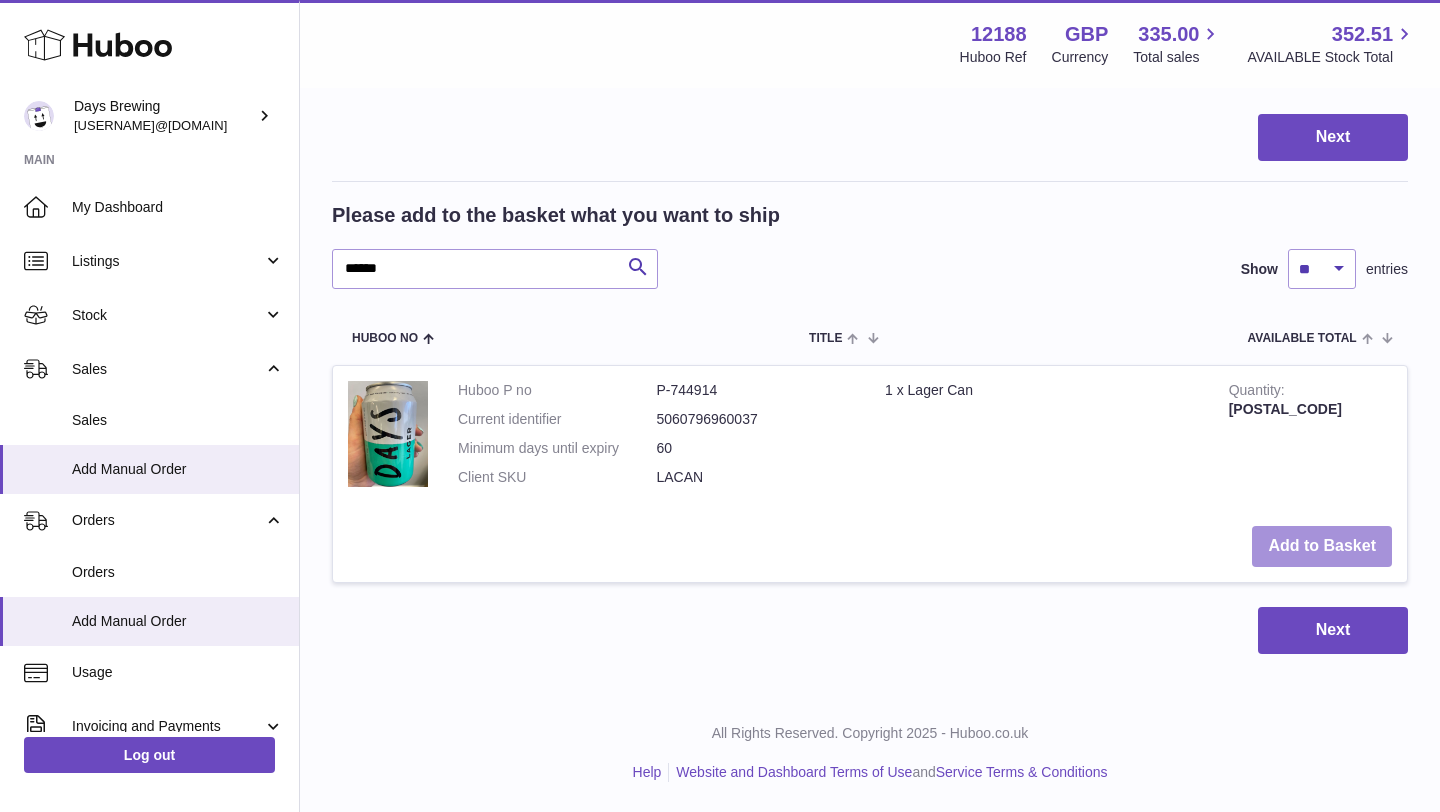 click on "Add to Basket" at bounding box center [1322, 546] 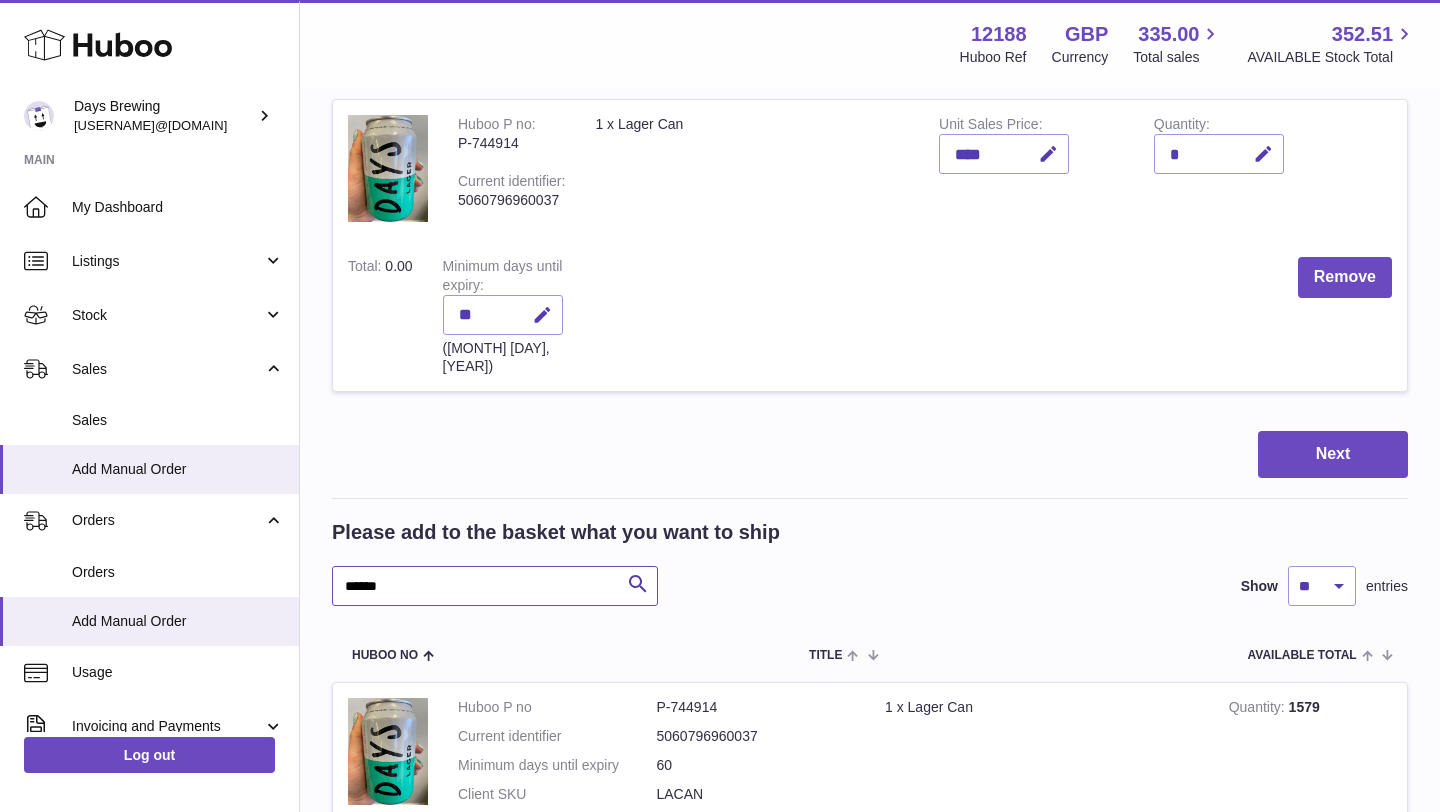 click on "******" at bounding box center [495, 586] 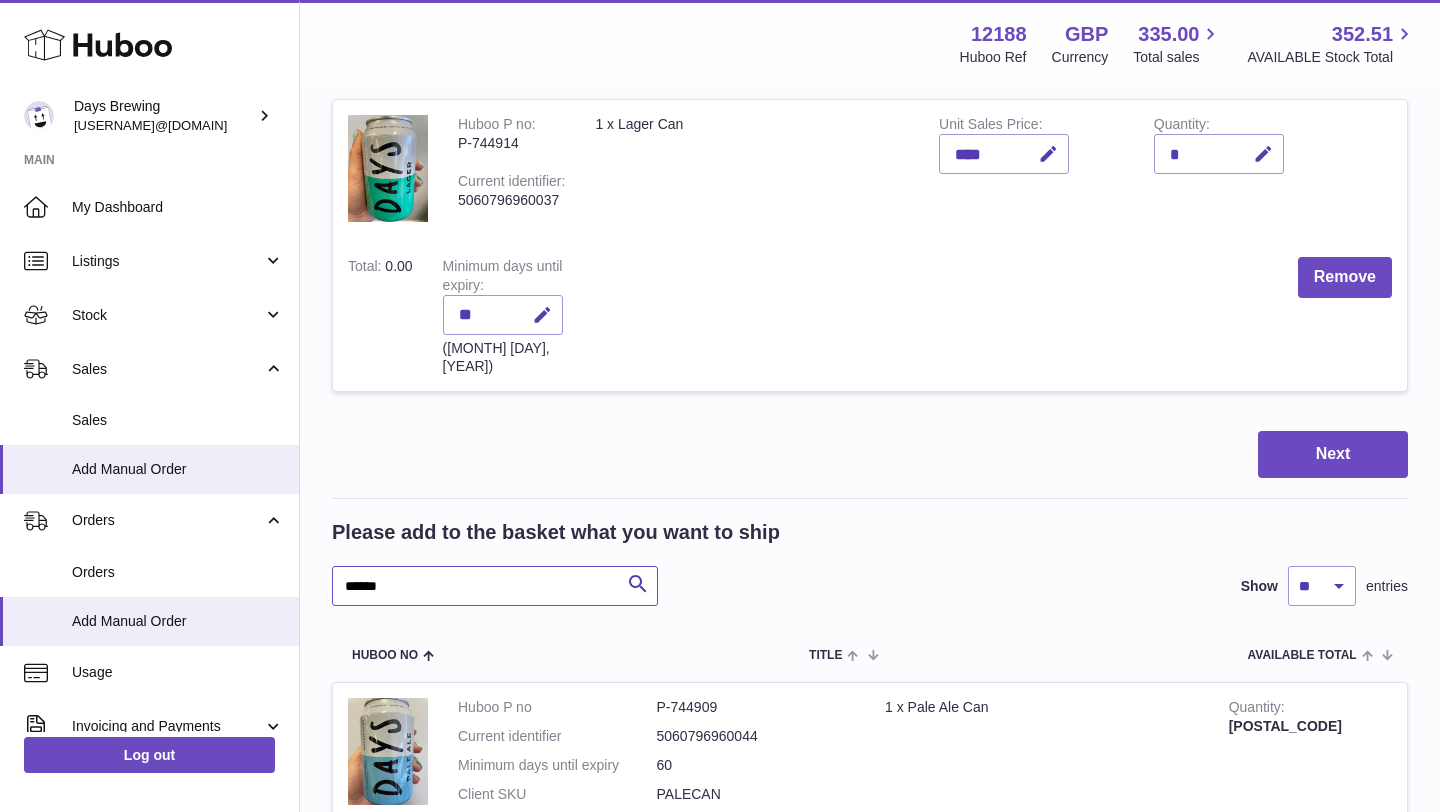 scroll, scrollTop: 337, scrollLeft: 0, axis: vertical 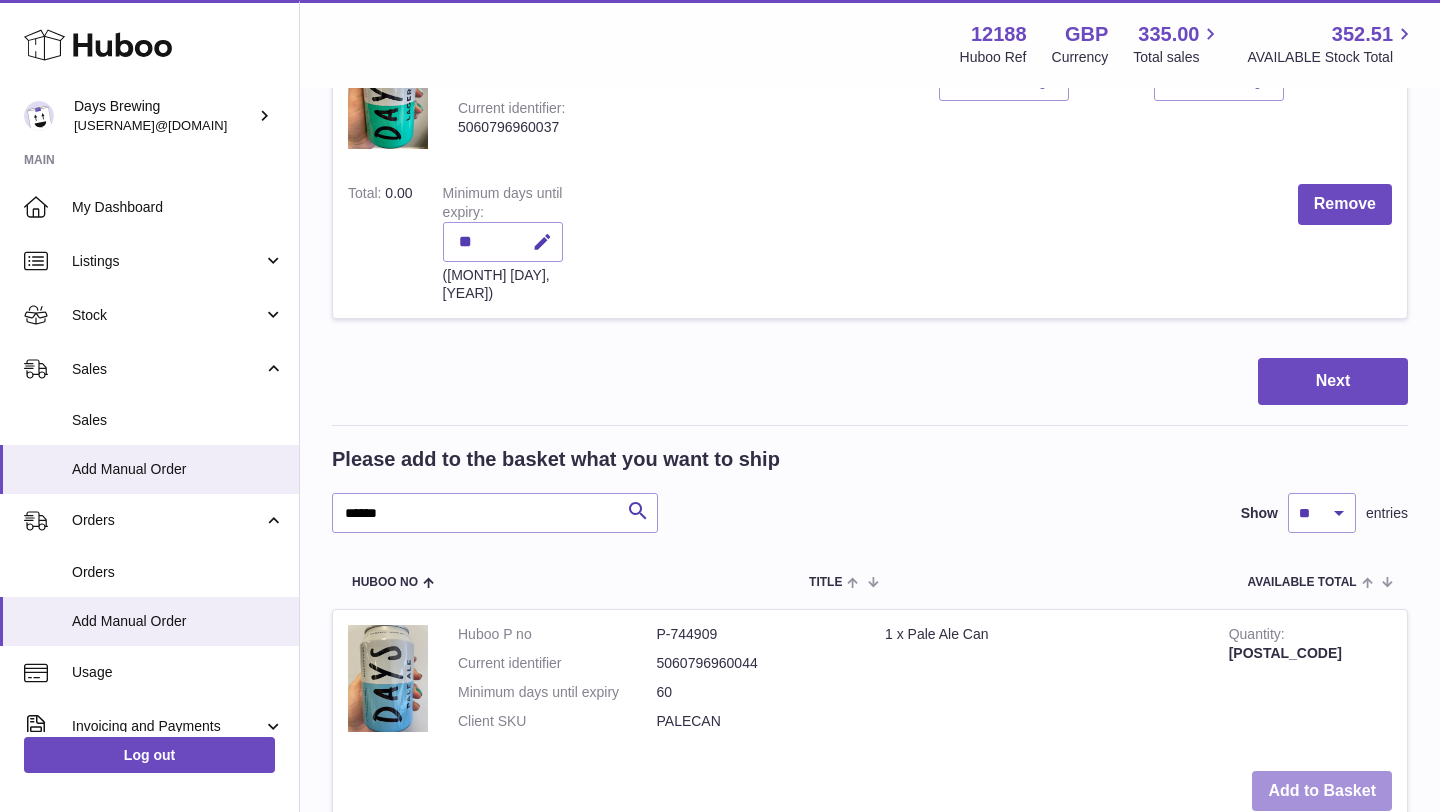 click on "Add to Basket" at bounding box center (1322, 791) 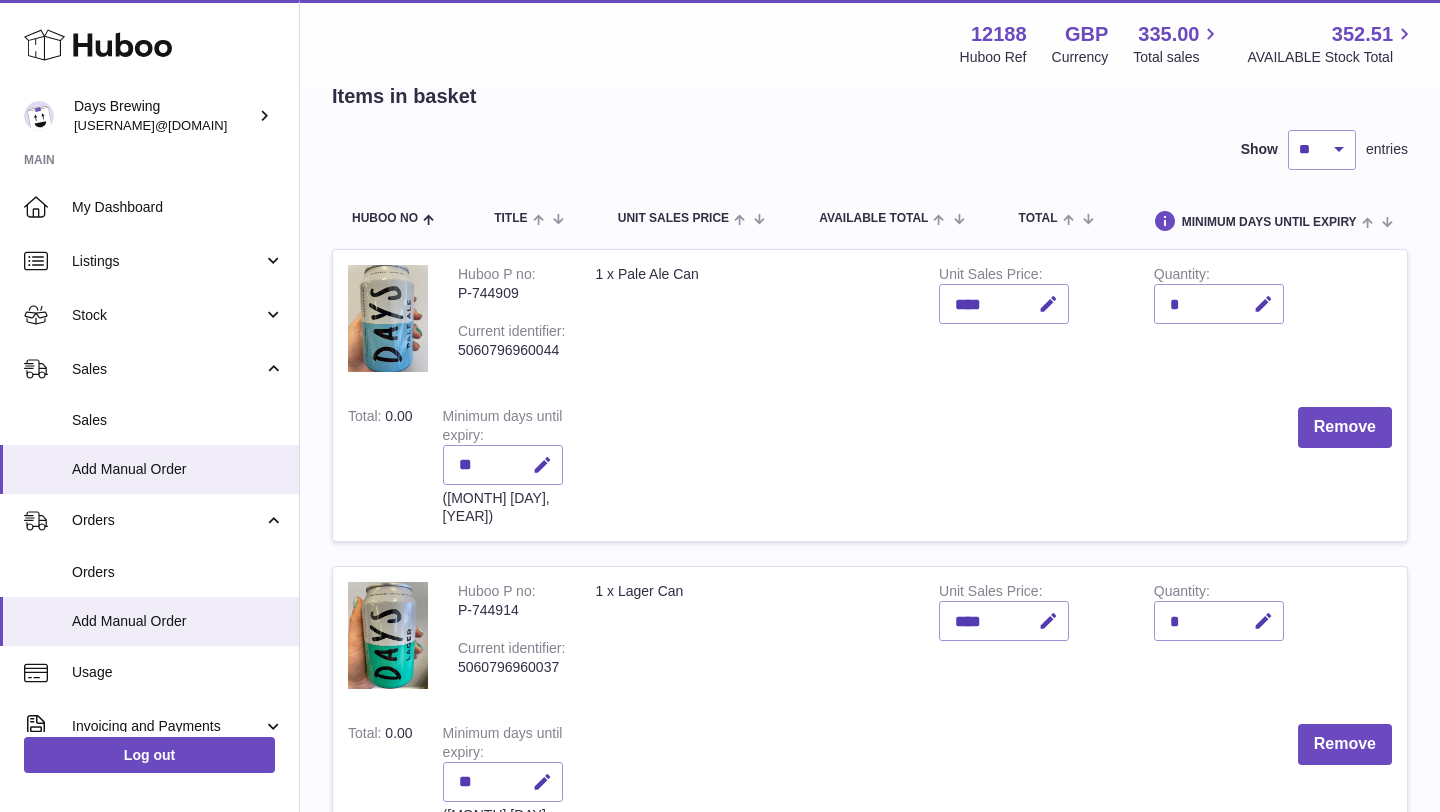 scroll, scrollTop: 0, scrollLeft: 0, axis: both 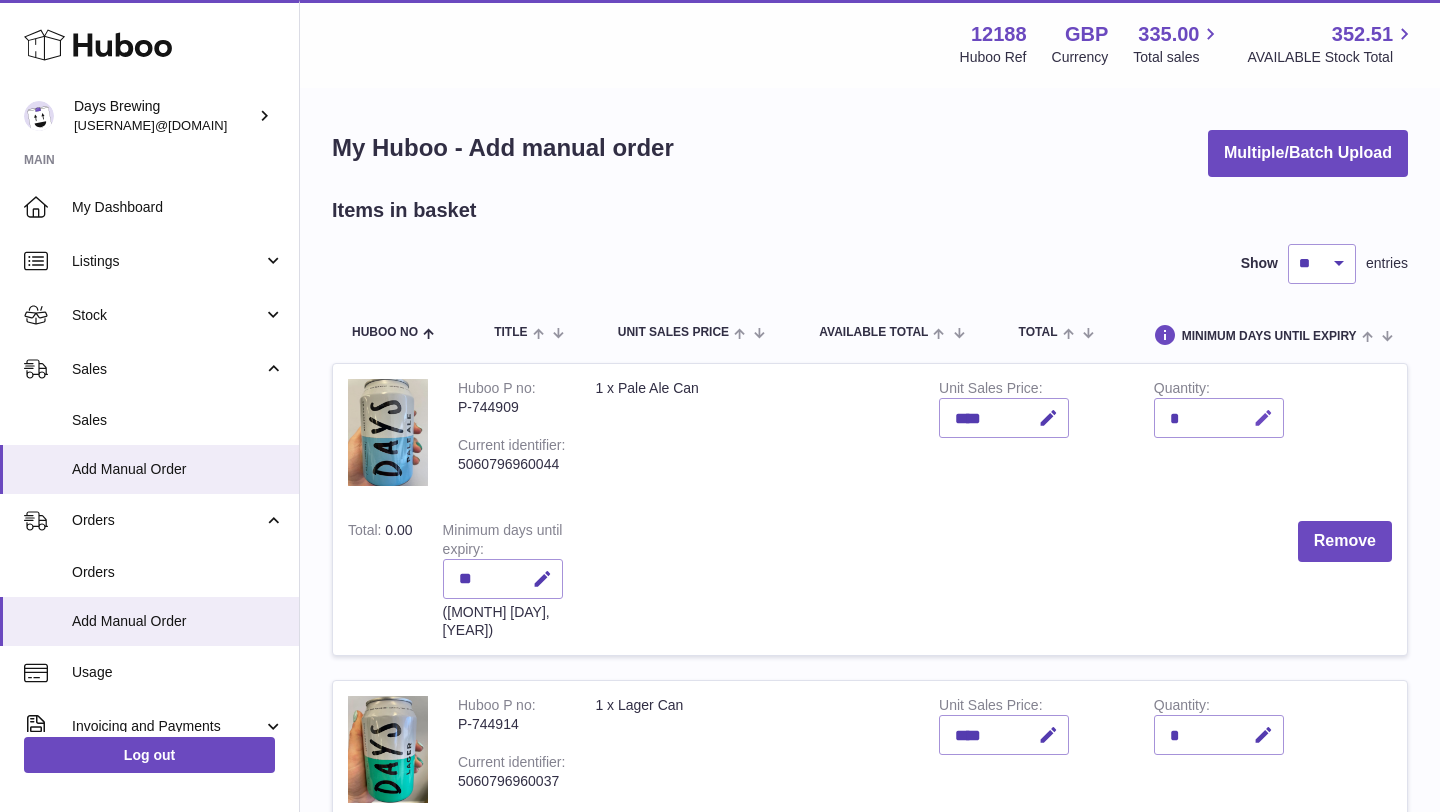 click at bounding box center (1260, 418) 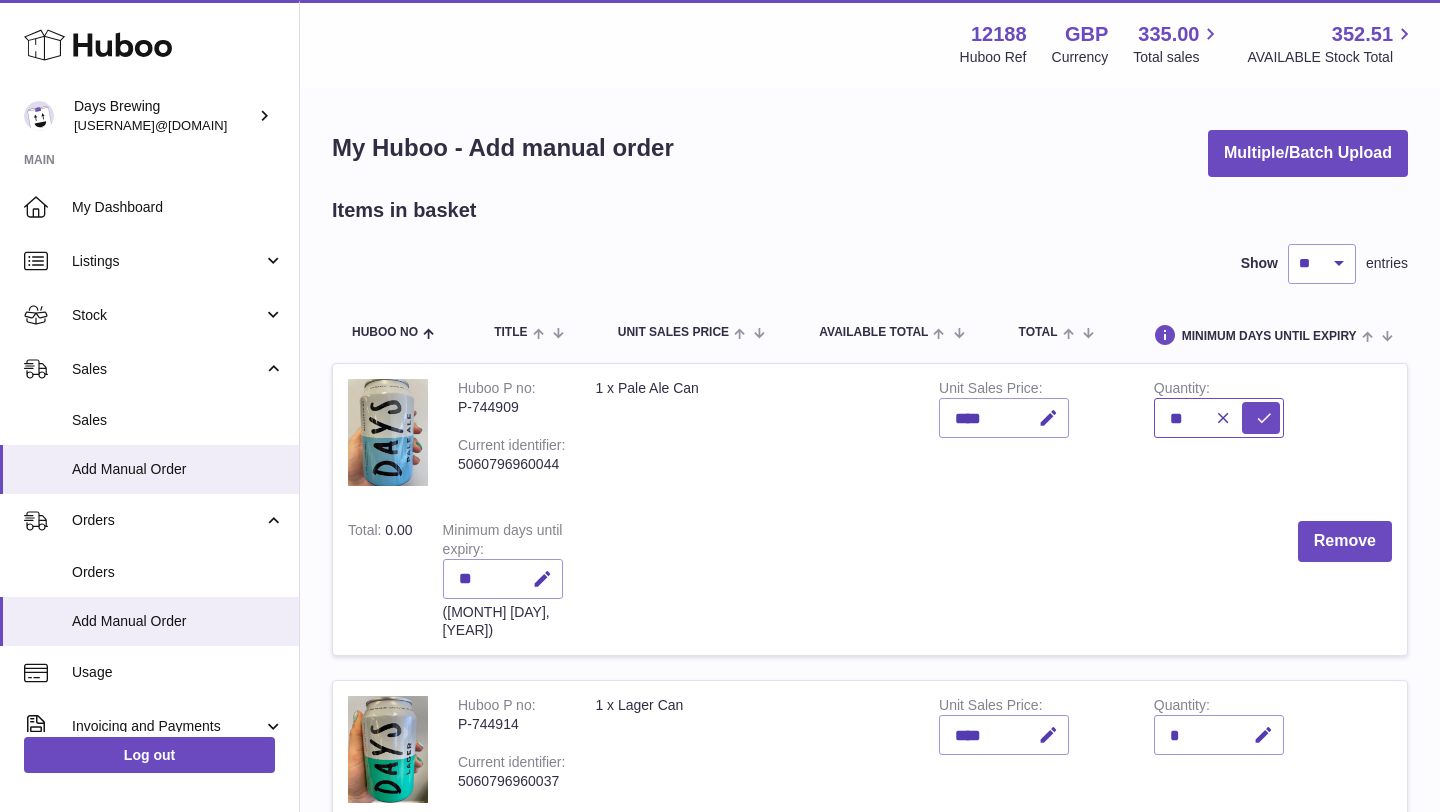 type on "**" 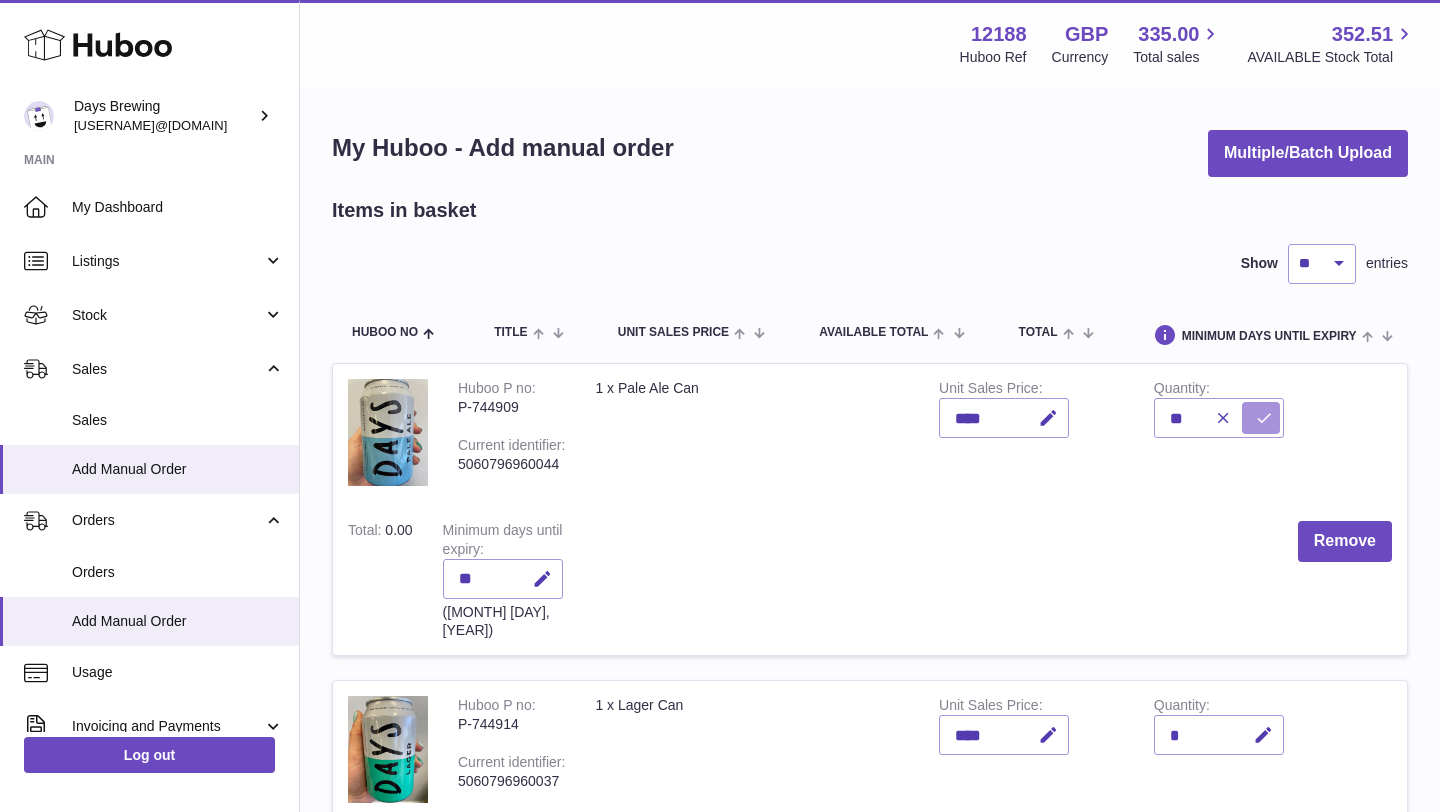 click at bounding box center (1261, 418) 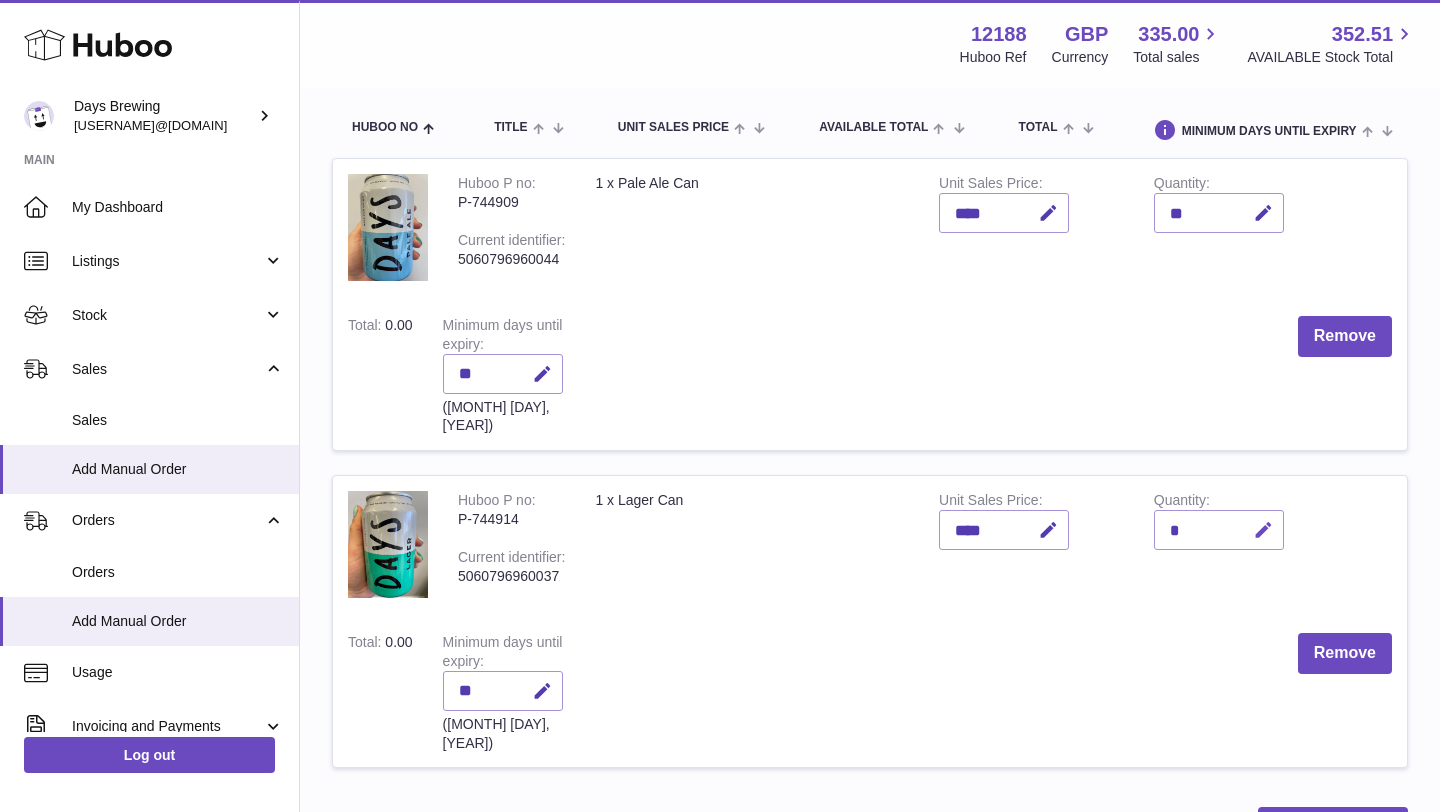 scroll, scrollTop: 206, scrollLeft: 0, axis: vertical 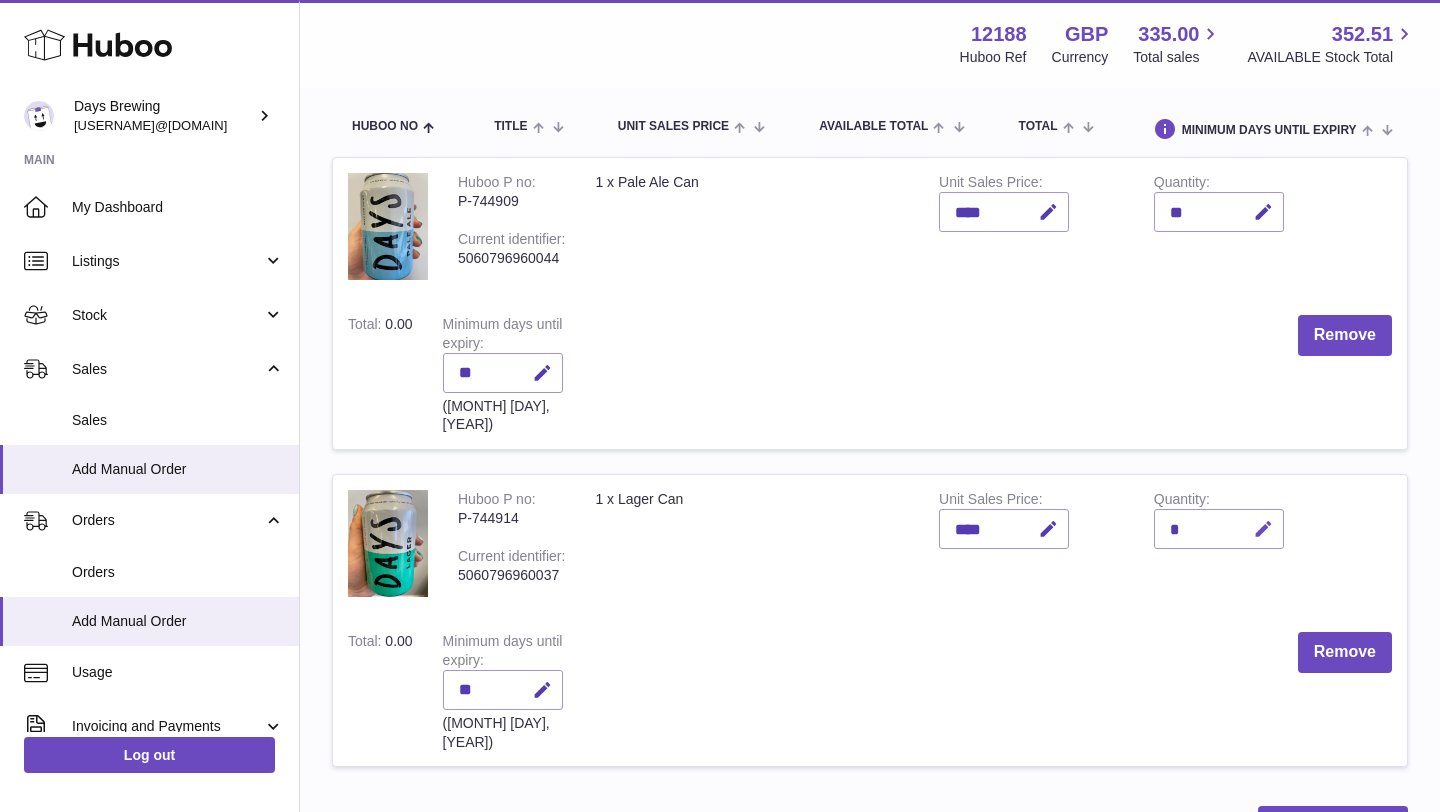 click at bounding box center [1260, 529] 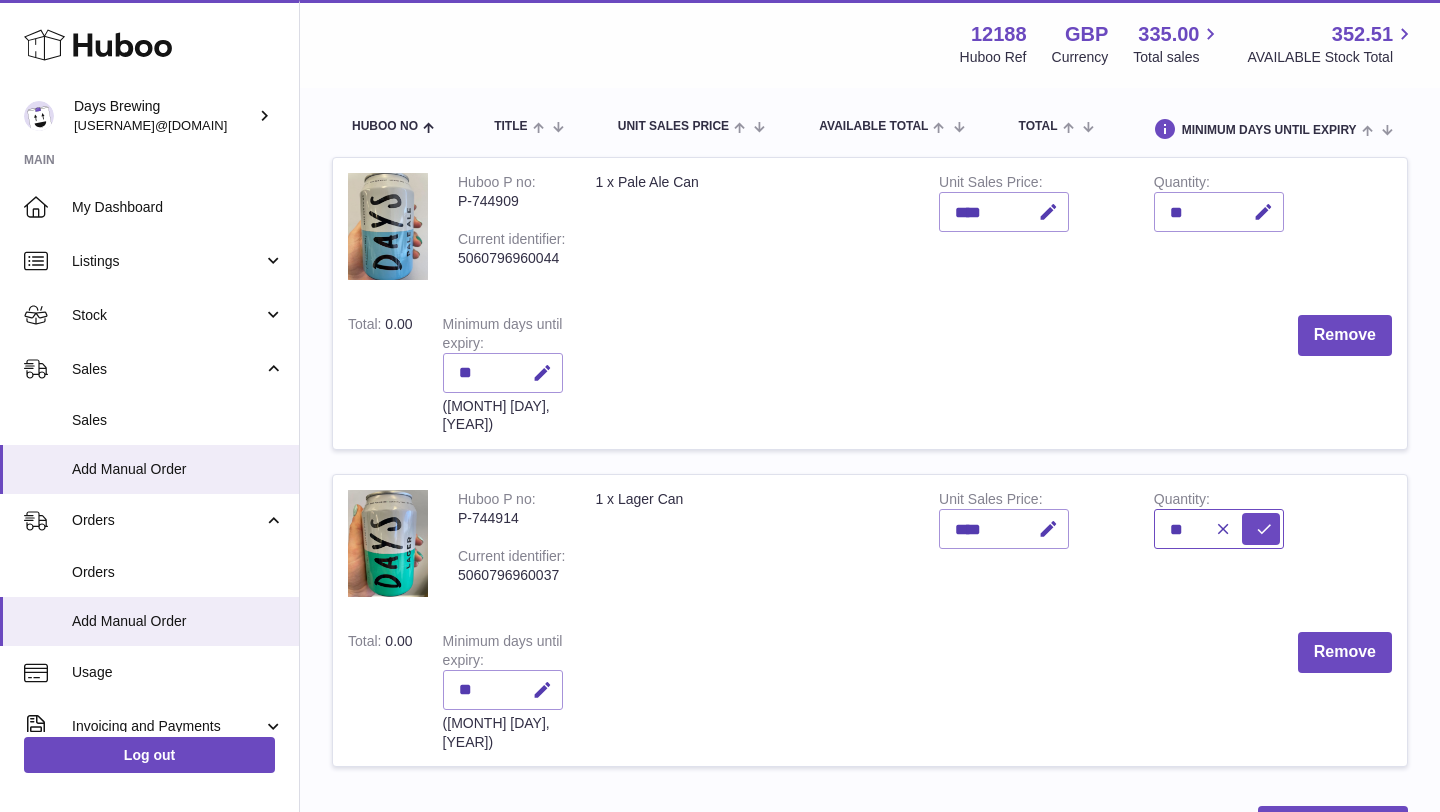 click on "**" at bounding box center (1219, 529) 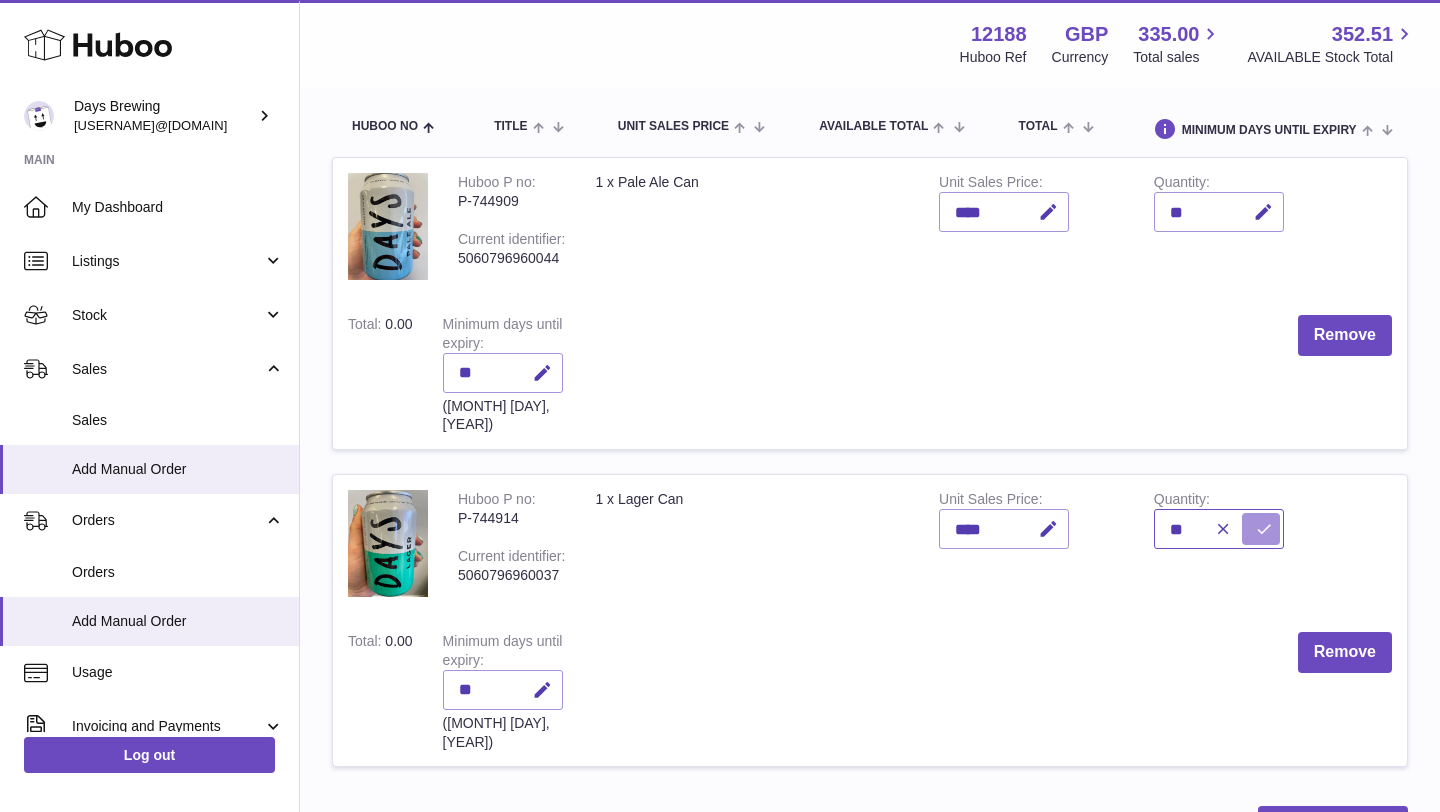 type on "**" 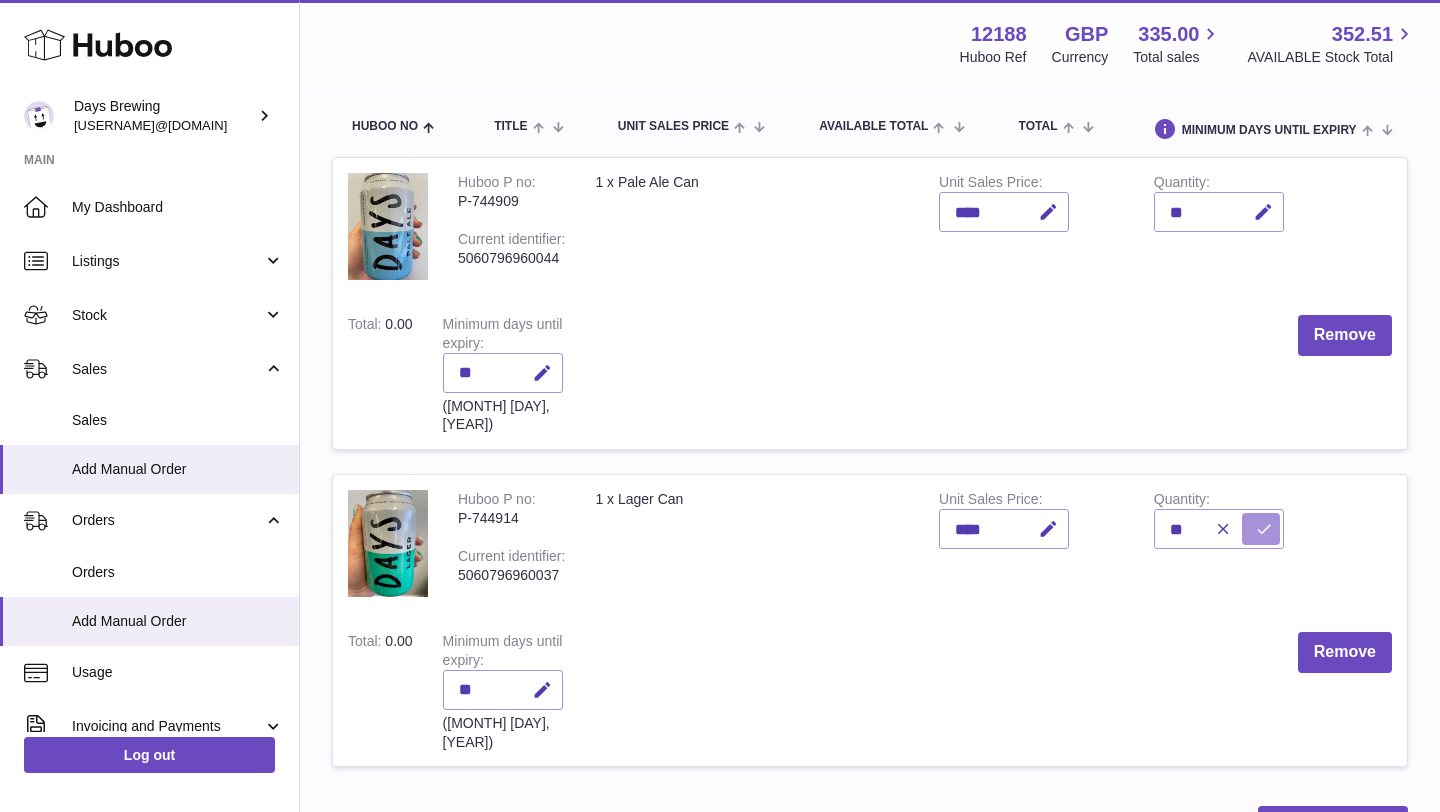 click at bounding box center [1264, 529] 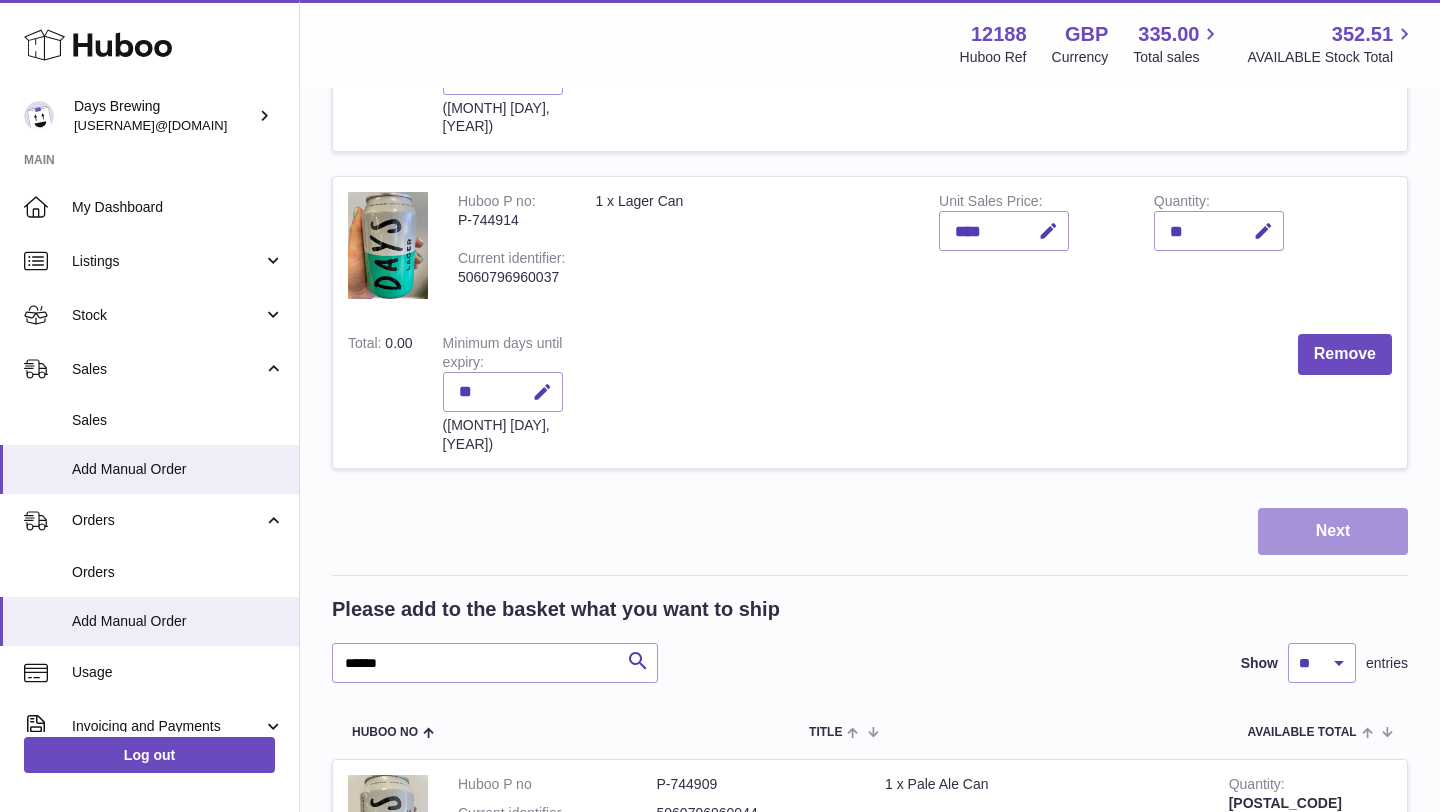 scroll, scrollTop: 506, scrollLeft: 0, axis: vertical 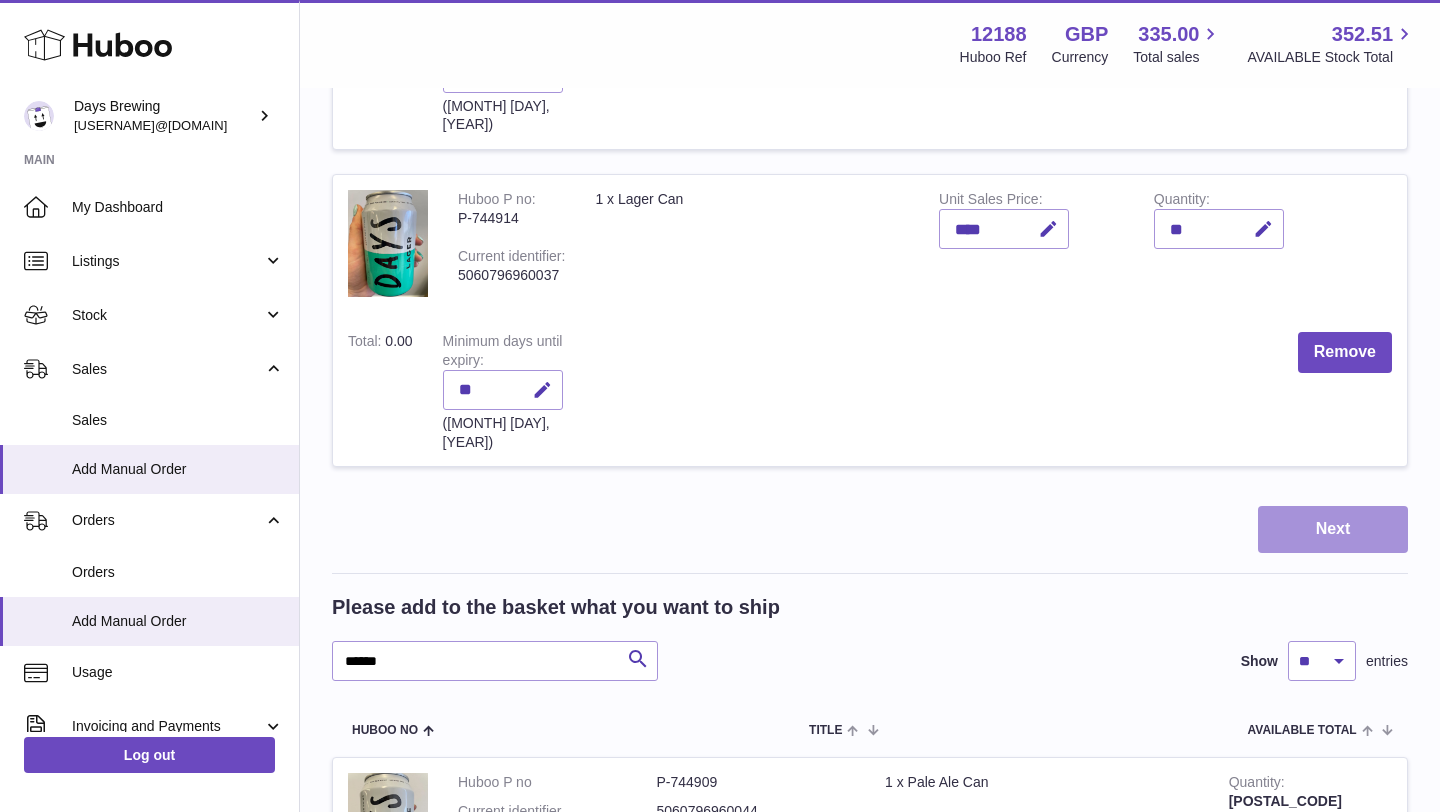 click on "Next" at bounding box center (1333, 529) 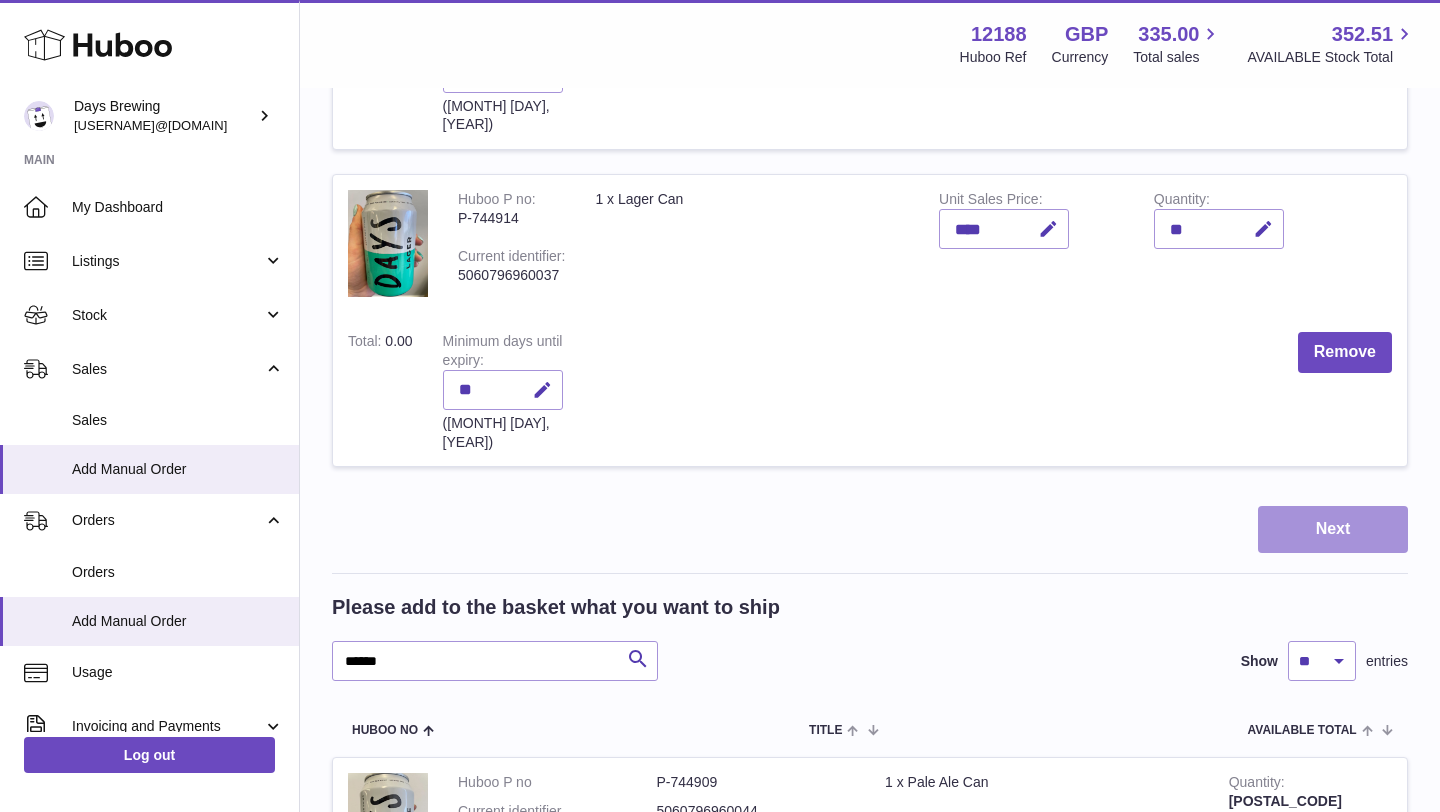 scroll, scrollTop: 0, scrollLeft: 0, axis: both 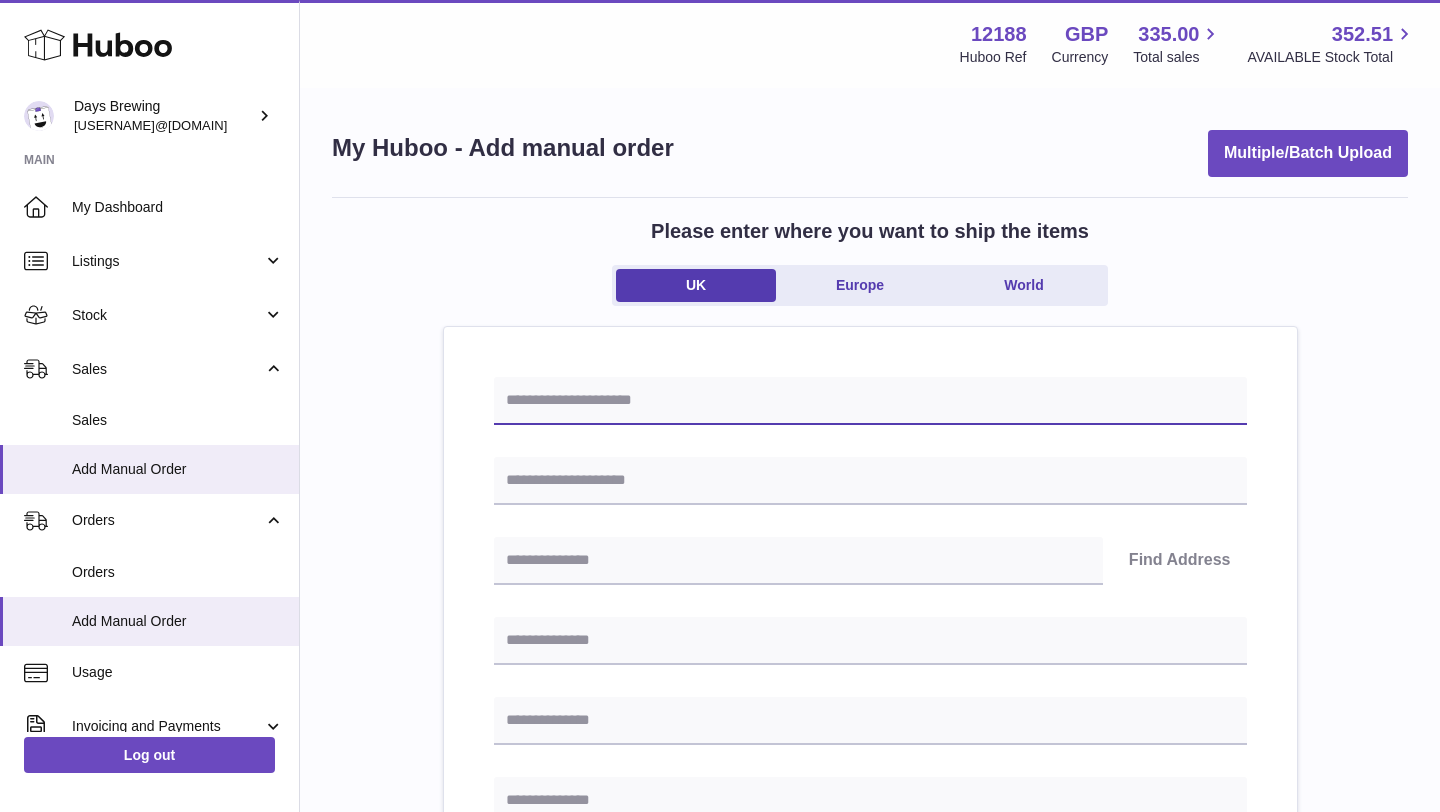 click at bounding box center (870, 401) 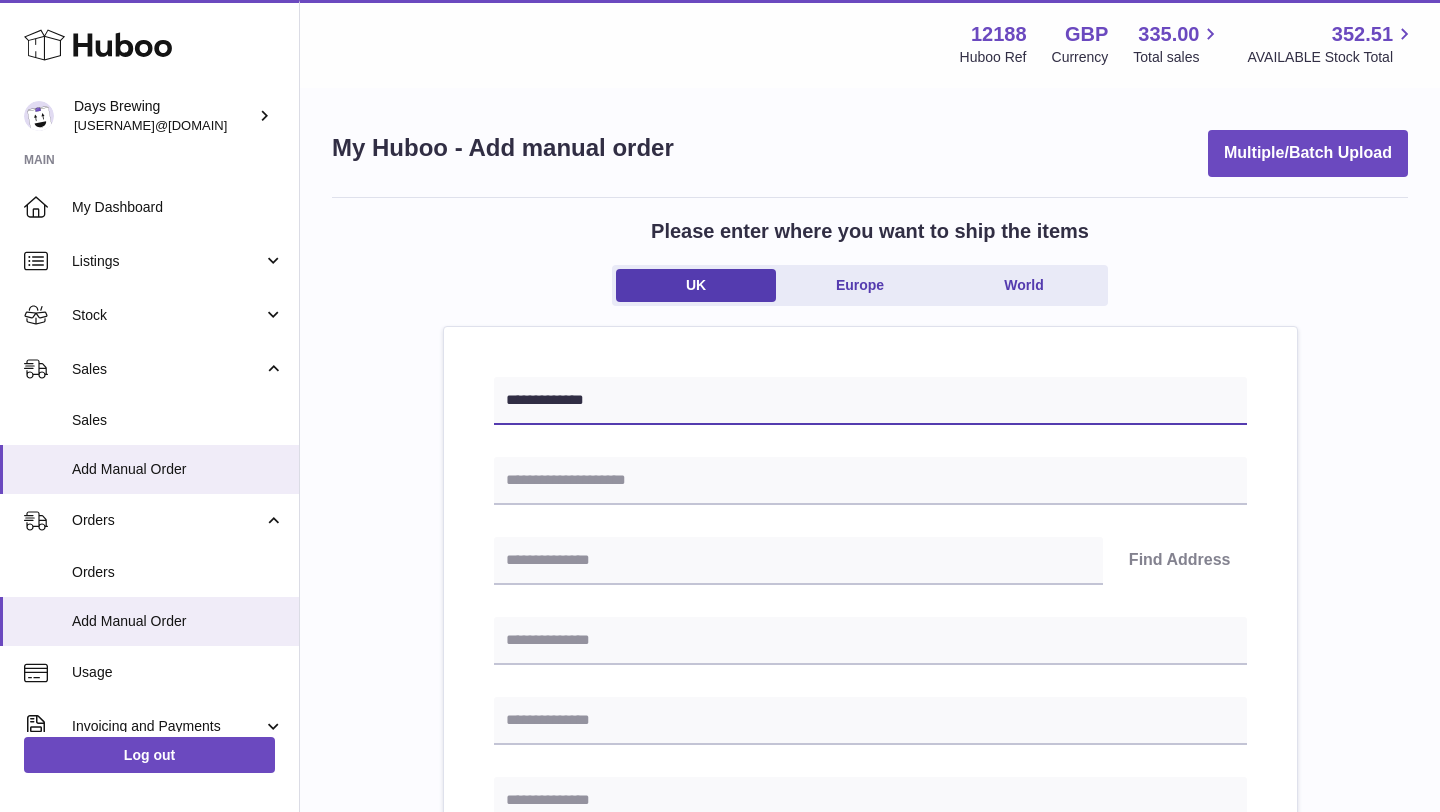 type on "**********" 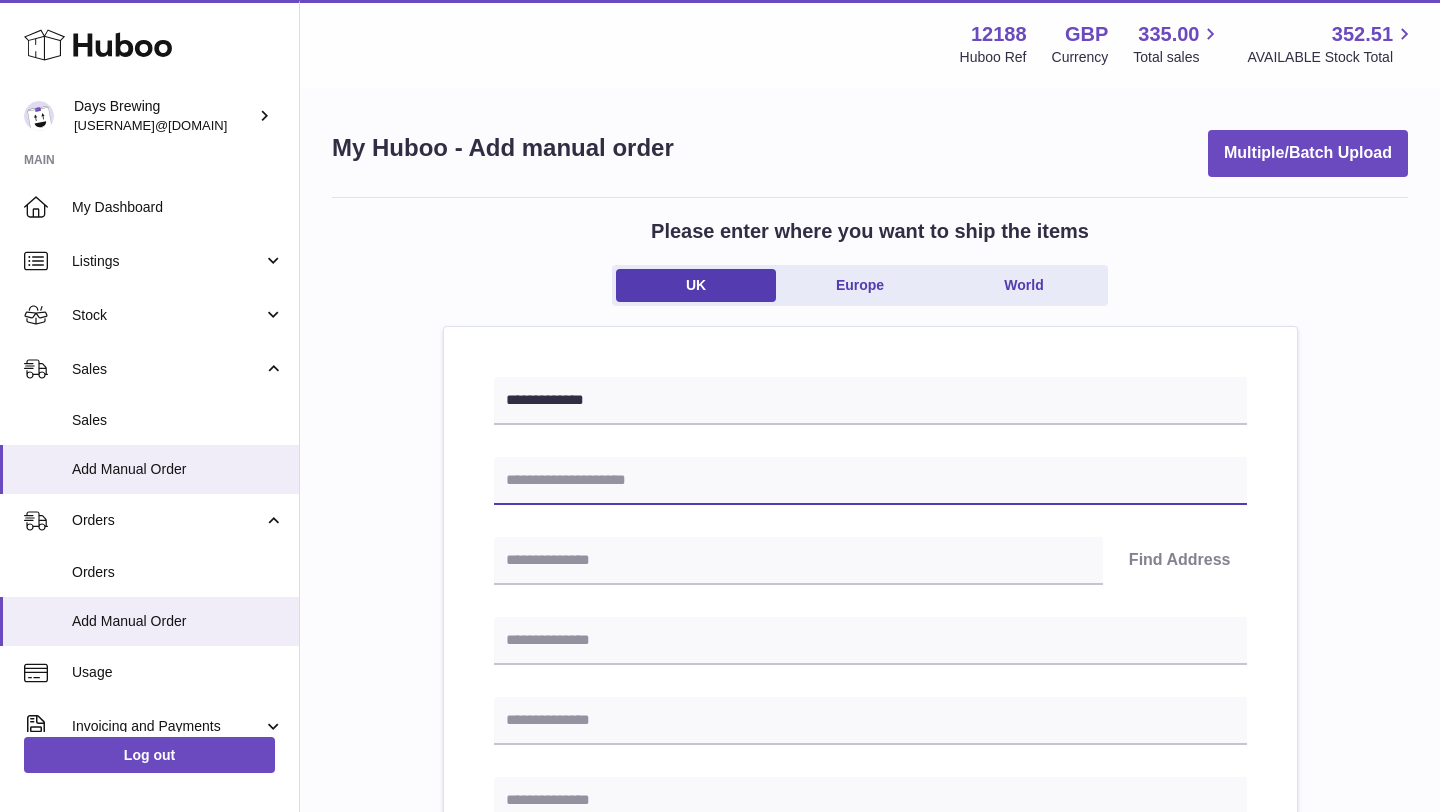 click at bounding box center (870, 481) 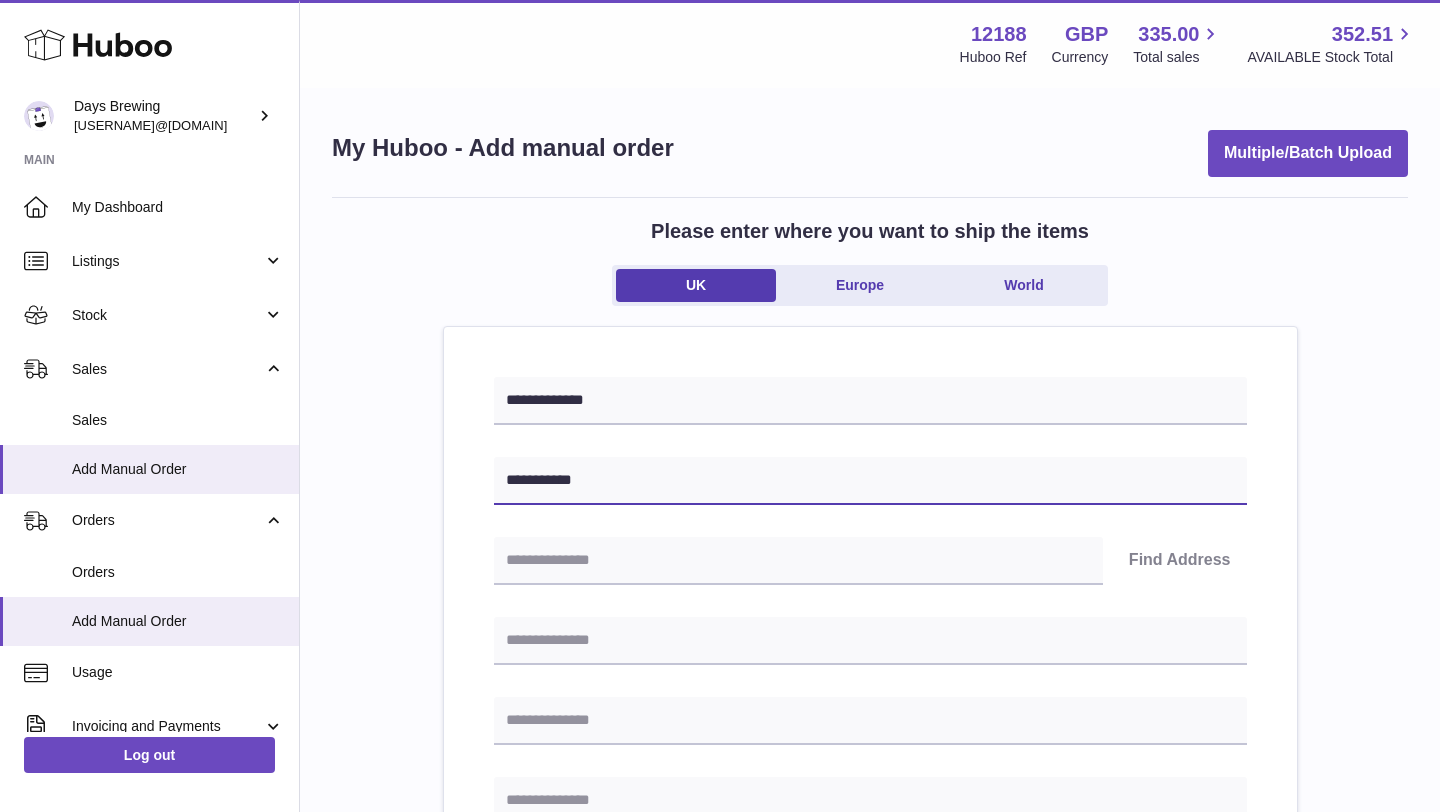 type on "**********" 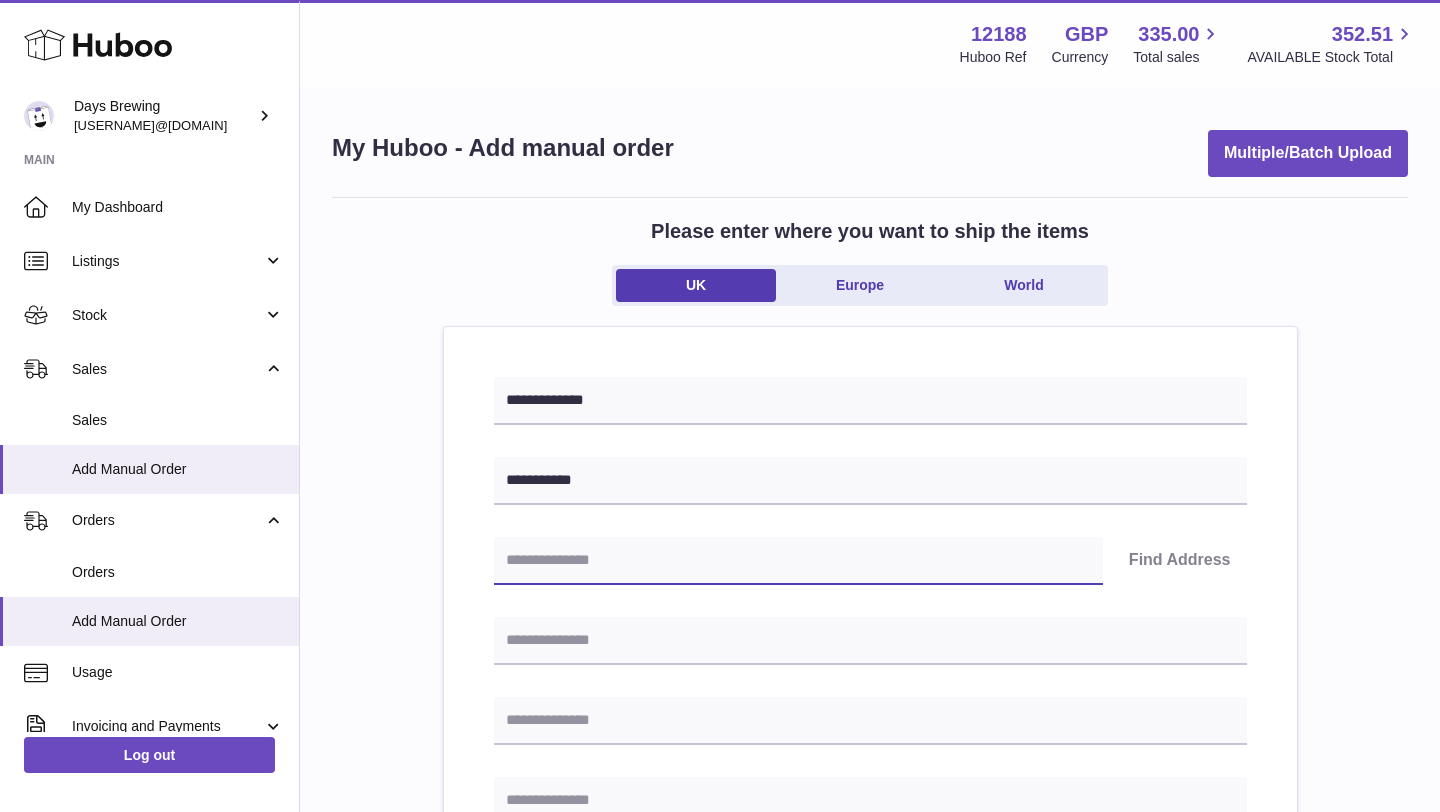 click at bounding box center (798, 561) 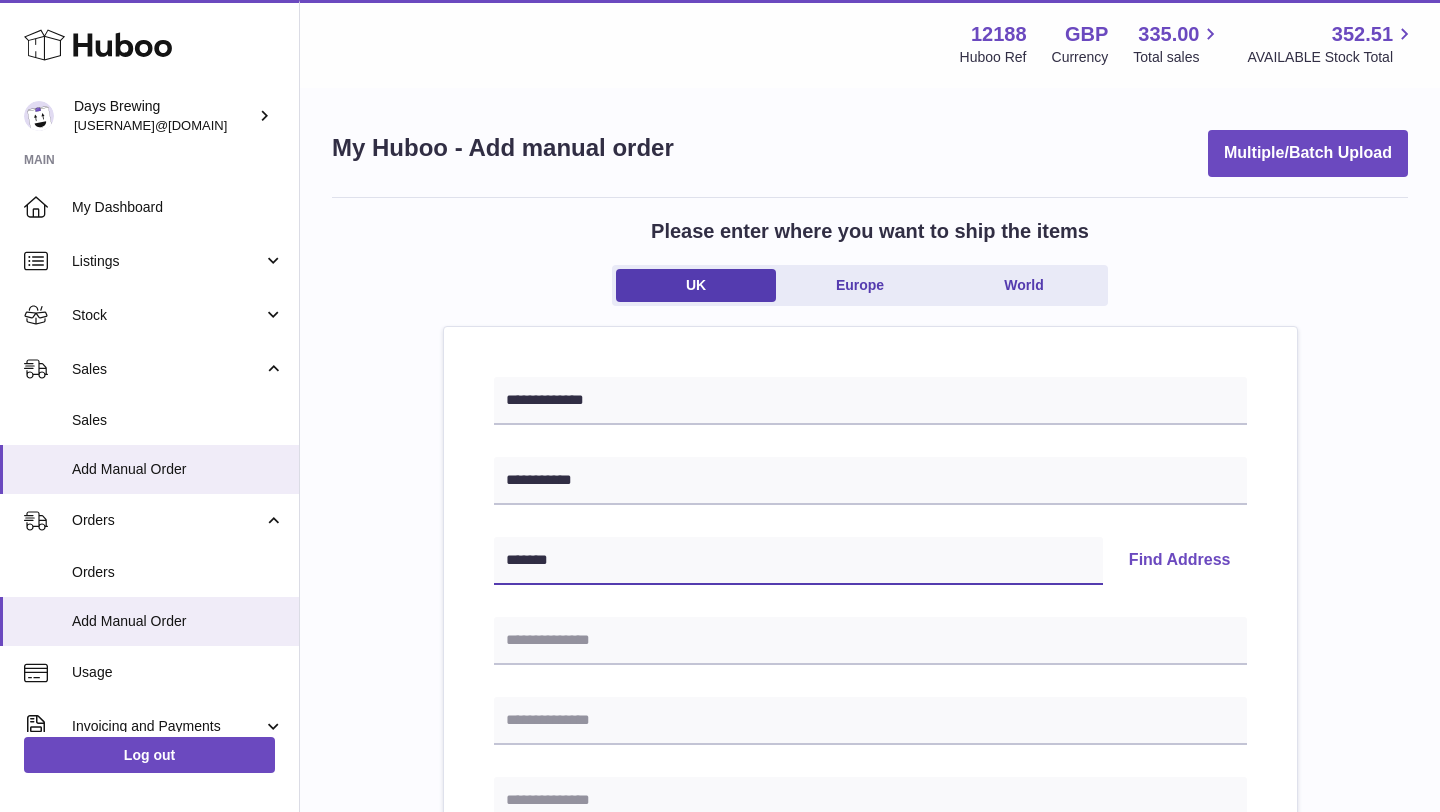 type on "*******" 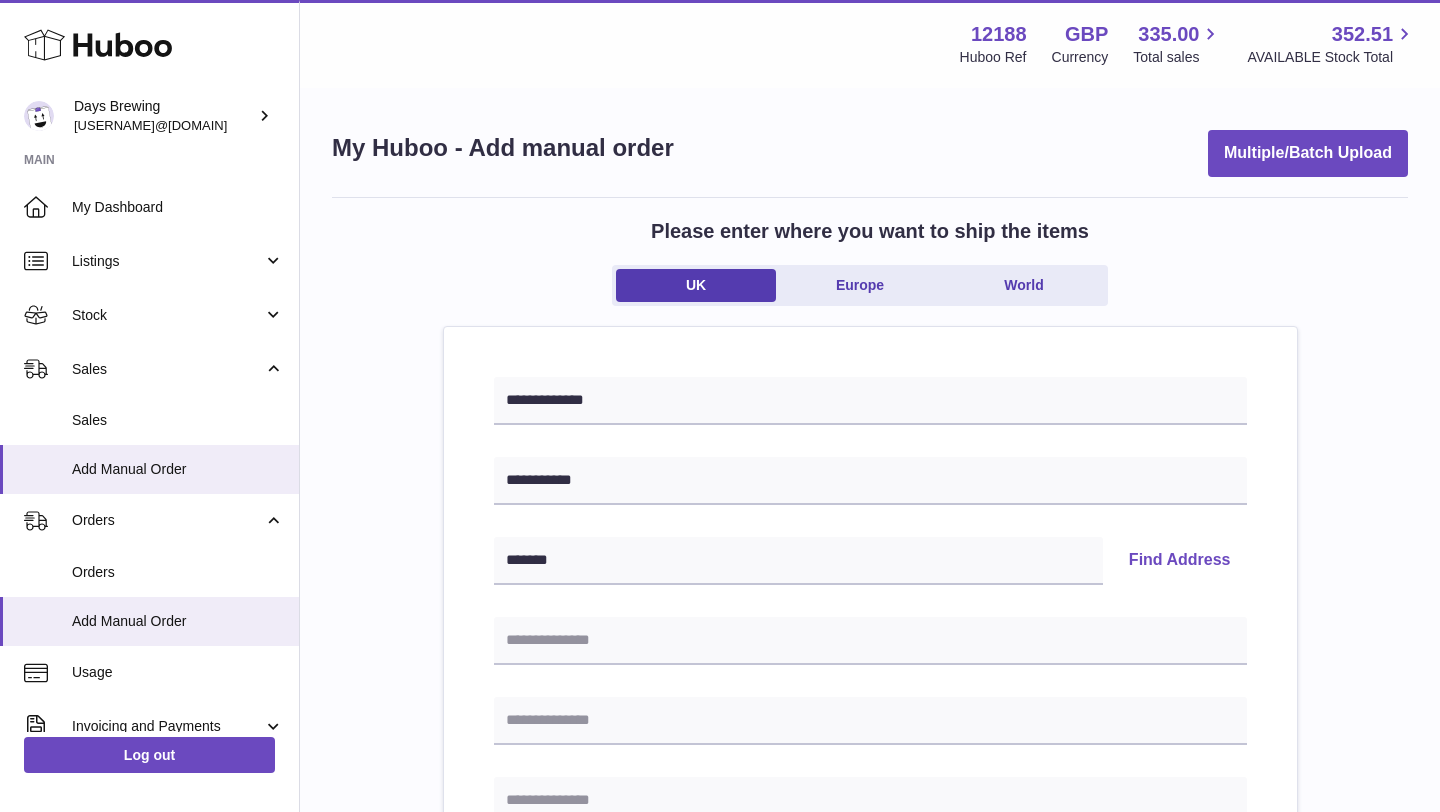 click on "Find Address" at bounding box center [1180, 561] 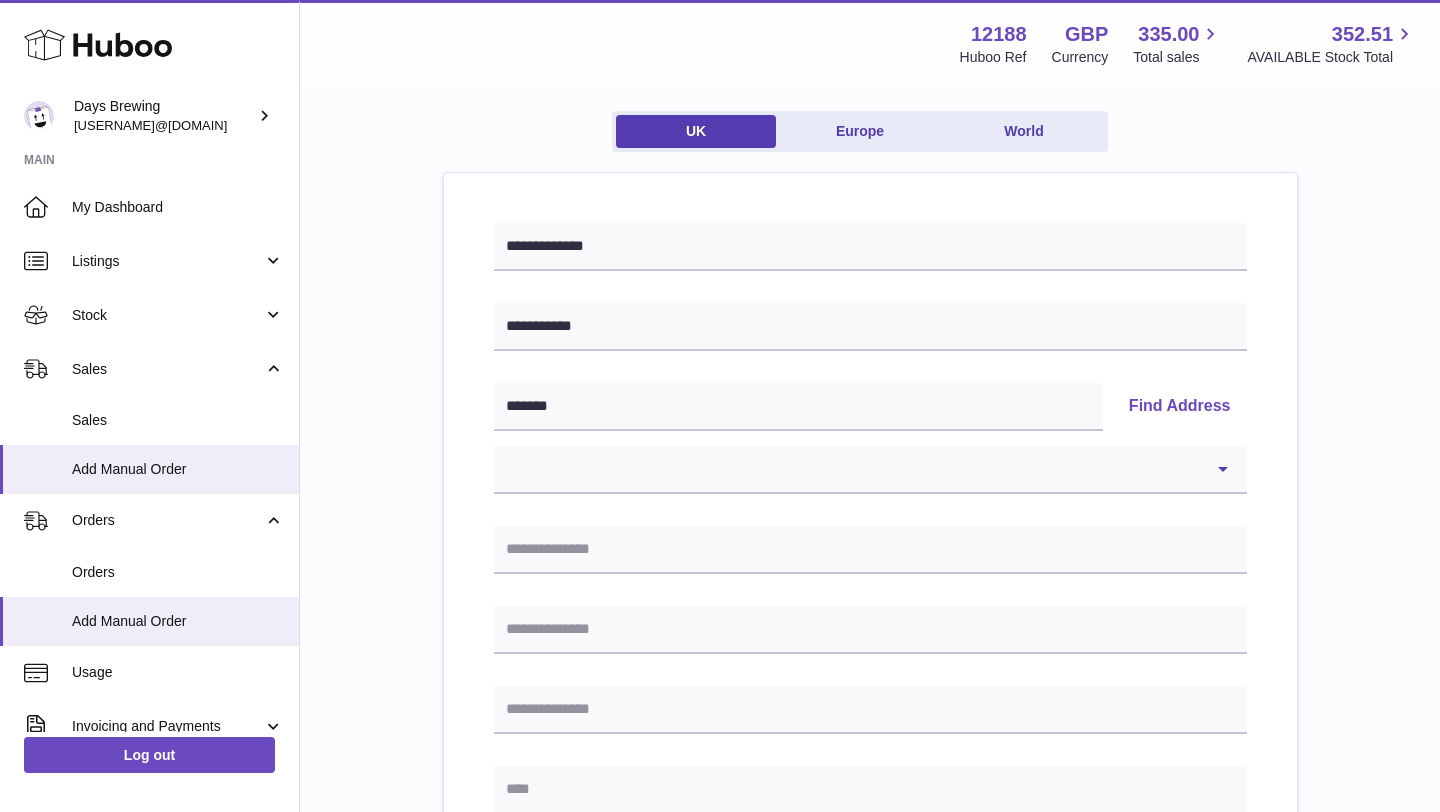 scroll, scrollTop: 172, scrollLeft: 0, axis: vertical 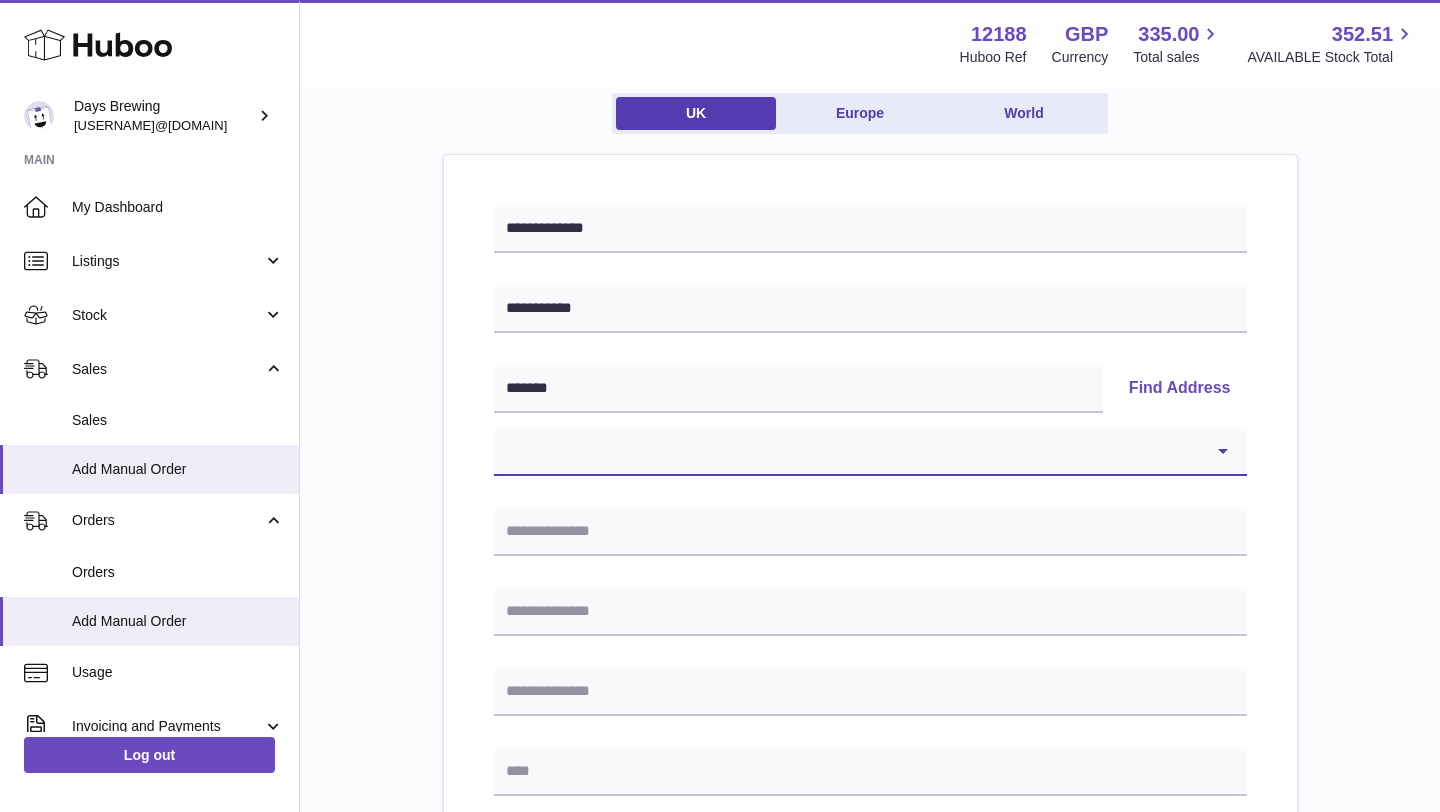 click on "**********" at bounding box center [870, 452] 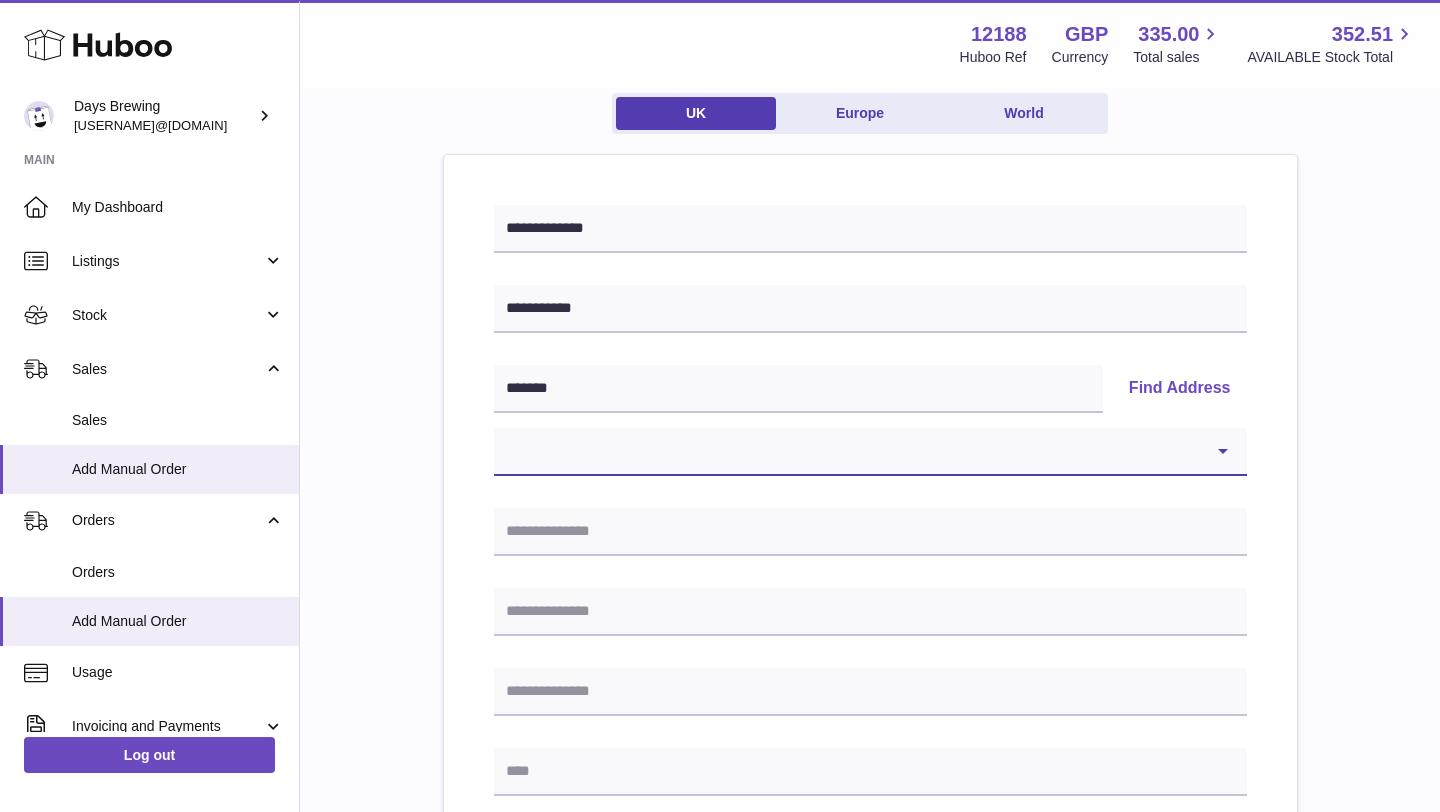 select on "**" 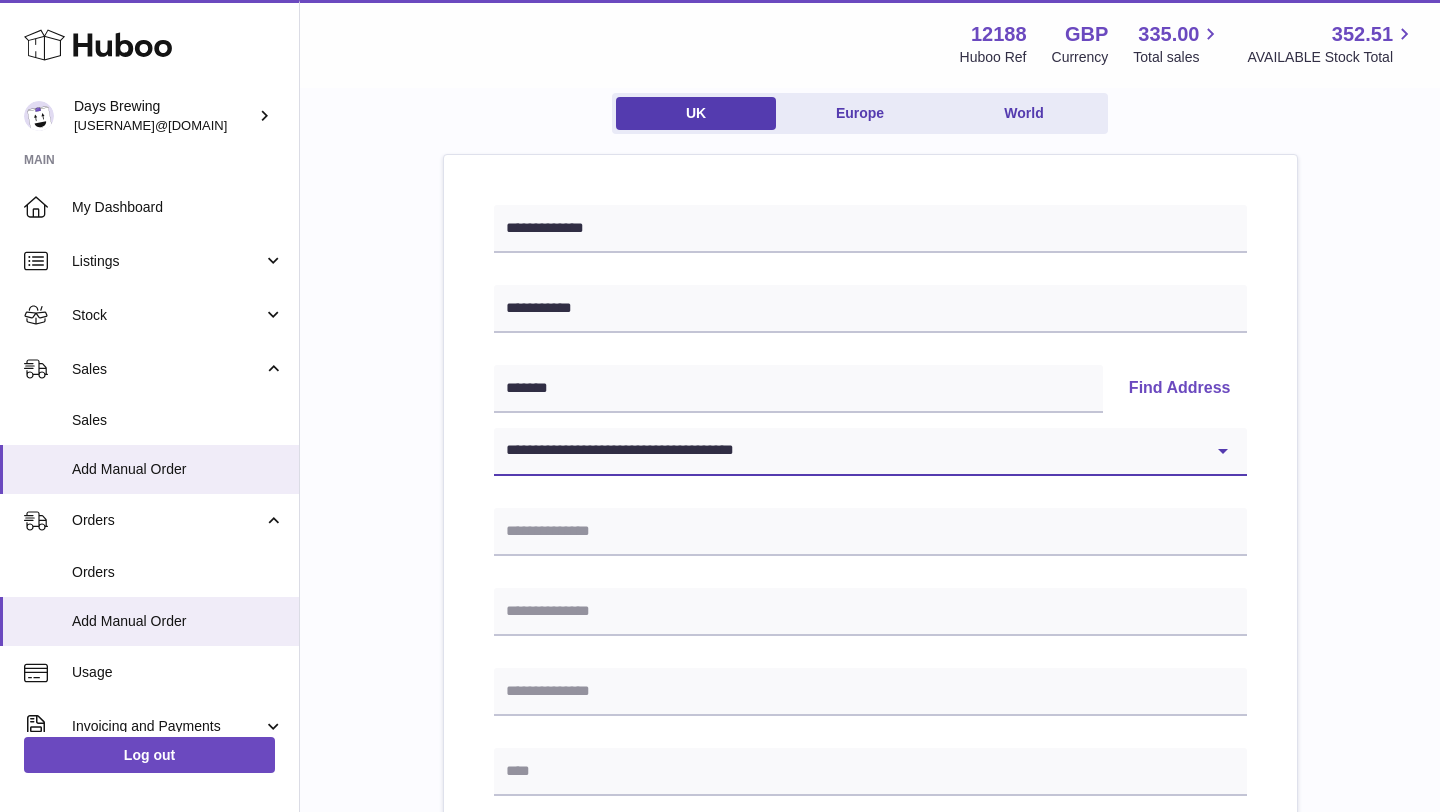 type on "******" 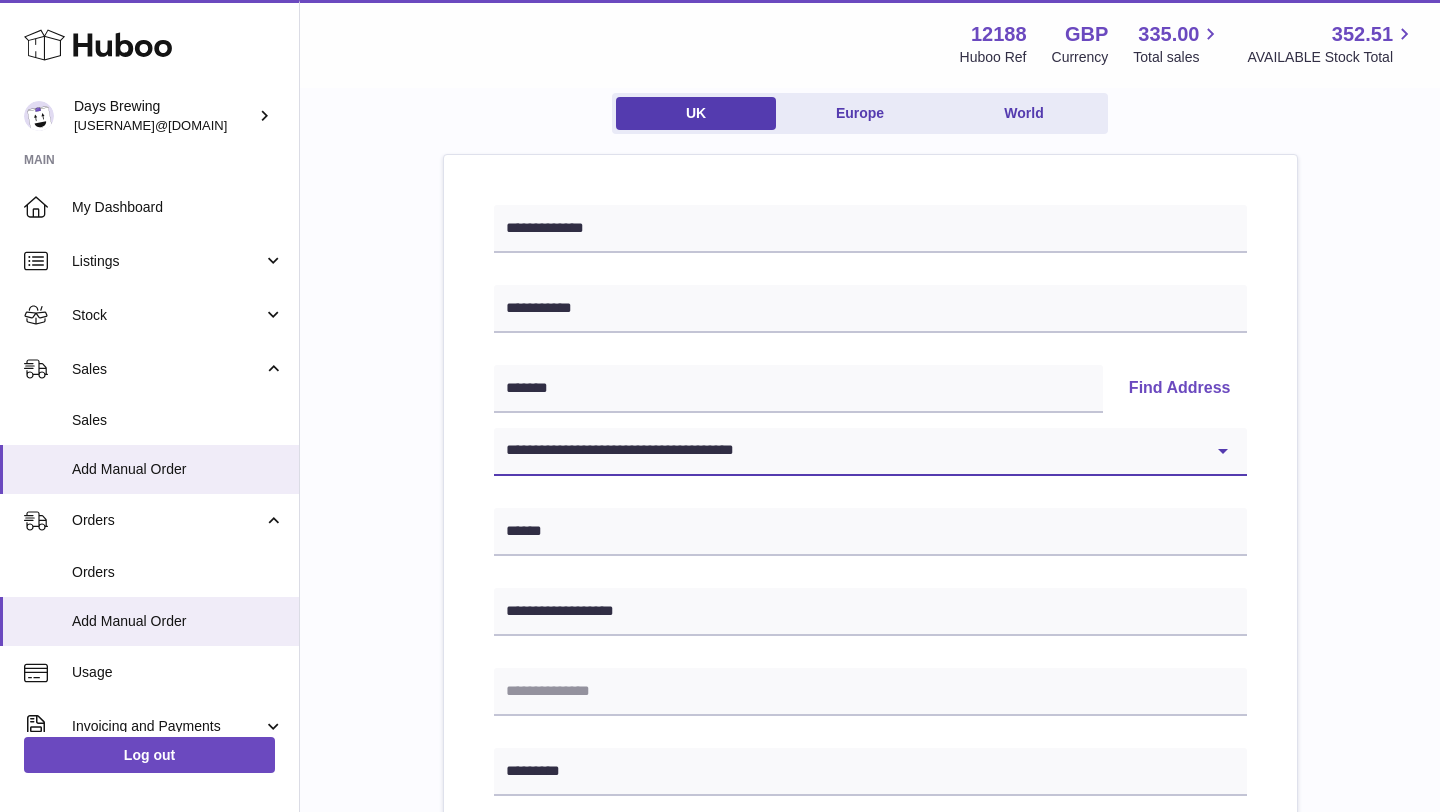 click on "**********" at bounding box center (870, 452) 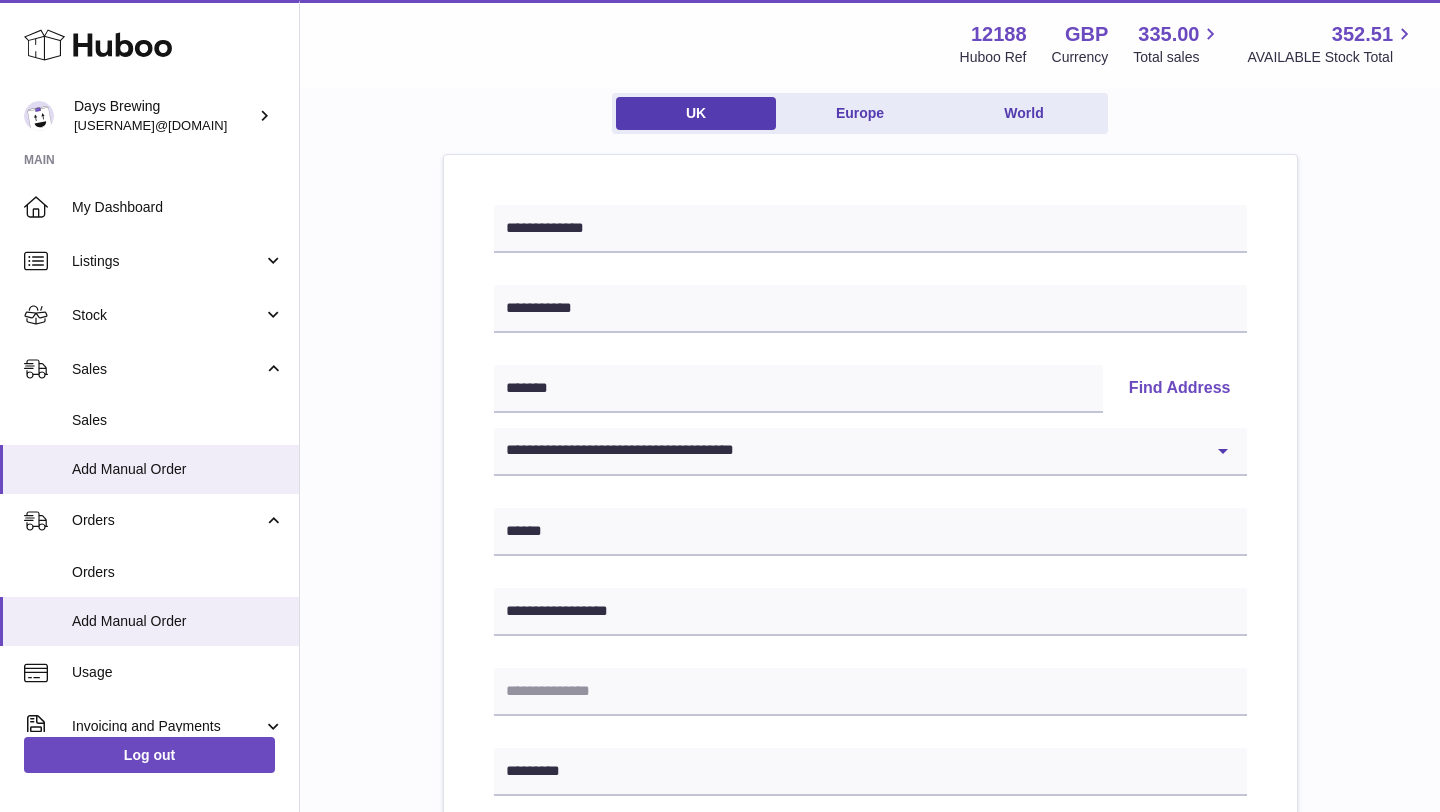 click on "**********" at bounding box center (870, 753) 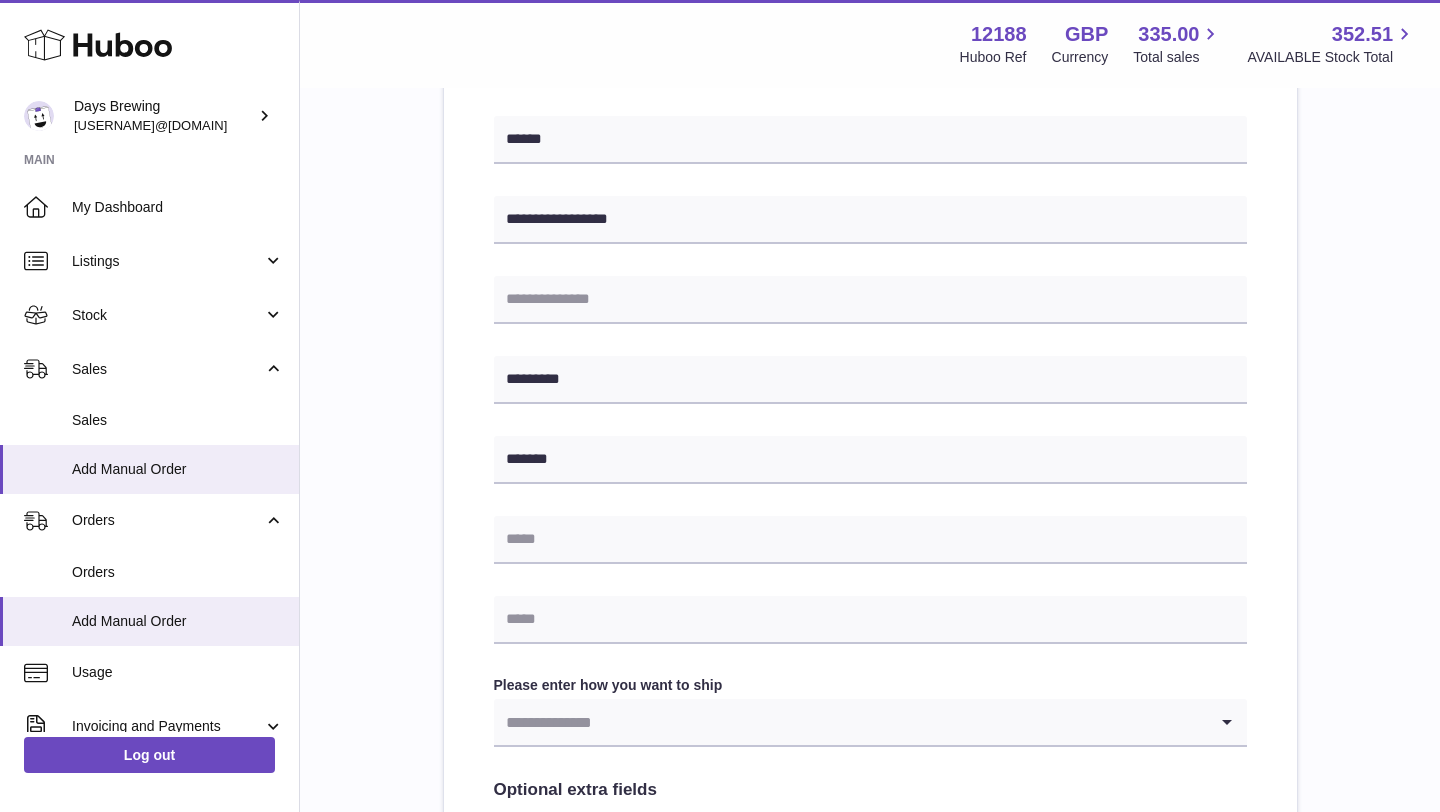 scroll, scrollTop: 625, scrollLeft: 0, axis: vertical 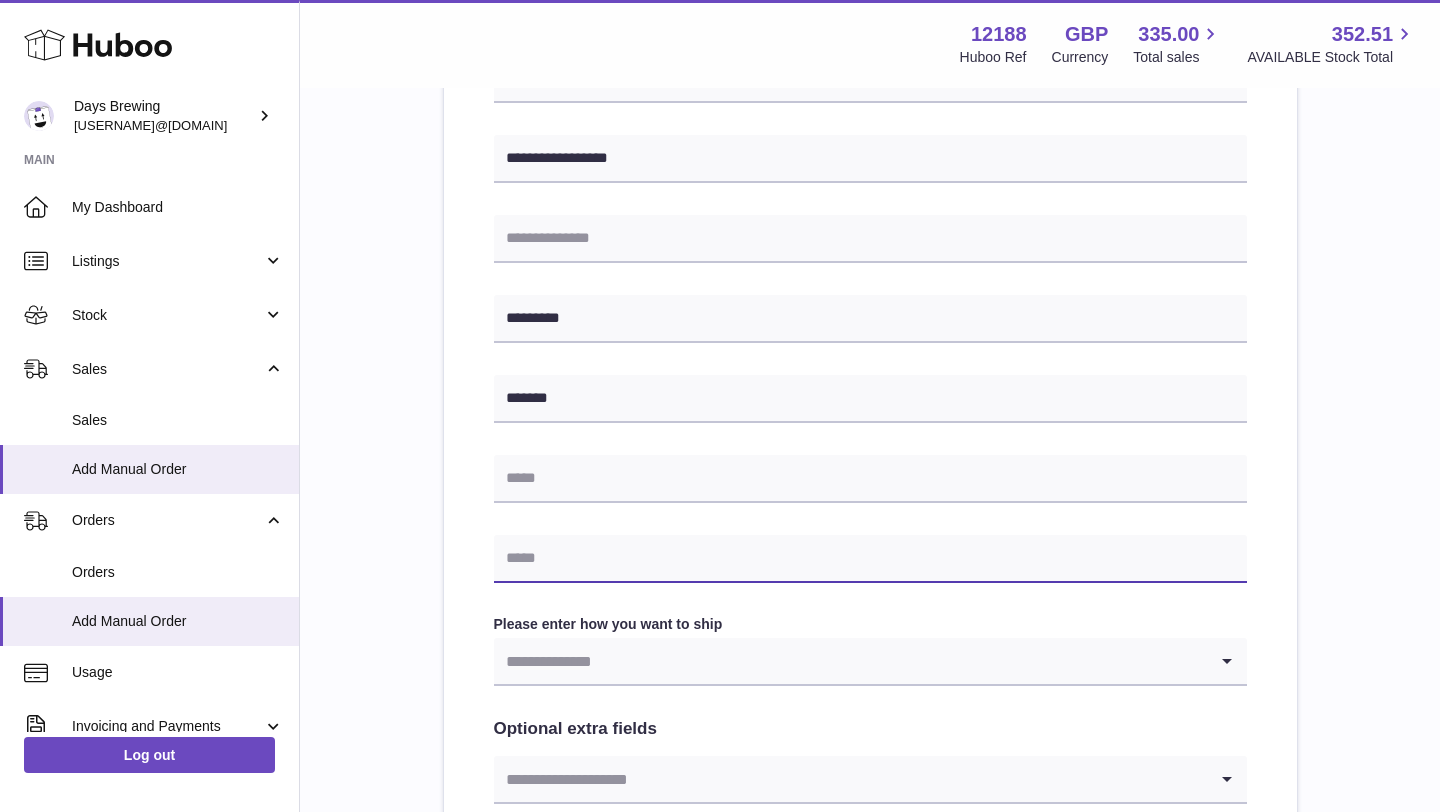 click at bounding box center (870, 559) 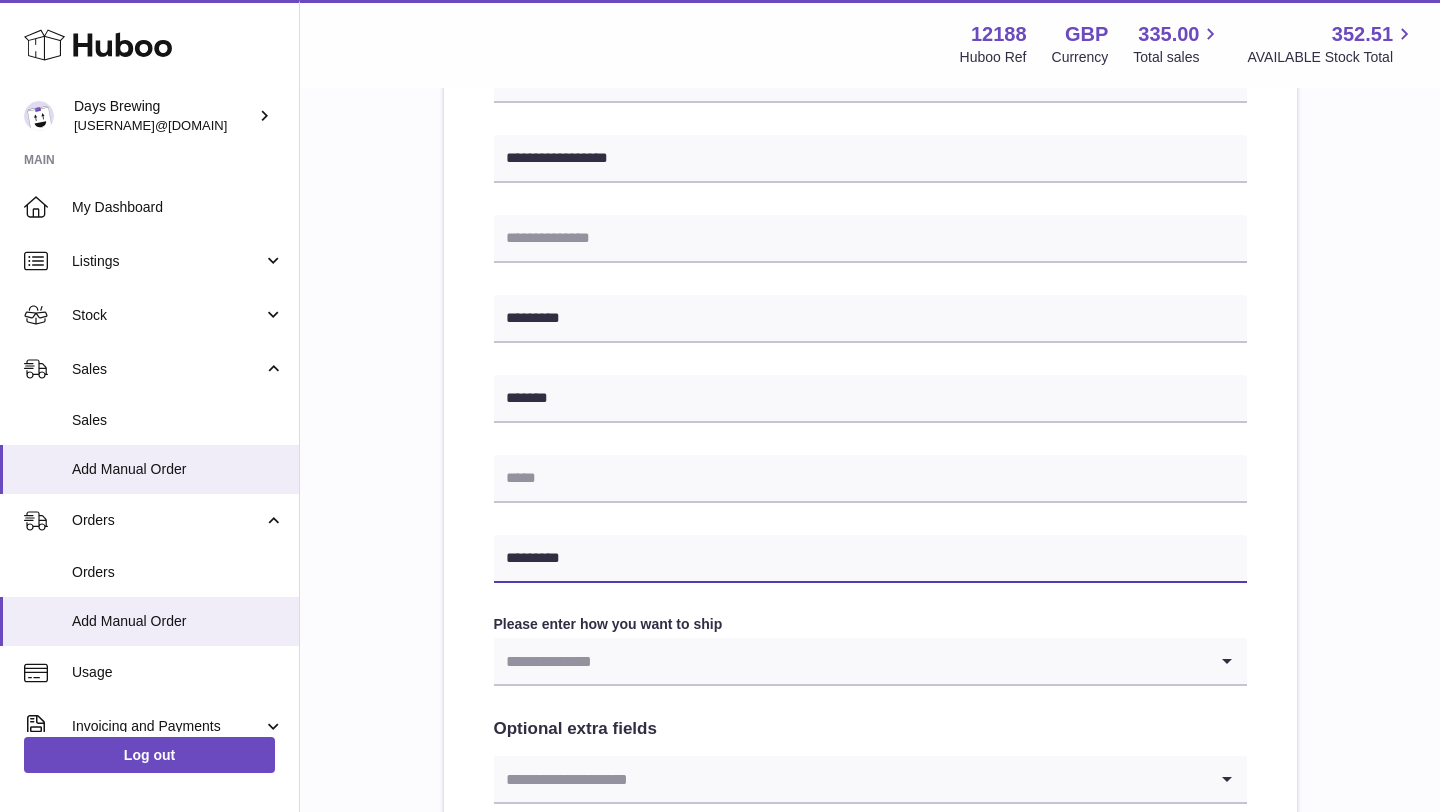 click on "*********" at bounding box center (870, 559) 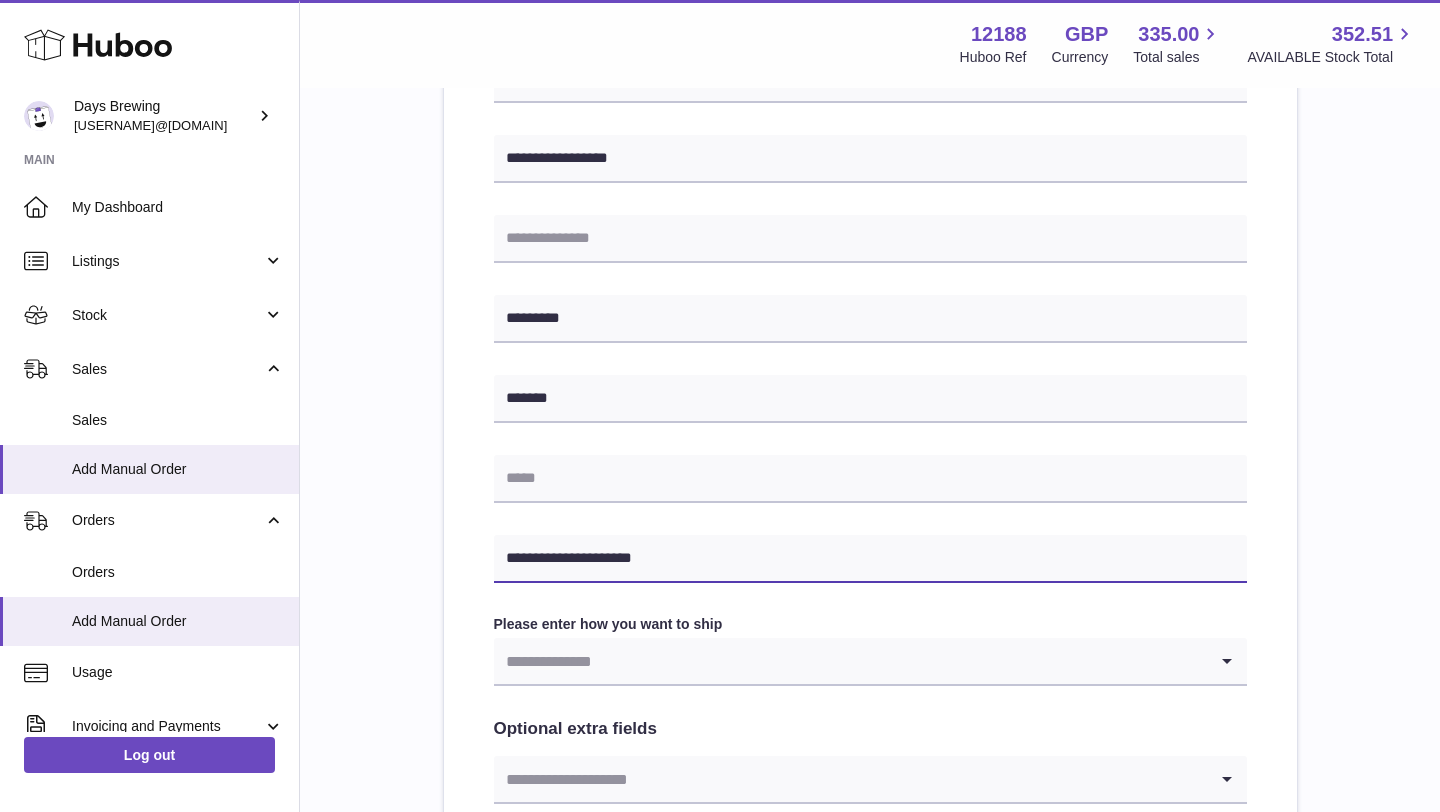 type on "**********" 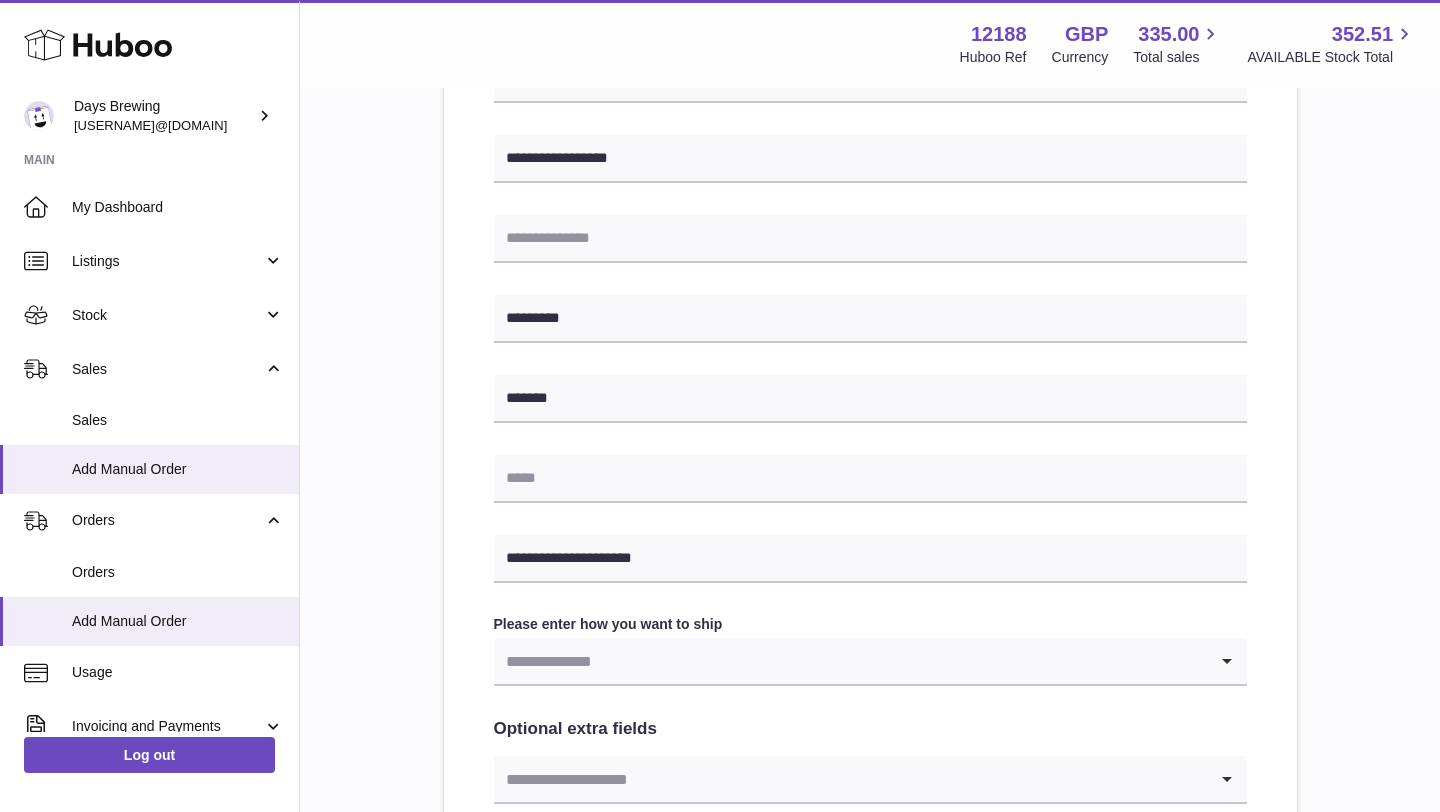 click at bounding box center (850, 661) 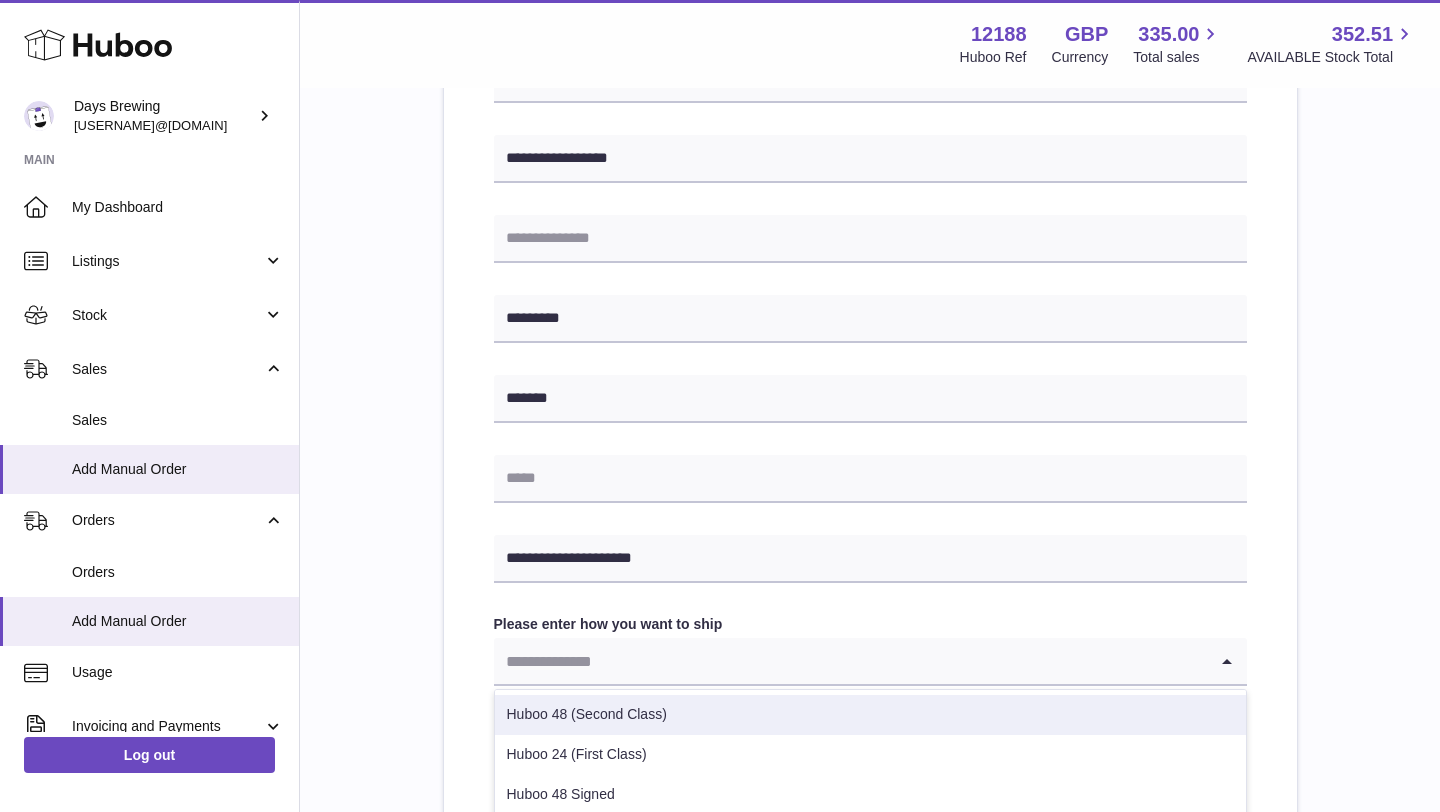 scroll, scrollTop: 142, scrollLeft: 0, axis: vertical 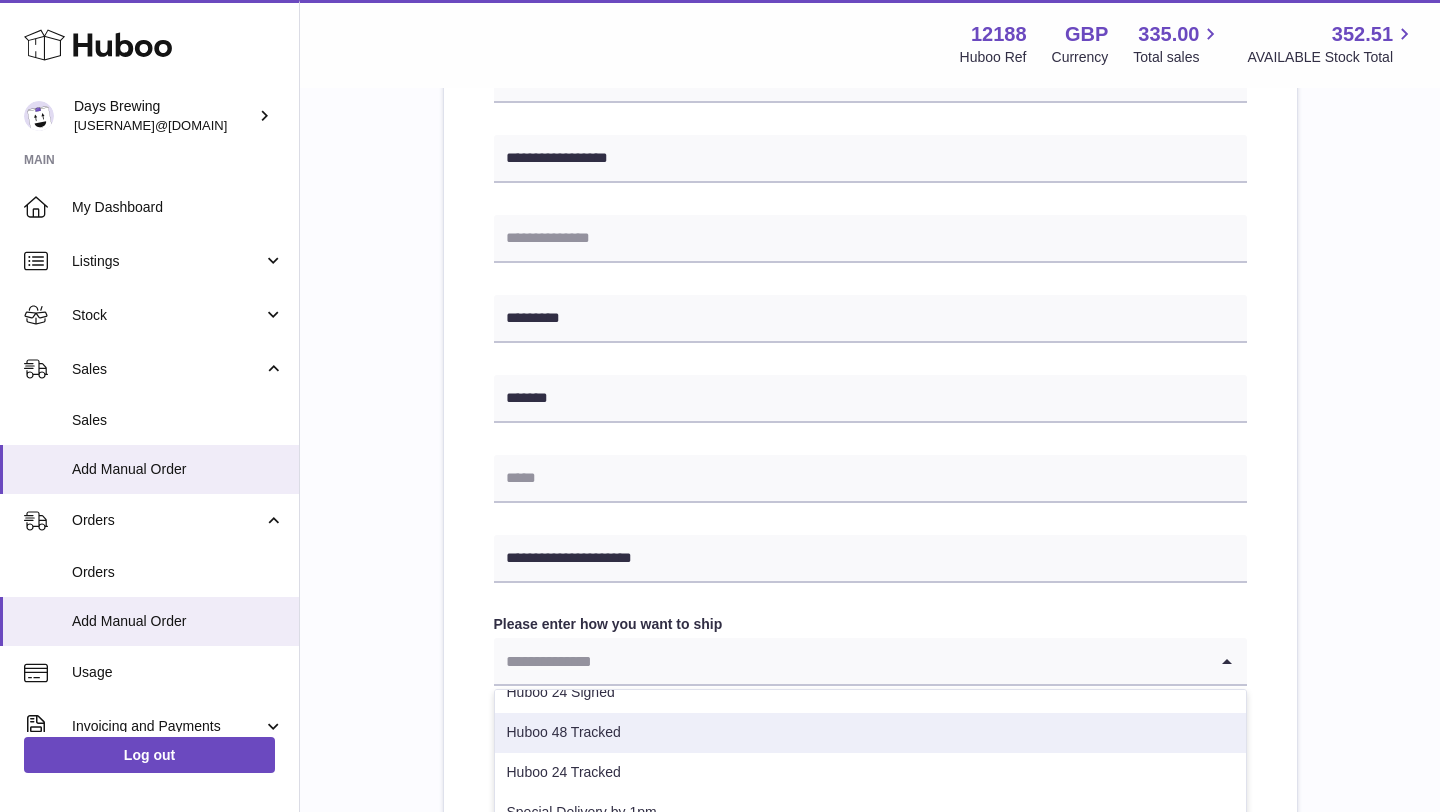 click on "Huboo 48 Tracked" at bounding box center [870, 733] 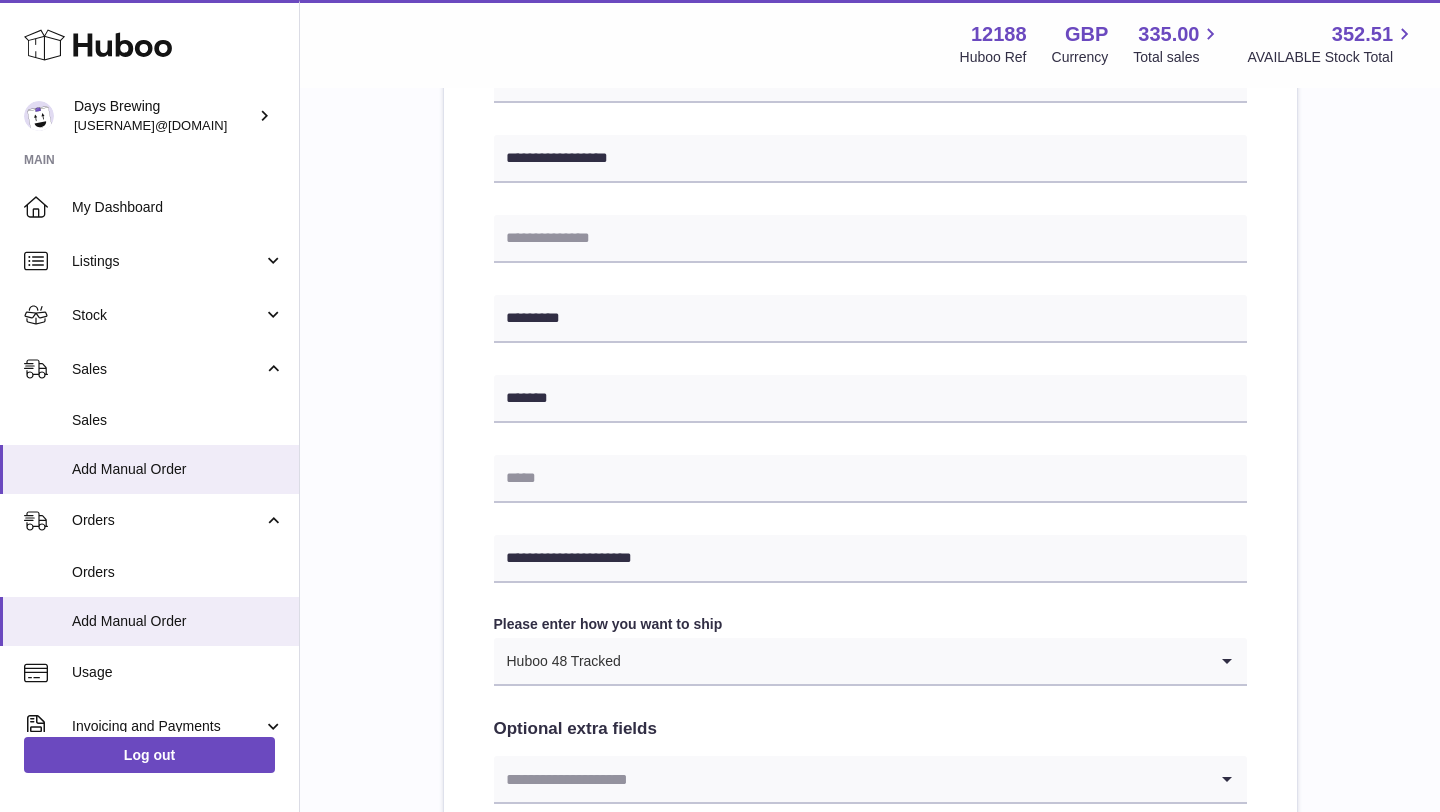scroll, scrollTop: 998, scrollLeft: 0, axis: vertical 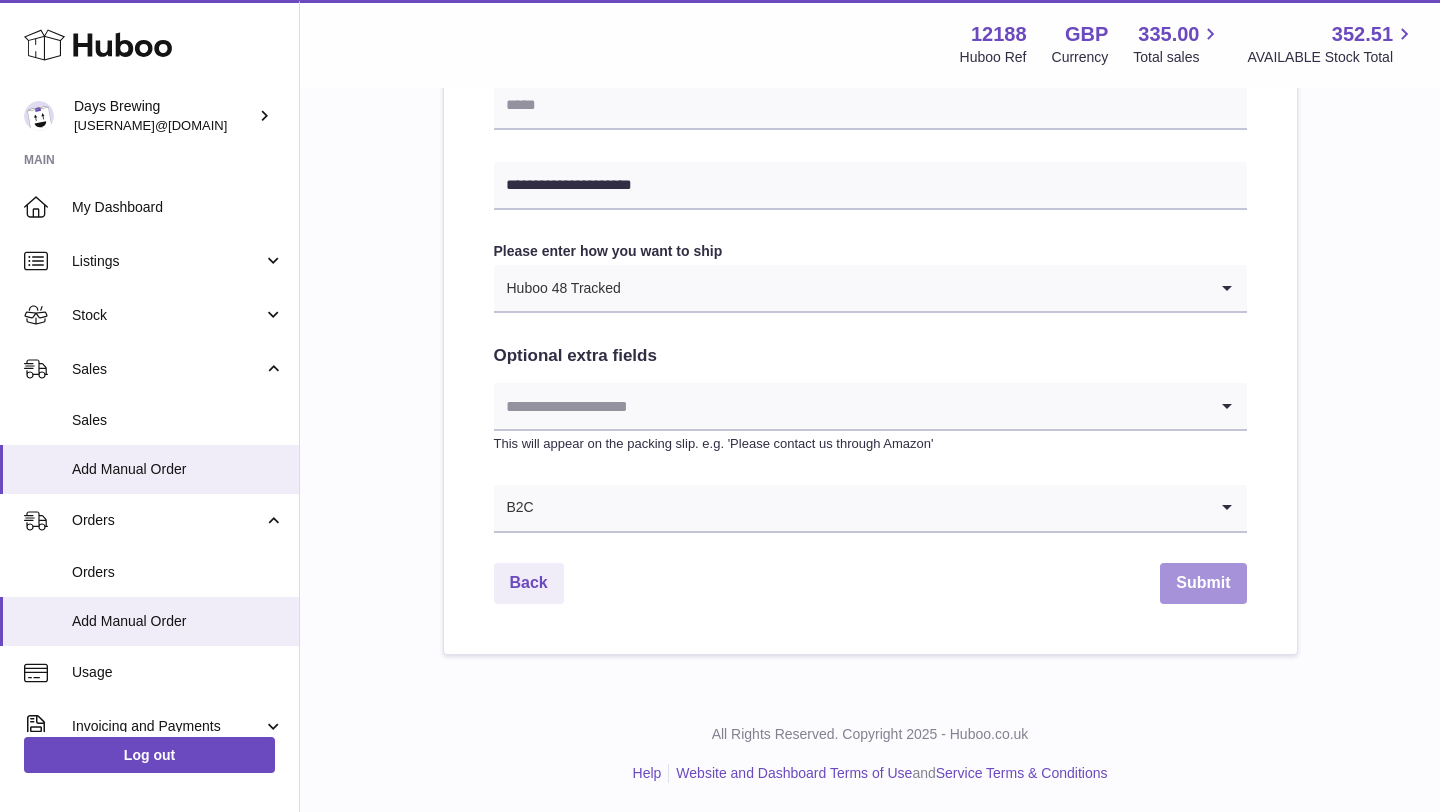 click on "Submit" at bounding box center (1203, 583) 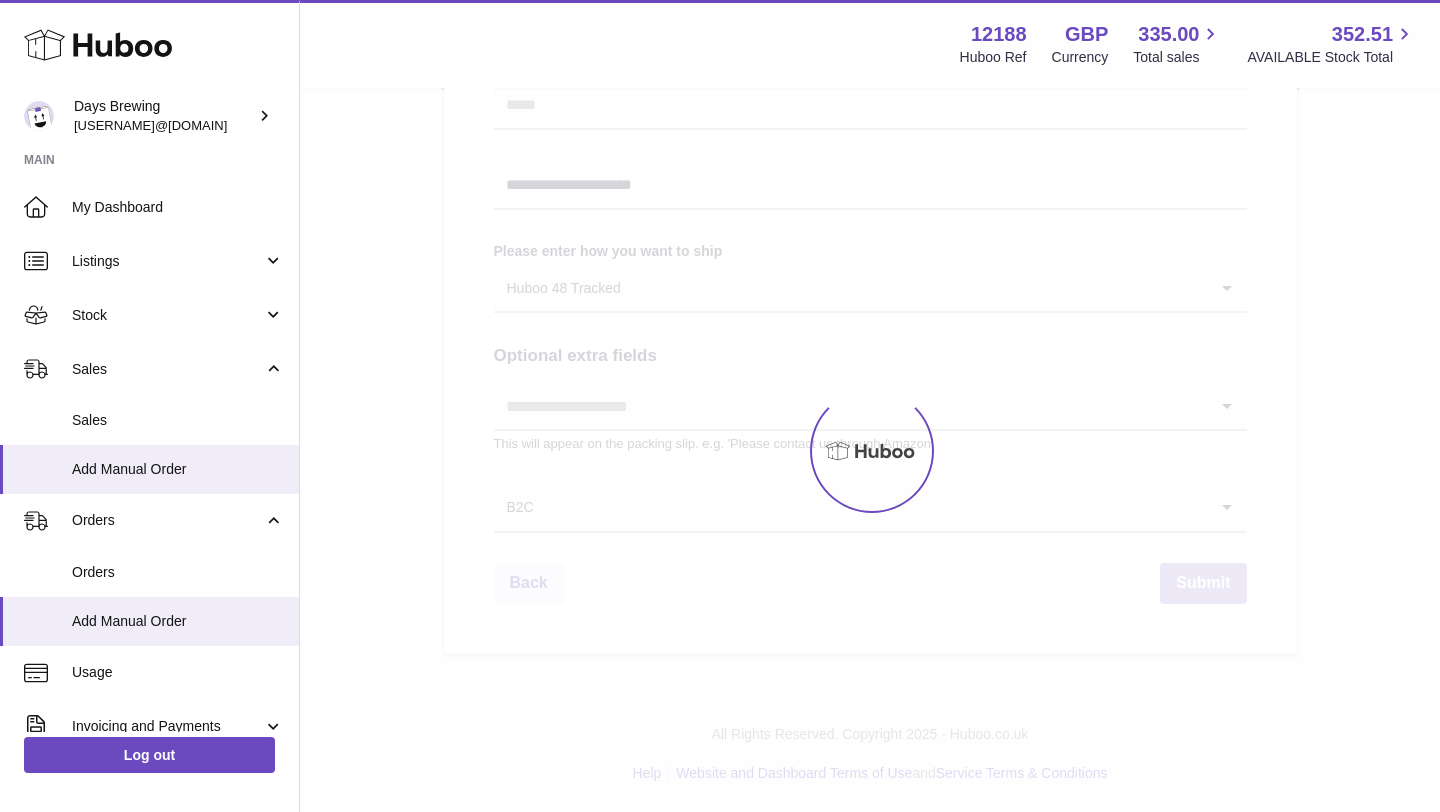 scroll, scrollTop: 0, scrollLeft: 0, axis: both 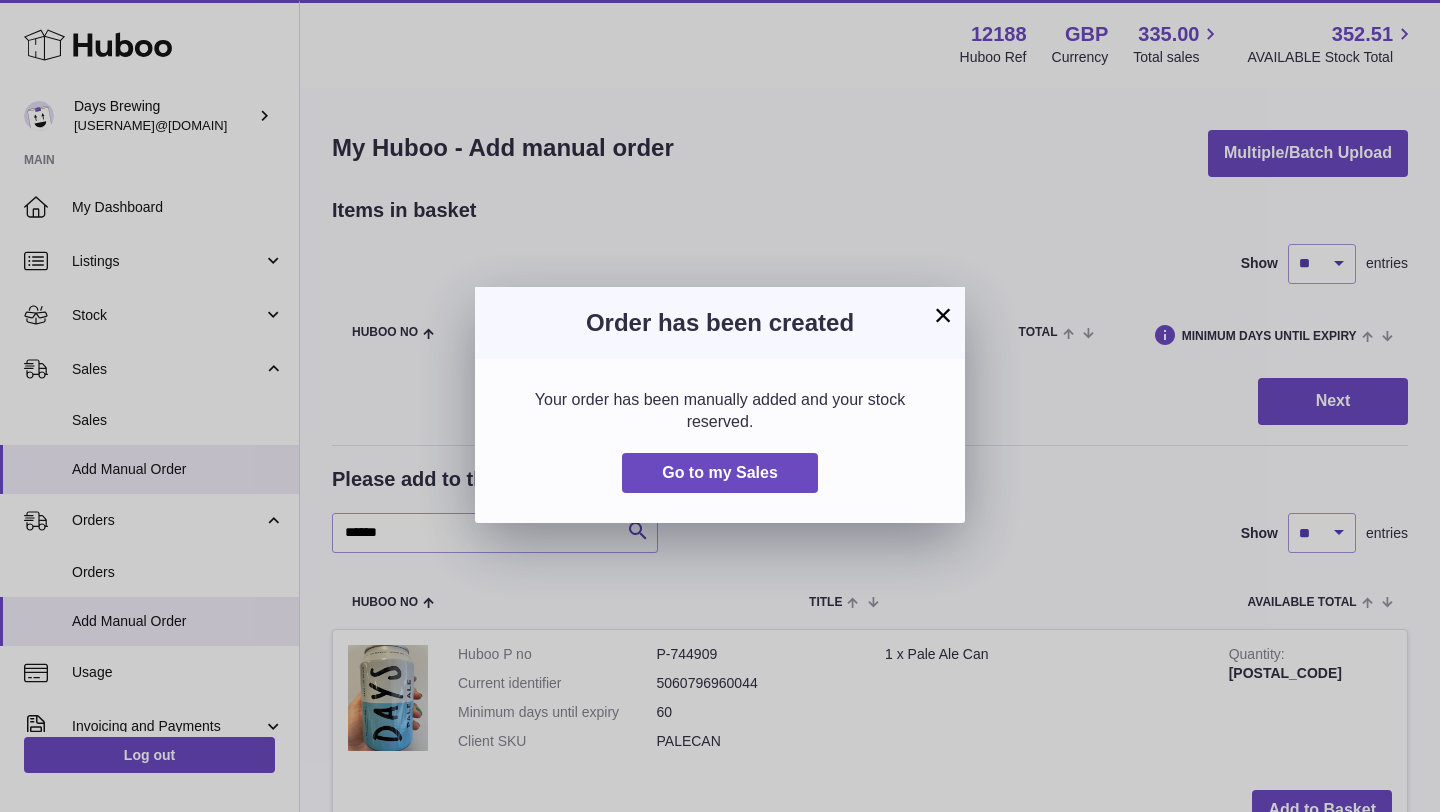click on "×" at bounding box center [943, 315] 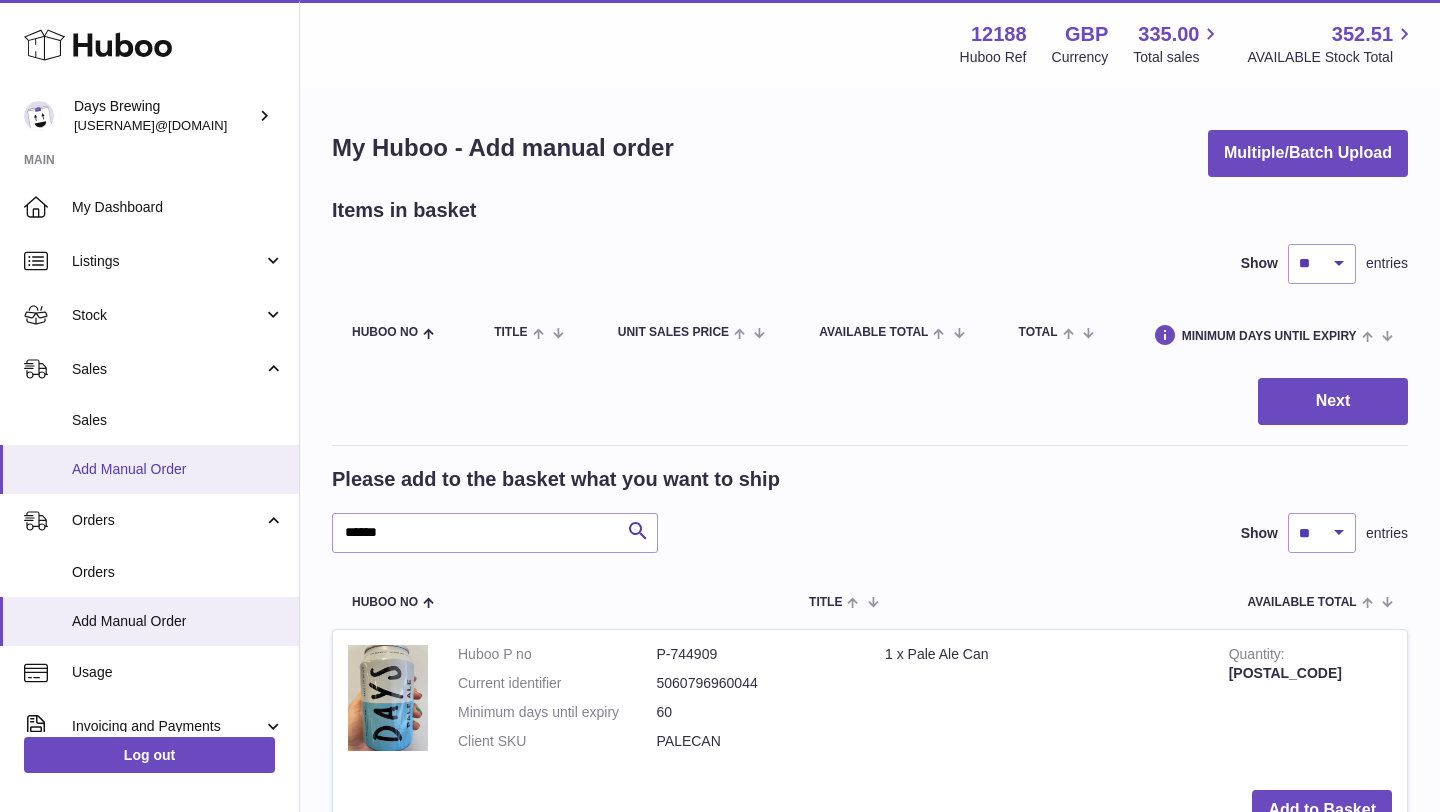 click on "Add Manual Order" at bounding box center [178, 469] 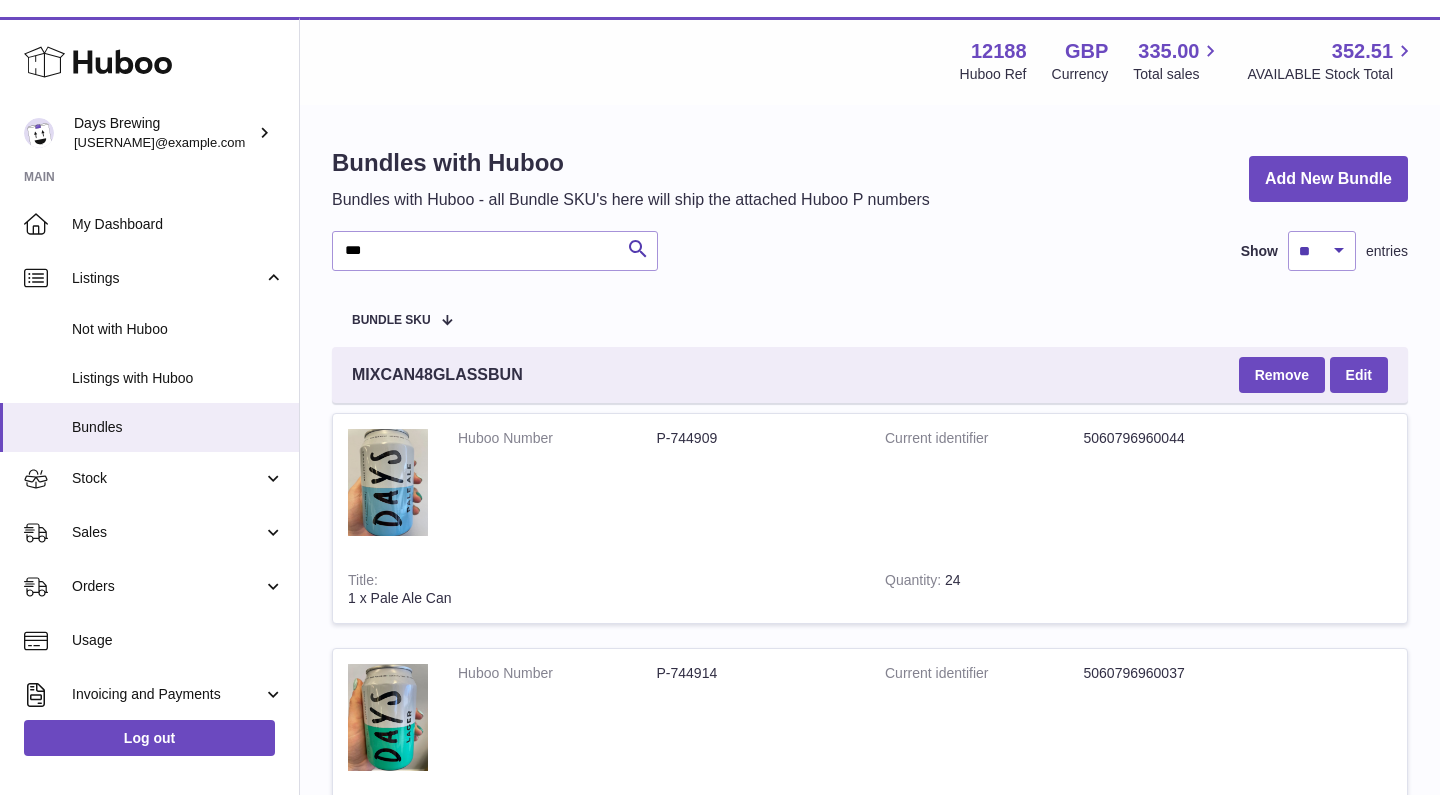 scroll, scrollTop: 0, scrollLeft: 0, axis: both 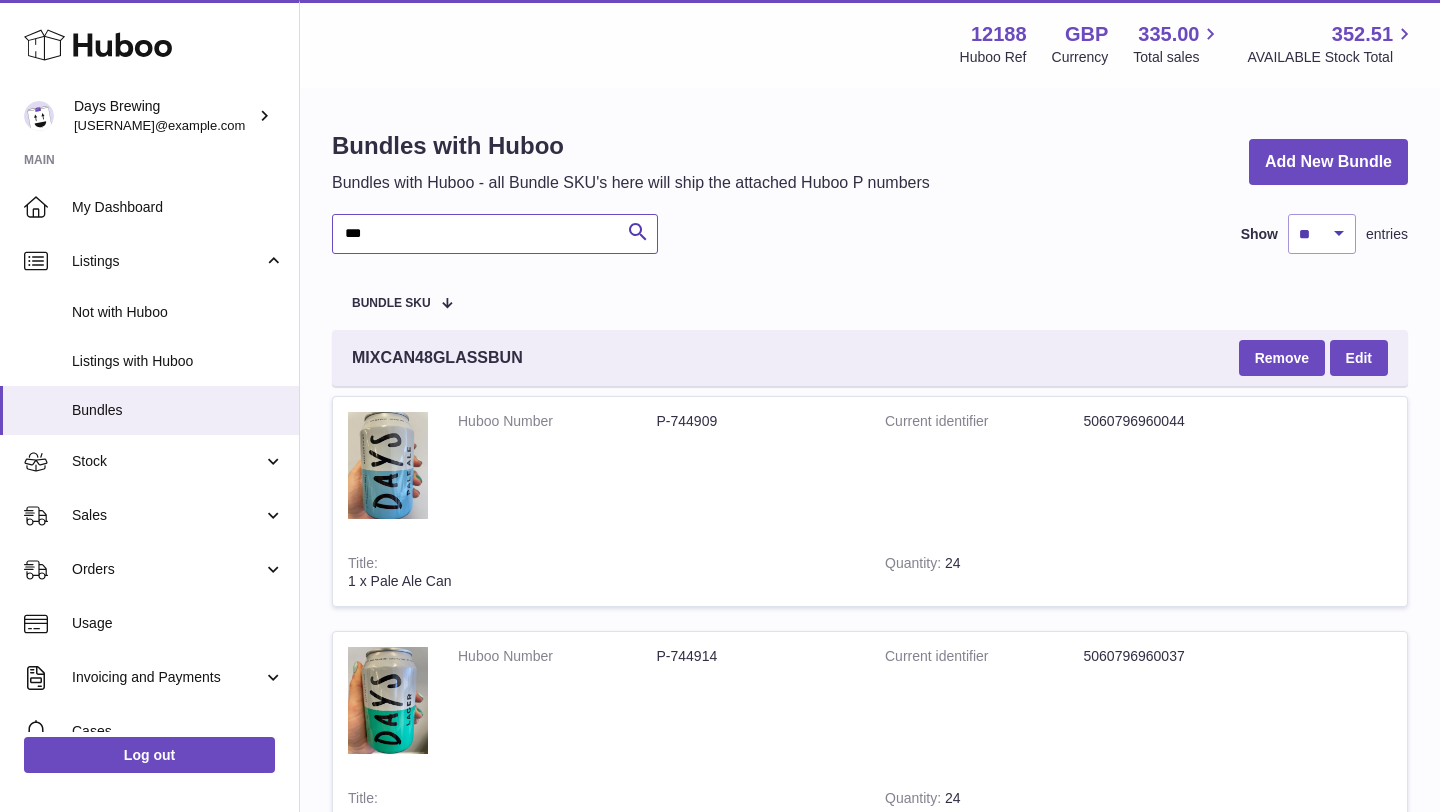 click on "***" at bounding box center (495, 234) 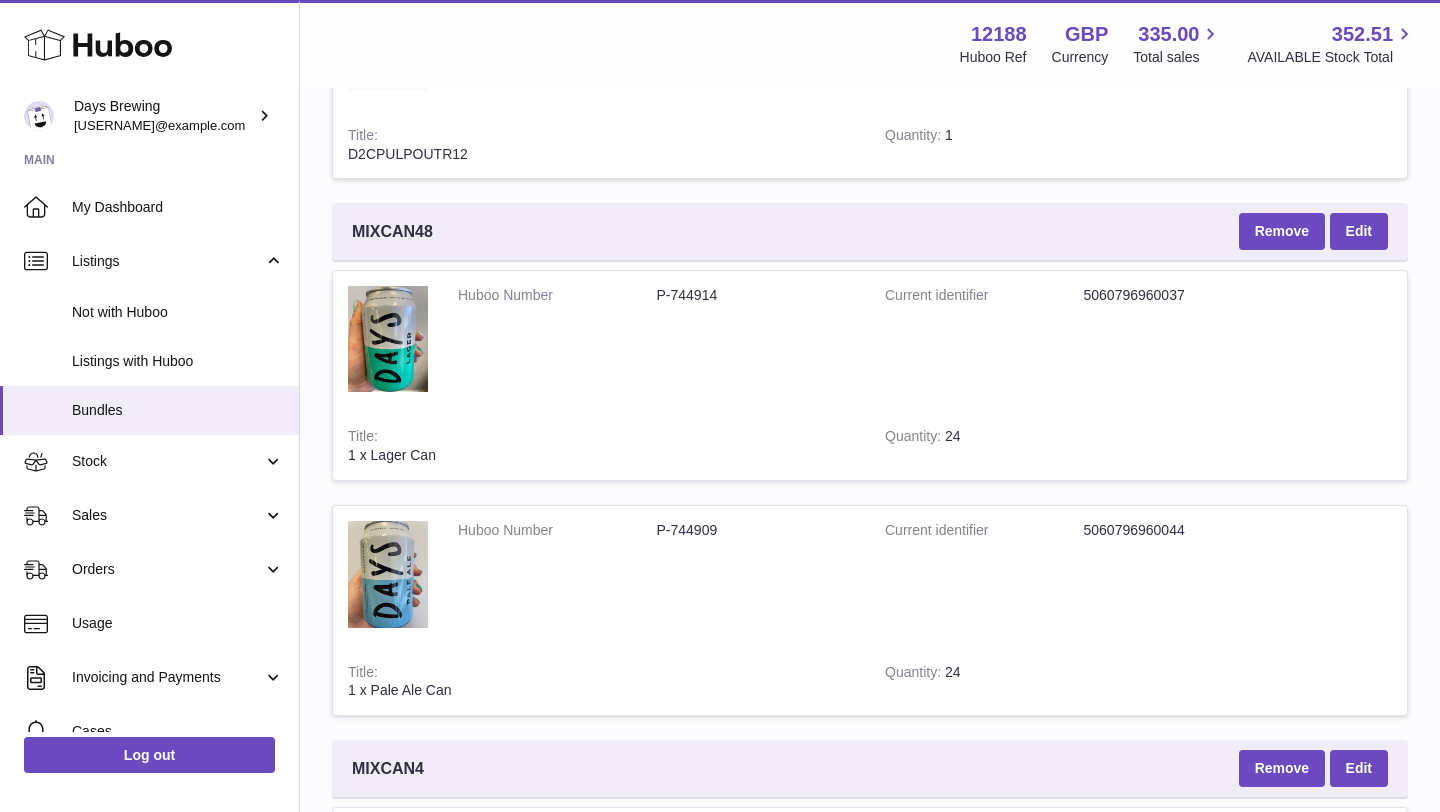 scroll, scrollTop: 2289, scrollLeft: 0, axis: vertical 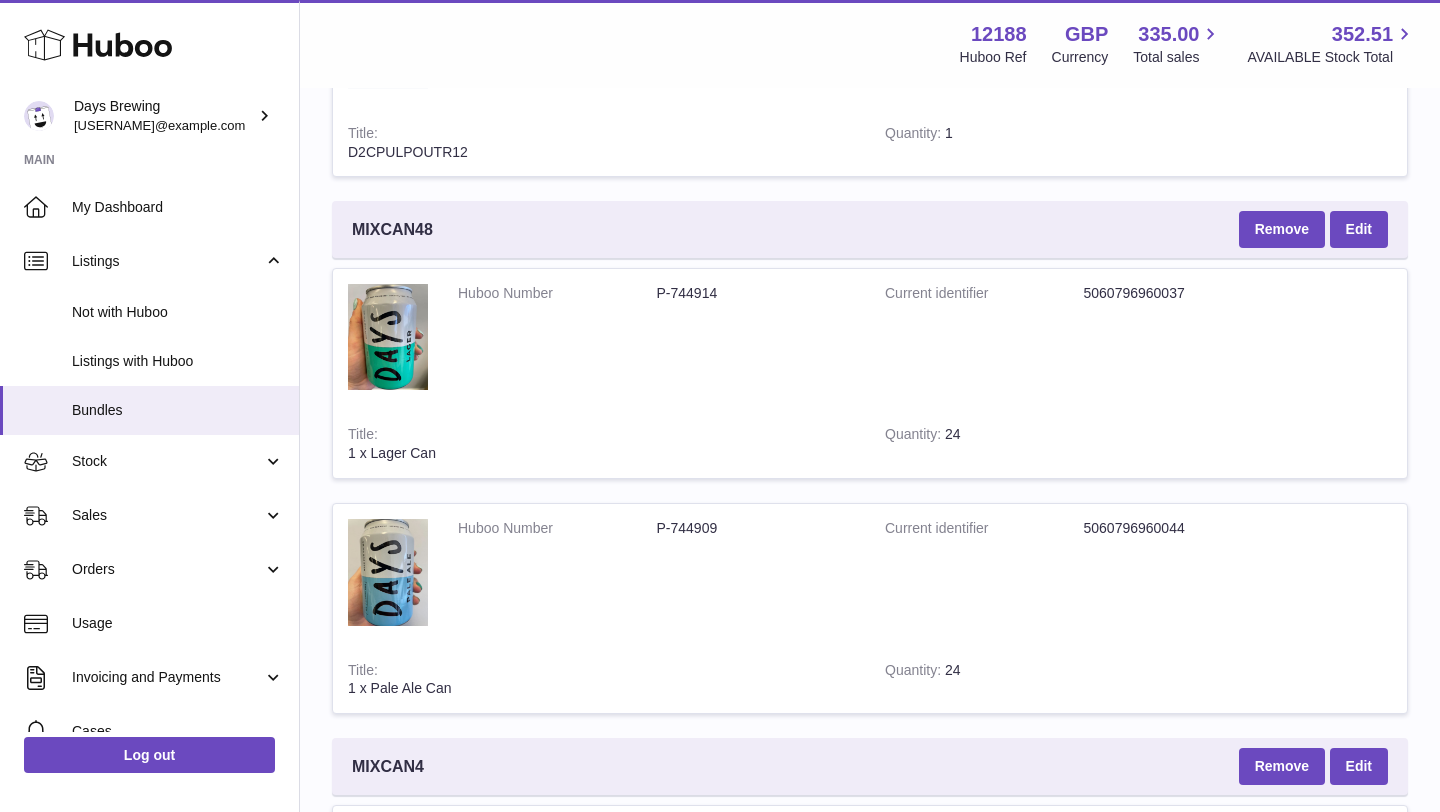 type on "******" 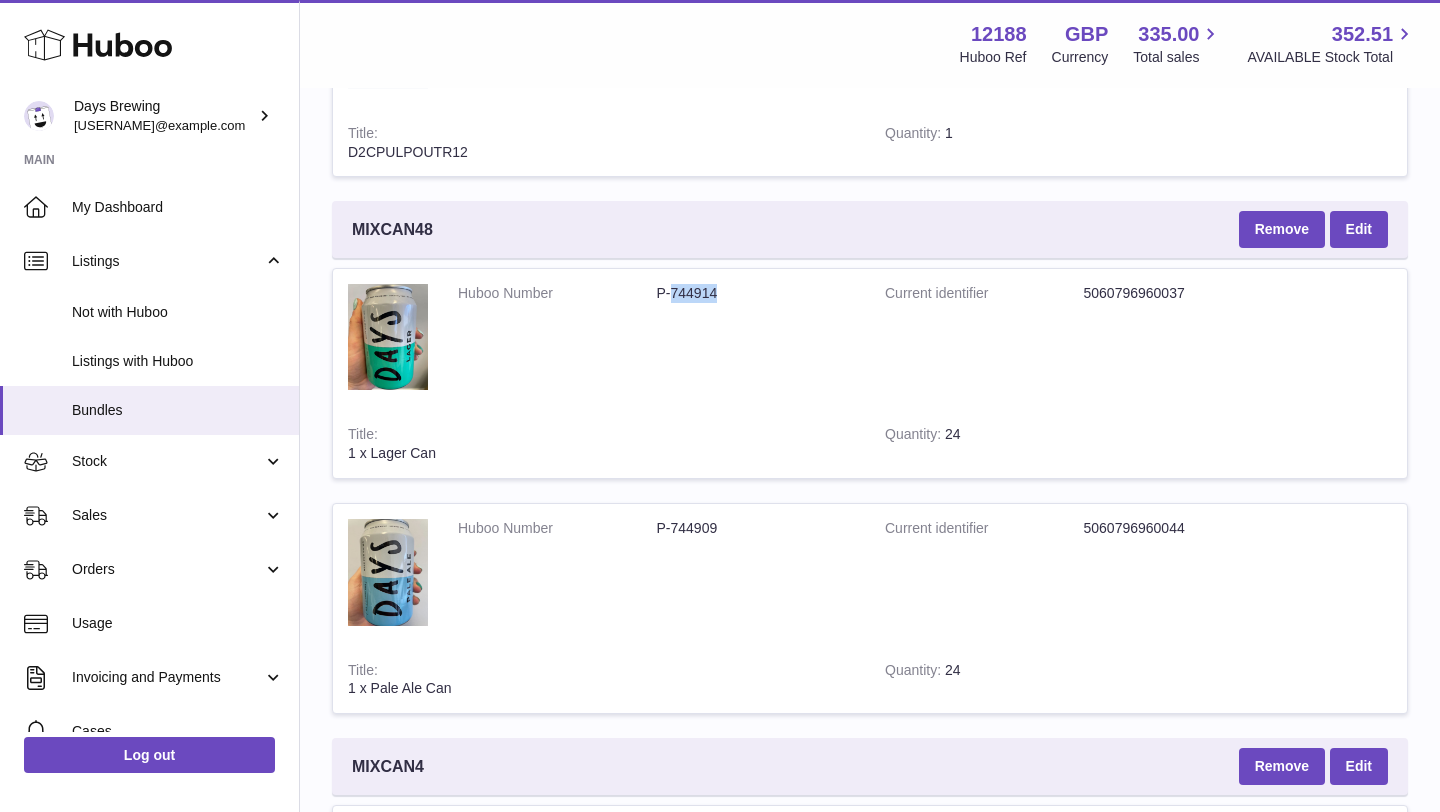 drag, startPoint x: 672, startPoint y: 292, endPoint x: 752, endPoint y: 298, distance: 80.224686 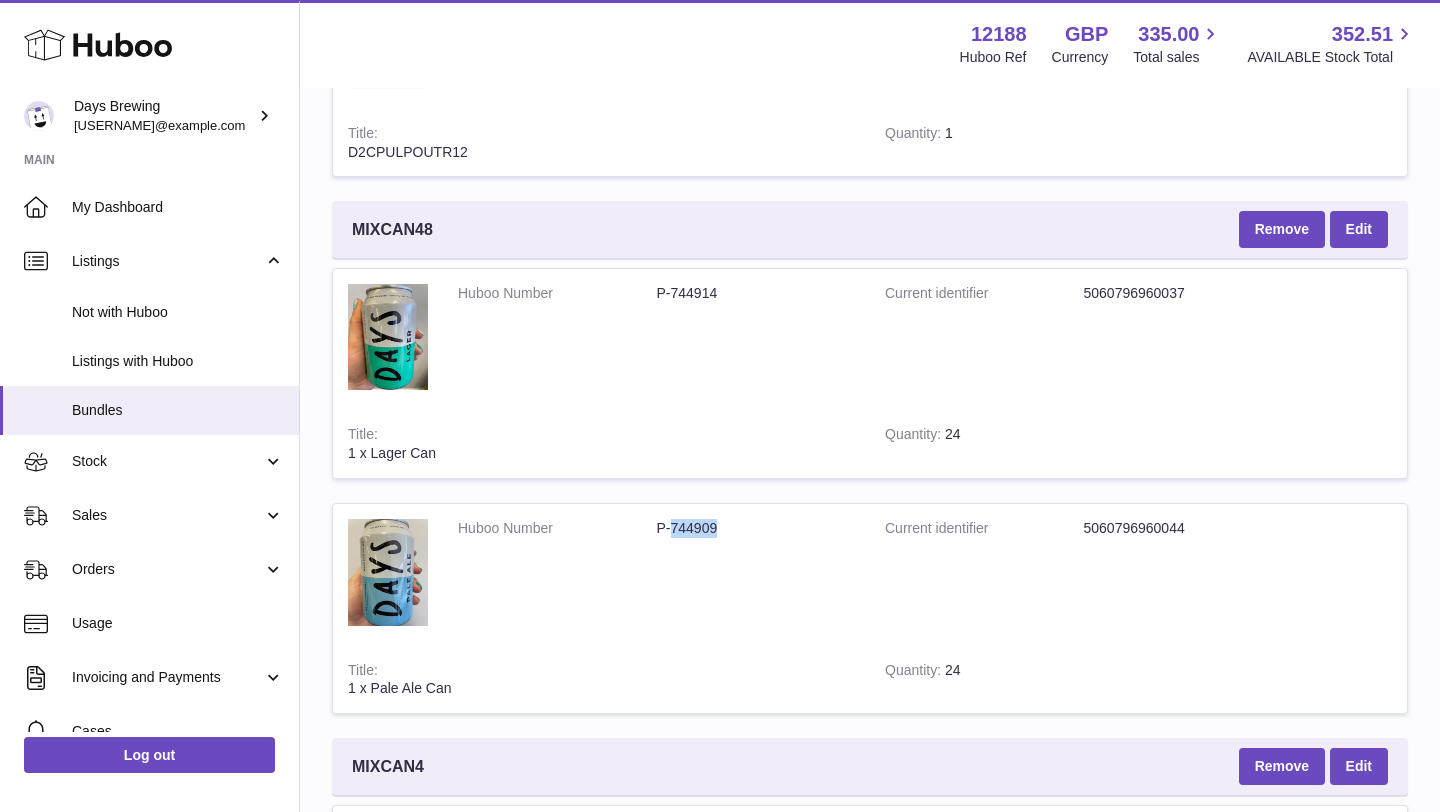 drag, startPoint x: 673, startPoint y: 531, endPoint x: 732, endPoint y: 531, distance: 59 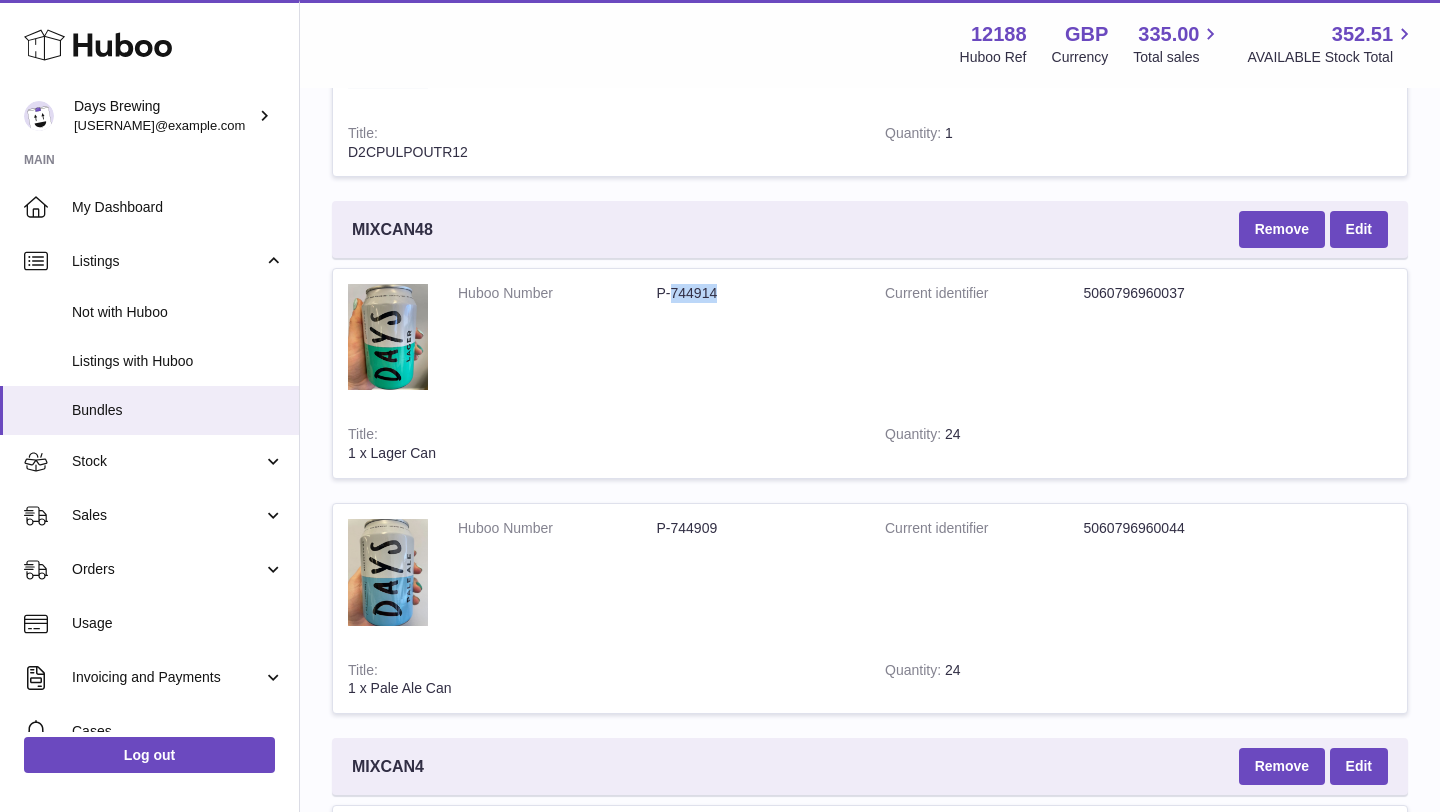 drag, startPoint x: 672, startPoint y: 293, endPoint x: 758, endPoint y: 305, distance: 86.833176 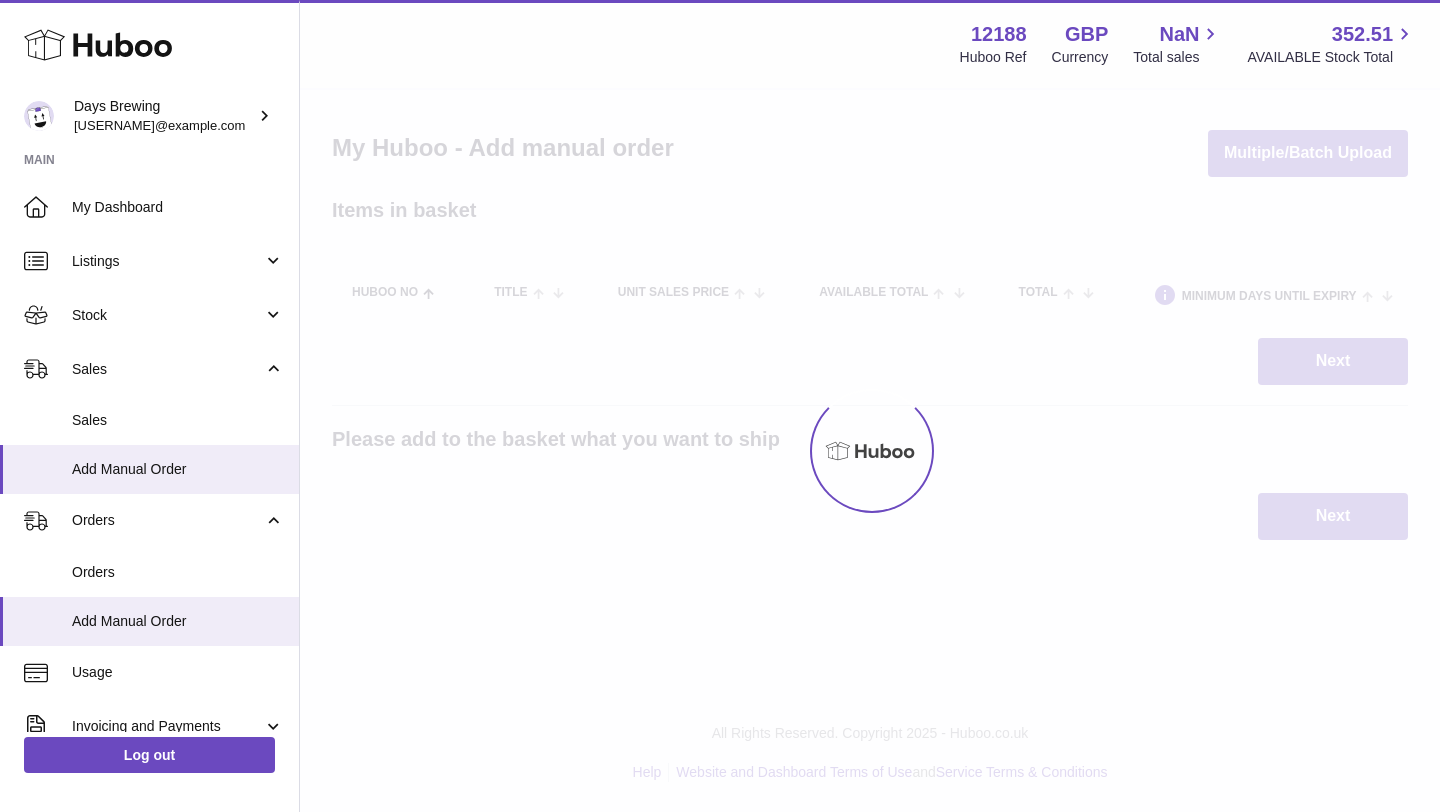 scroll, scrollTop: 0, scrollLeft: 0, axis: both 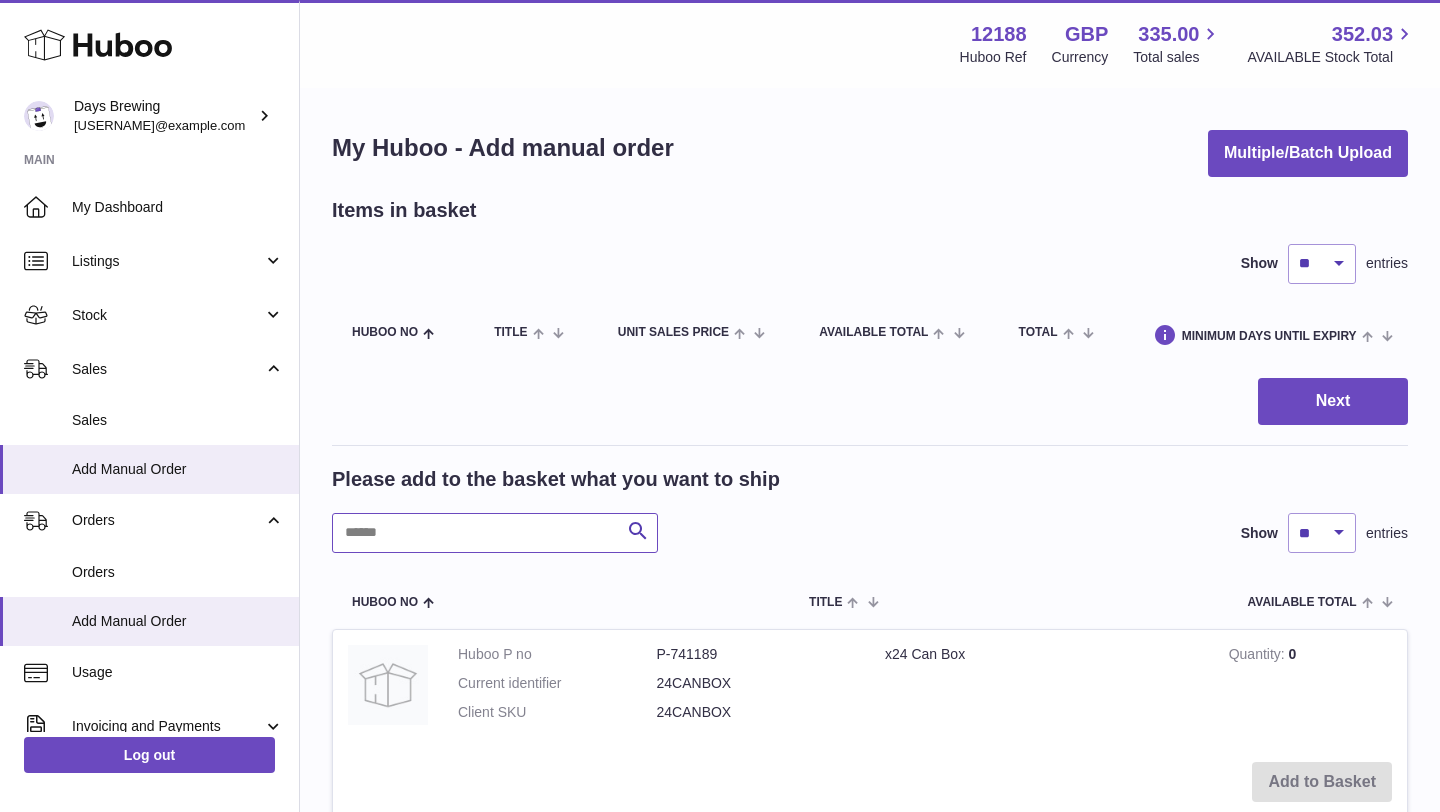 click at bounding box center [495, 533] 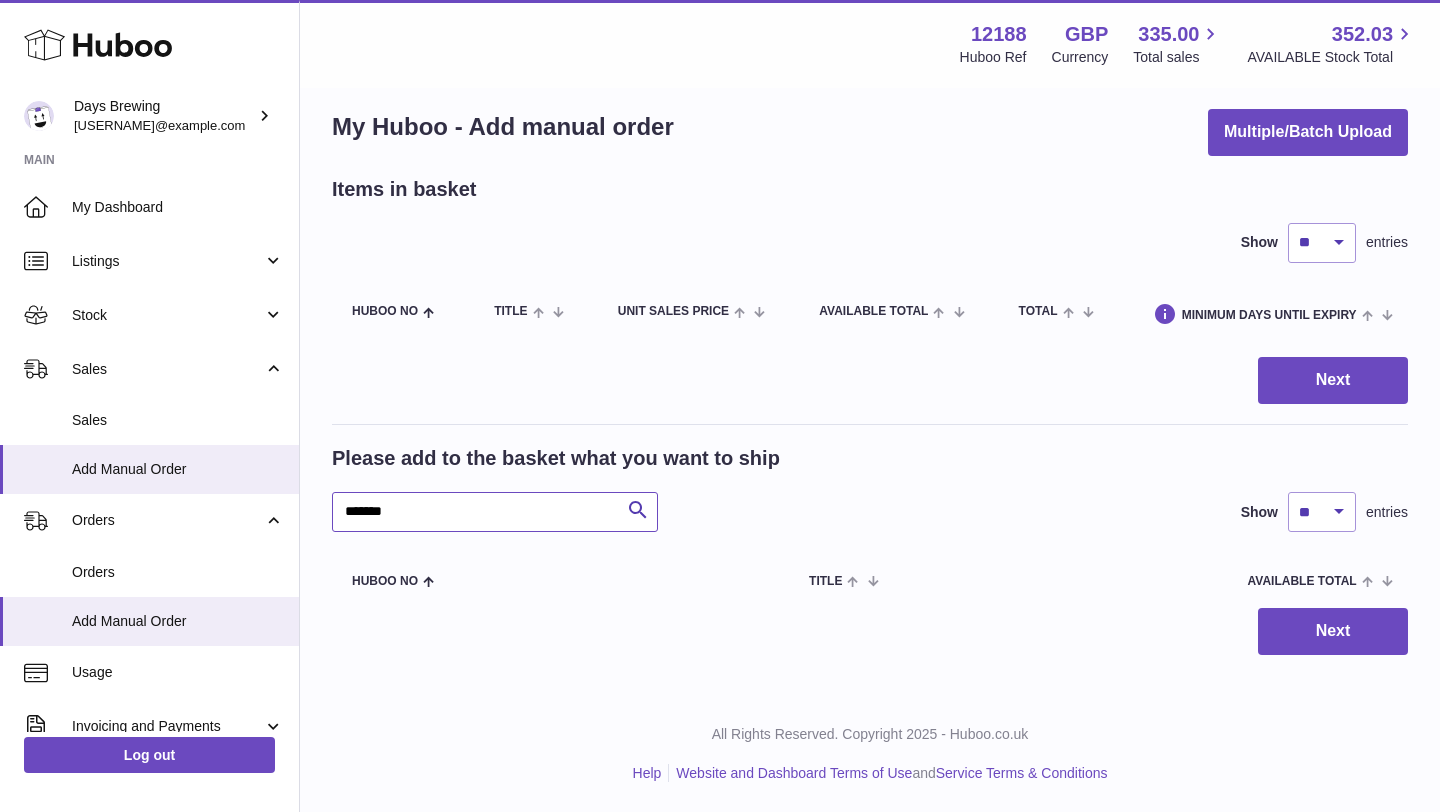 scroll, scrollTop: 22, scrollLeft: 0, axis: vertical 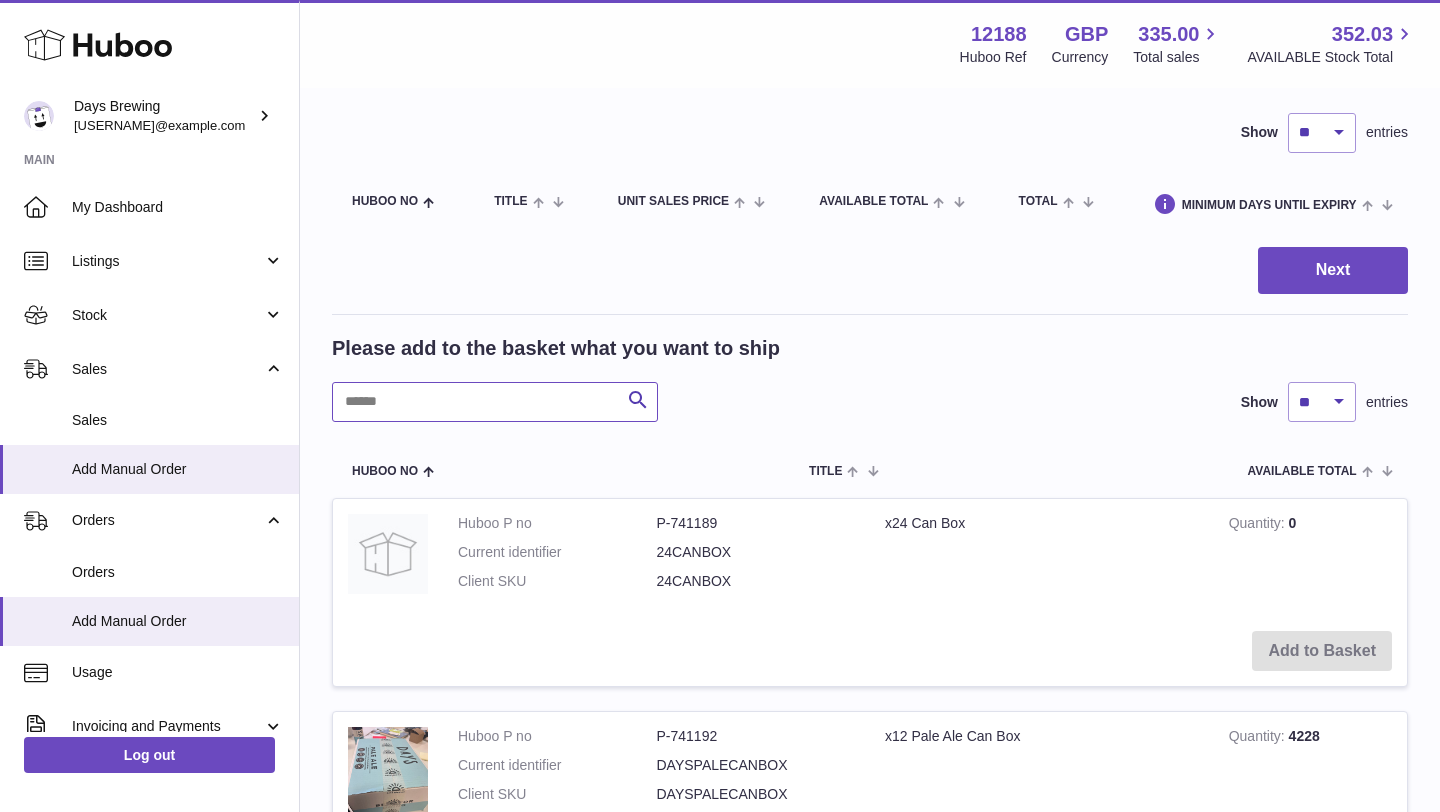 paste on "******" 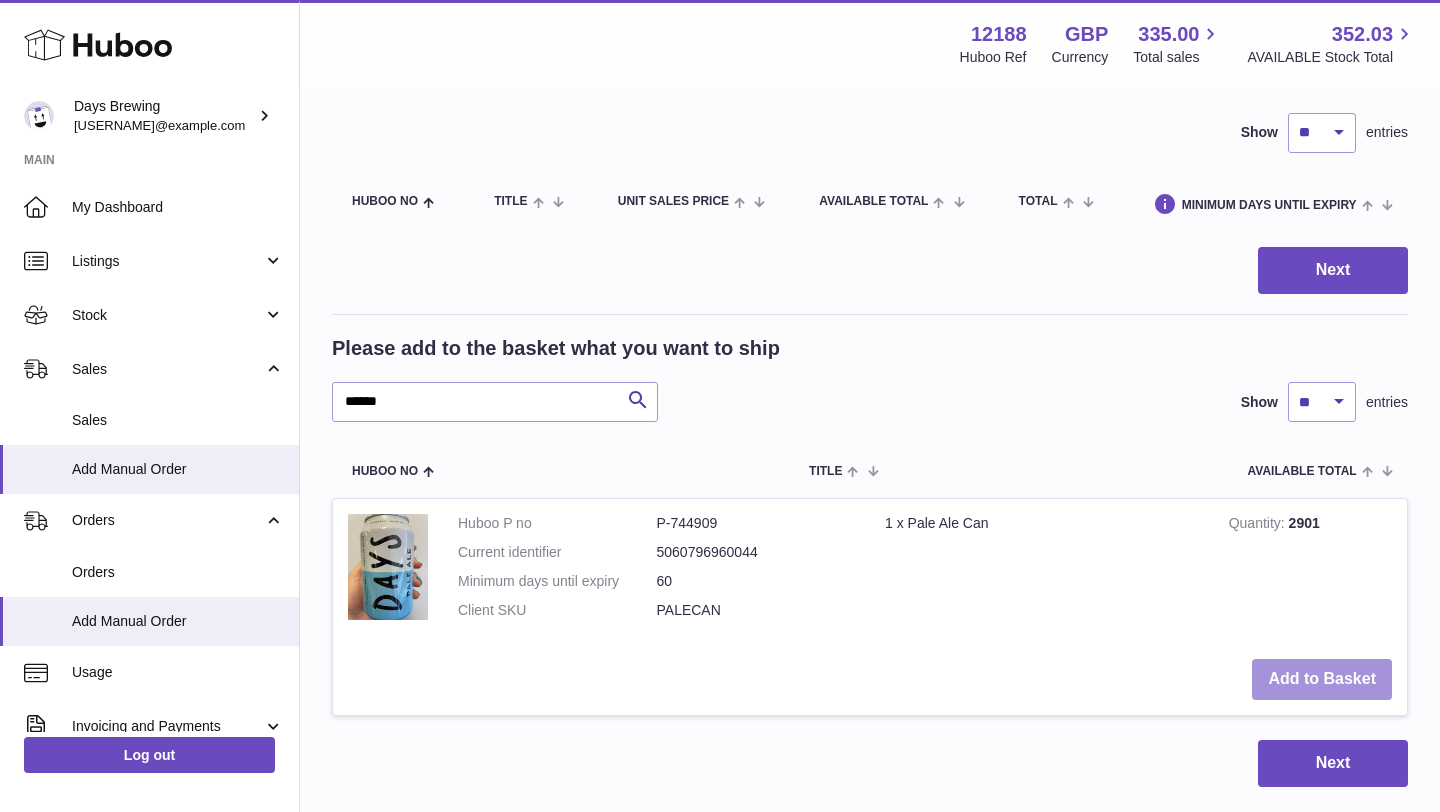 click on "Add to Basket" at bounding box center [1322, 679] 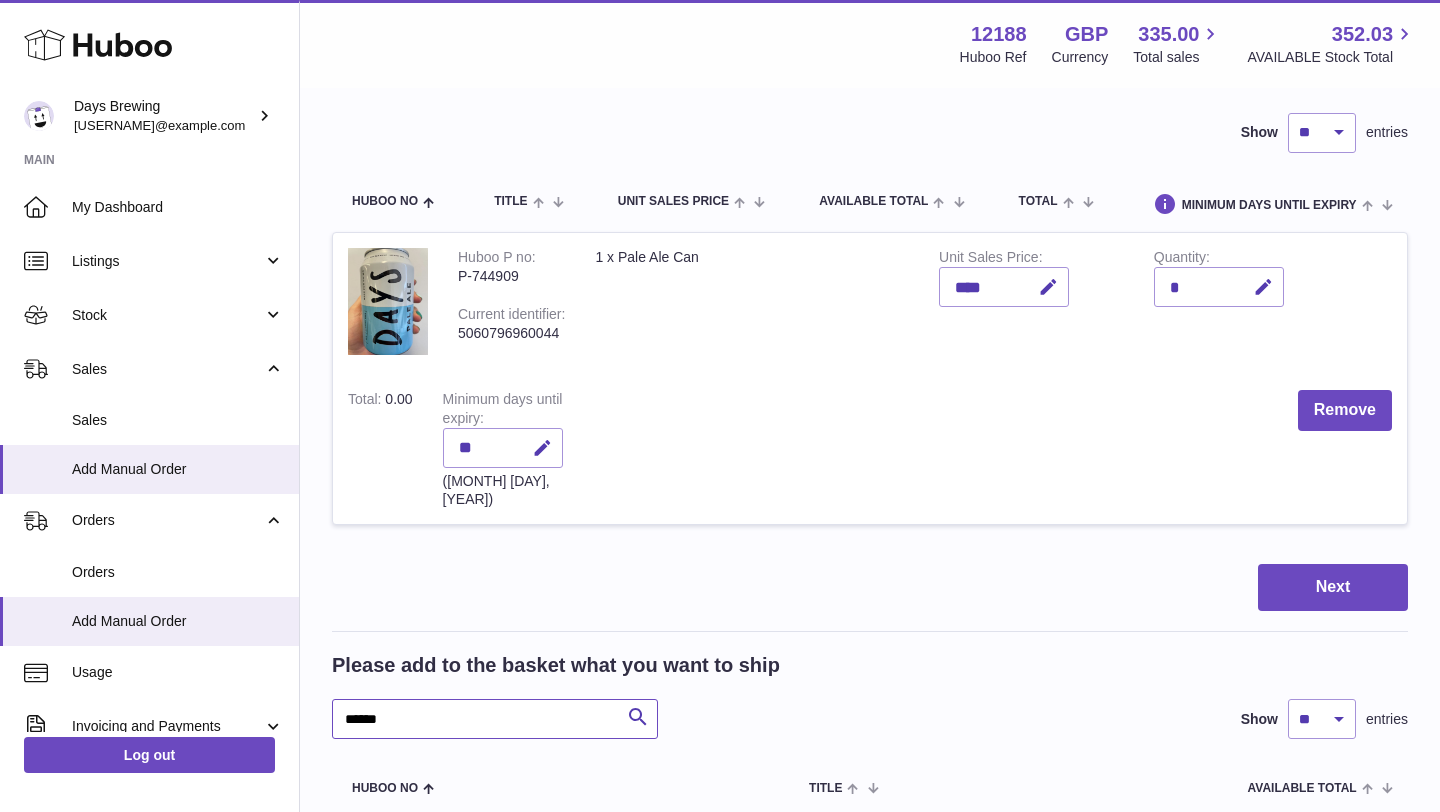click on "******" at bounding box center [495, 719] 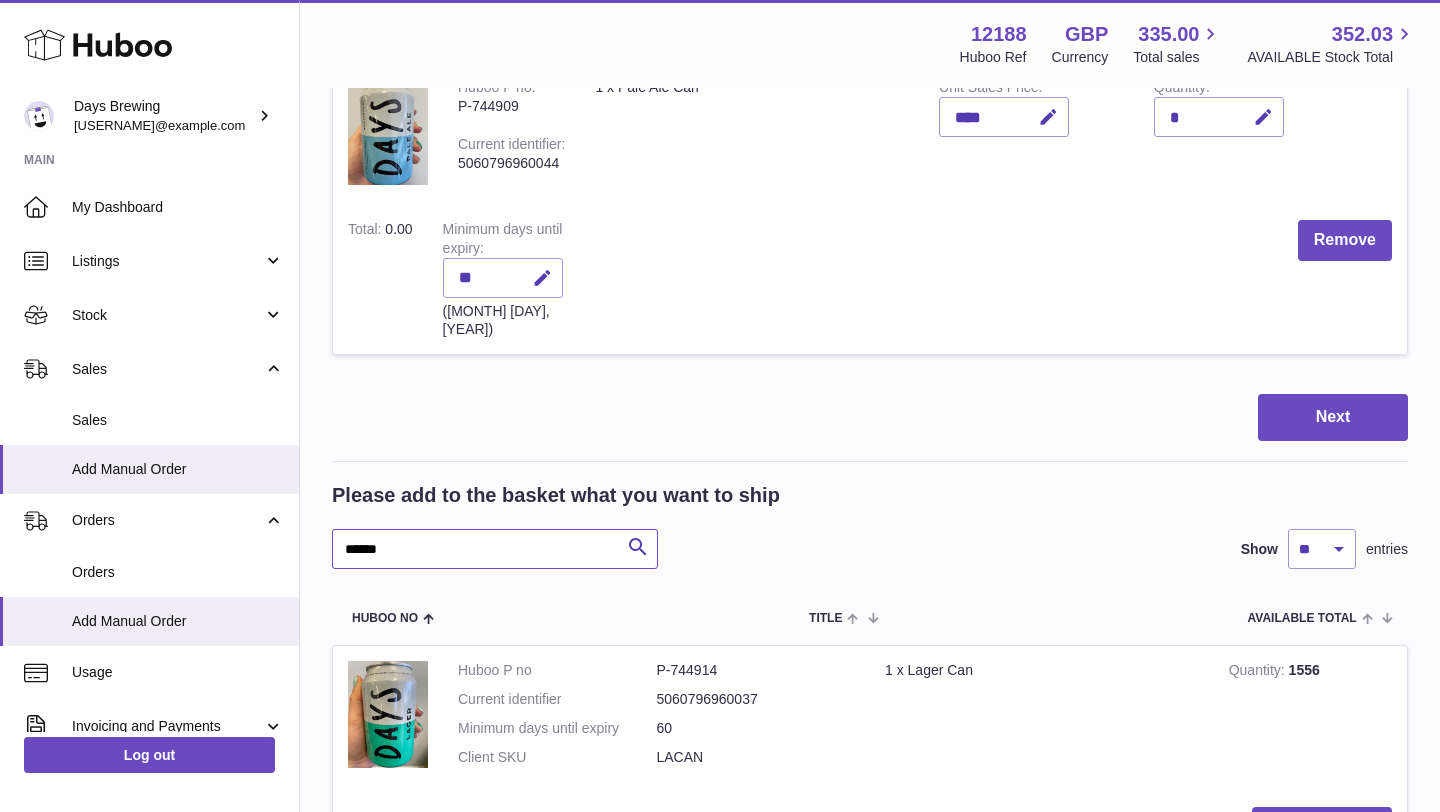 scroll, scrollTop: 304, scrollLeft: 0, axis: vertical 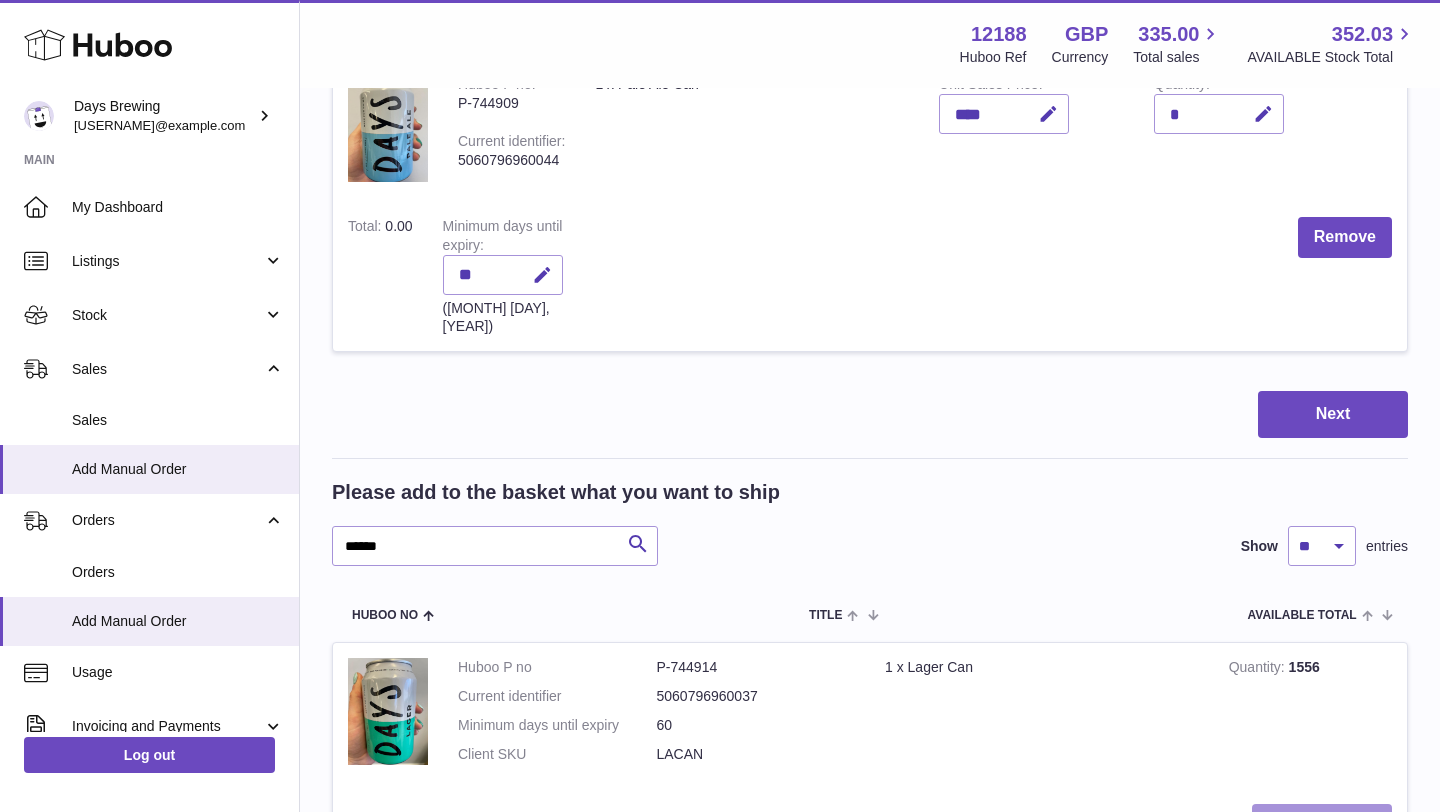 click on "Add to Basket" at bounding box center [1322, 824] 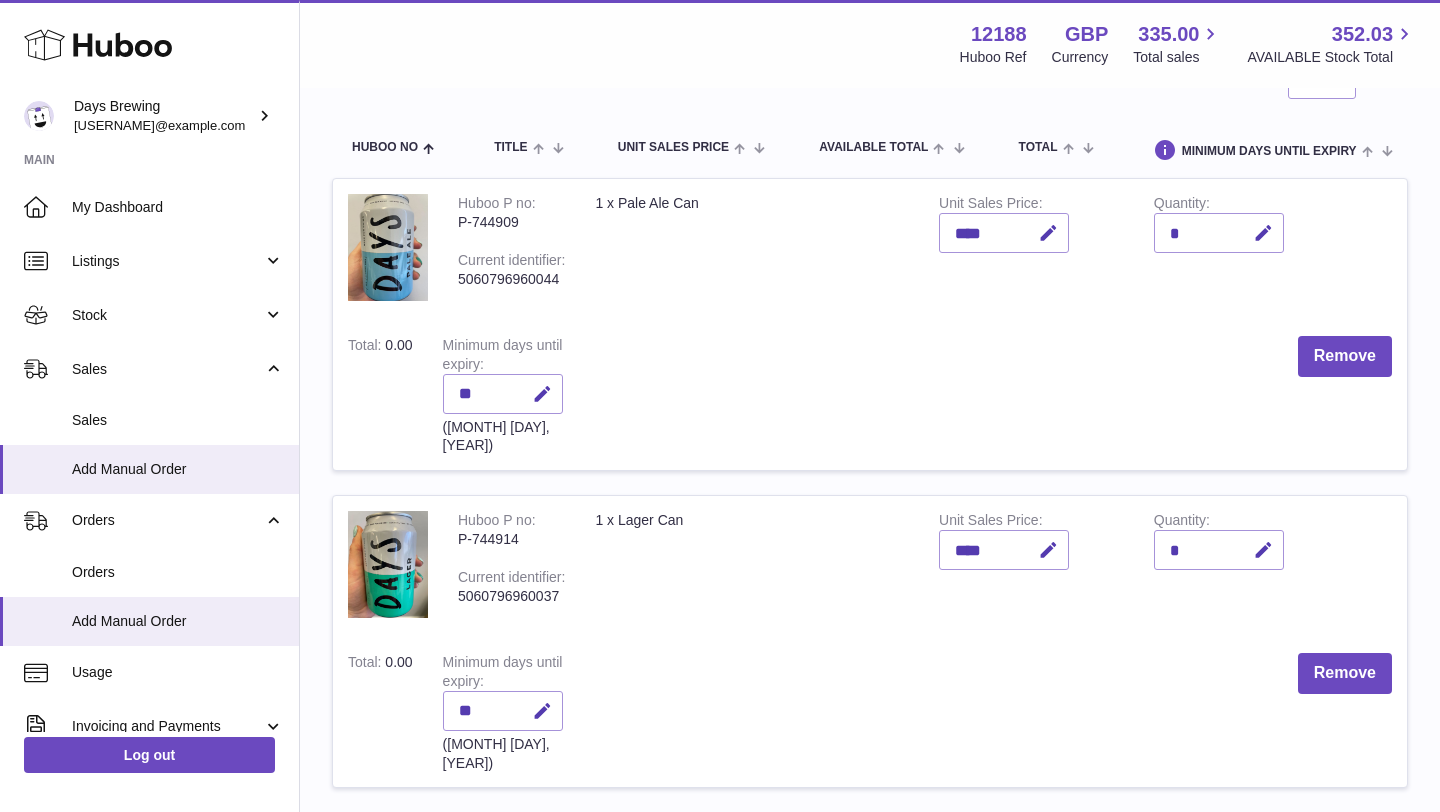 scroll, scrollTop: 75, scrollLeft: 0, axis: vertical 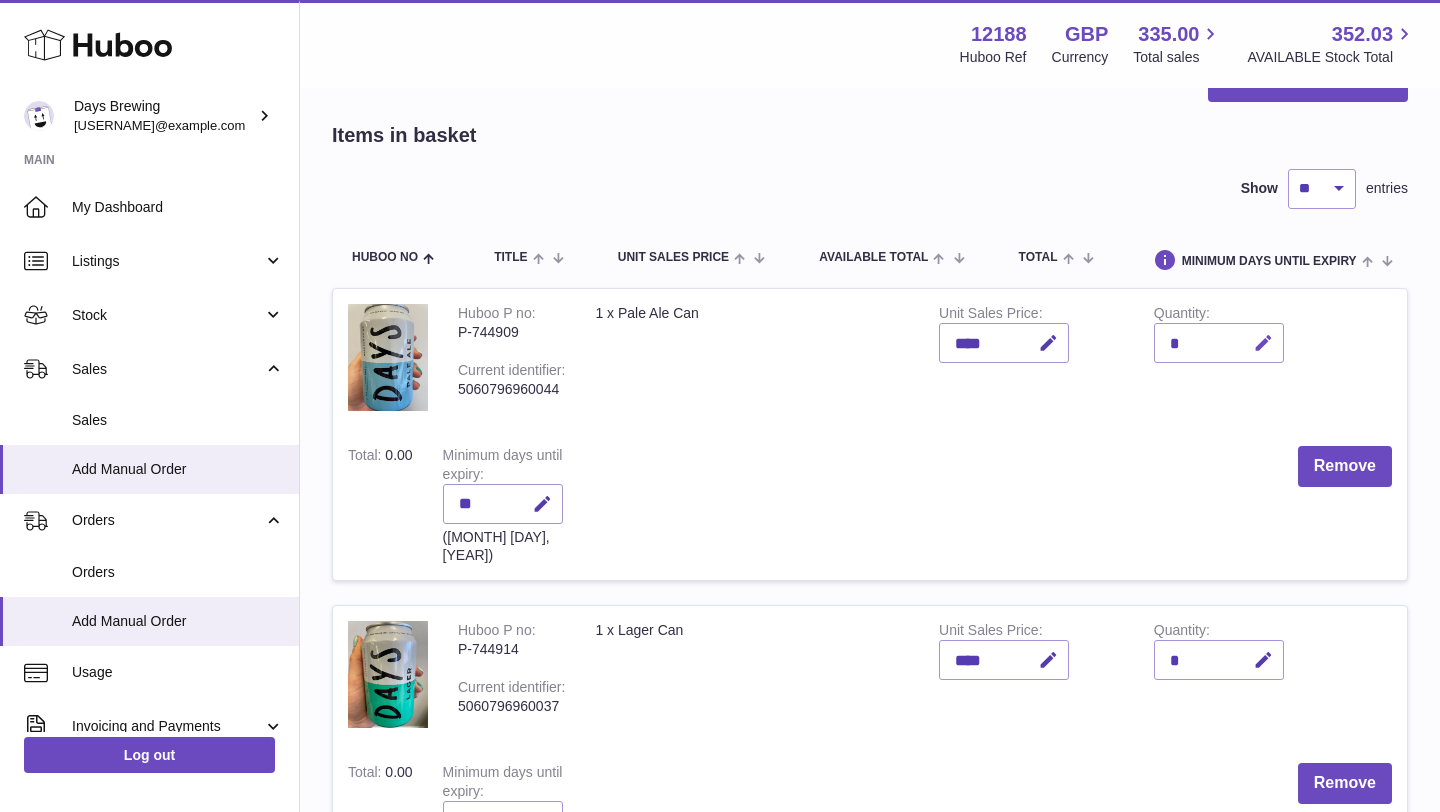 click at bounding box center (1263, 343) 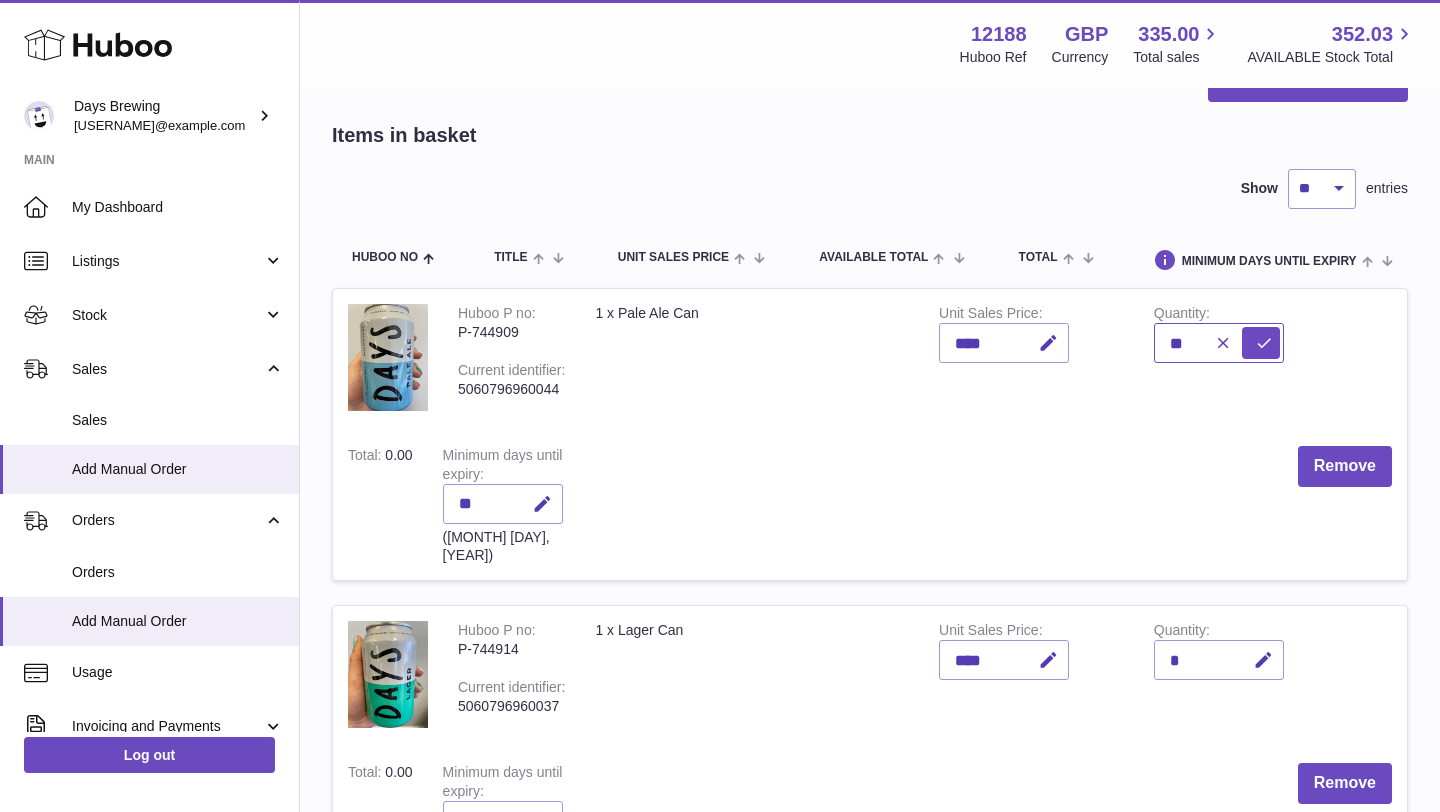 type on "**" 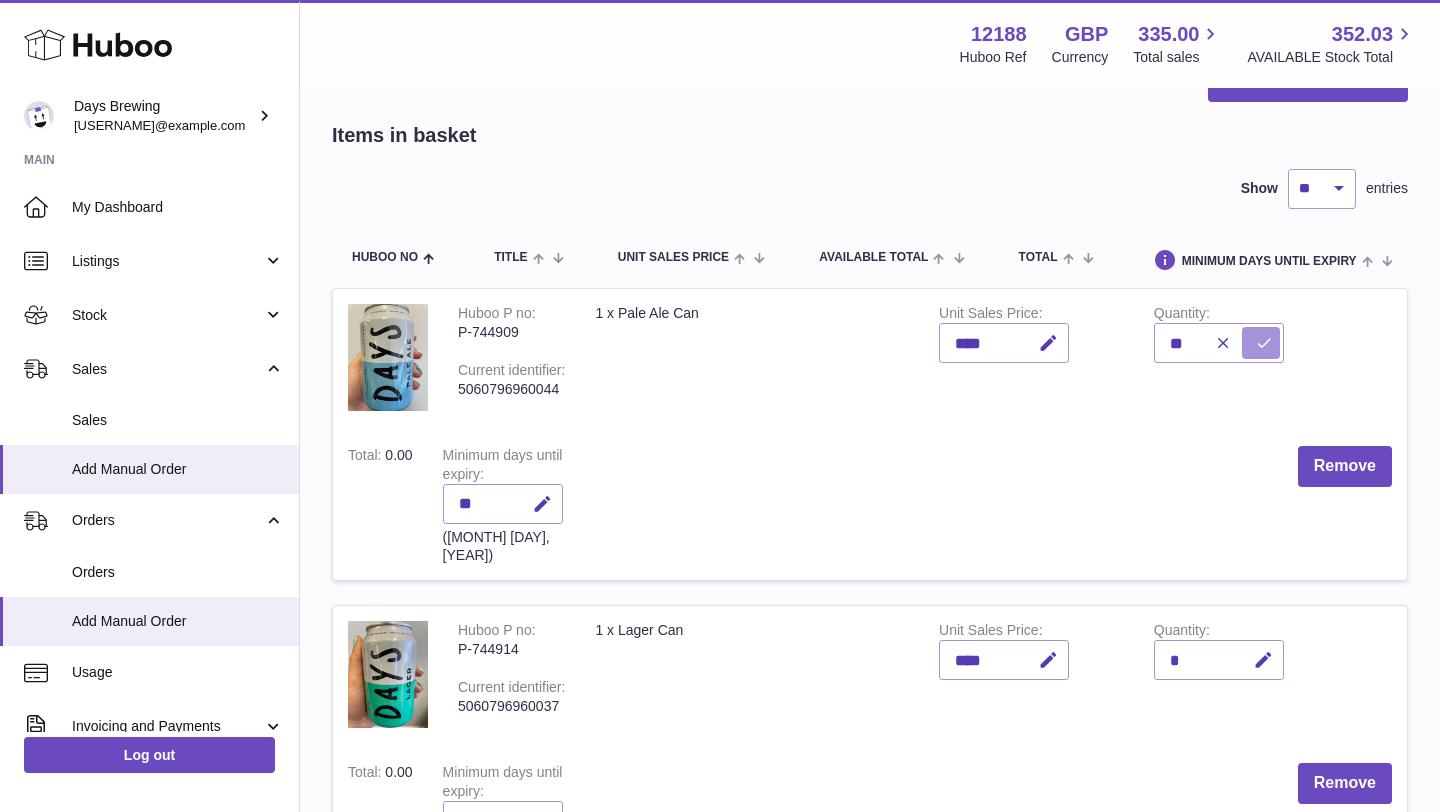 click at bounding box center (1264, 343) 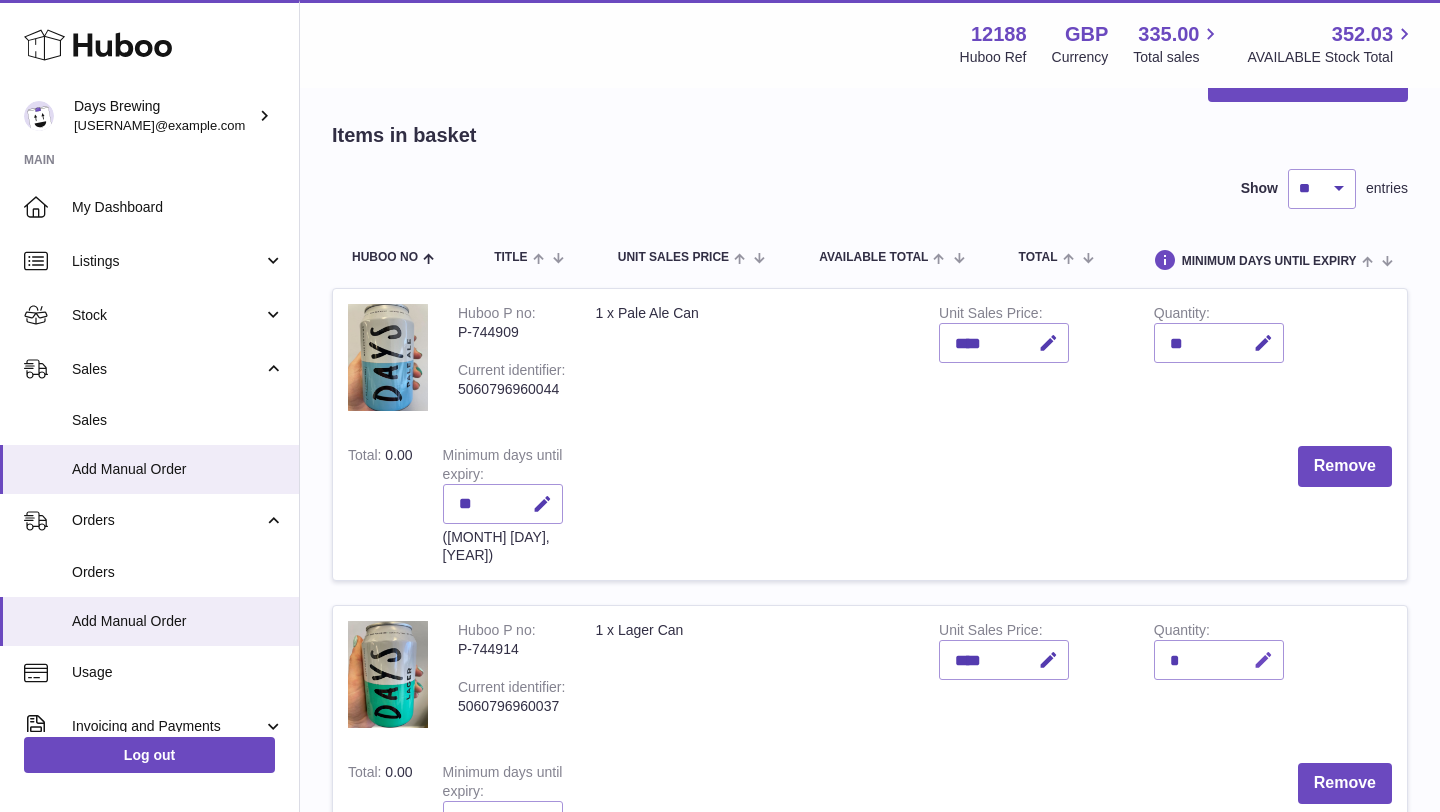 click at bounding box center [1263, 660] 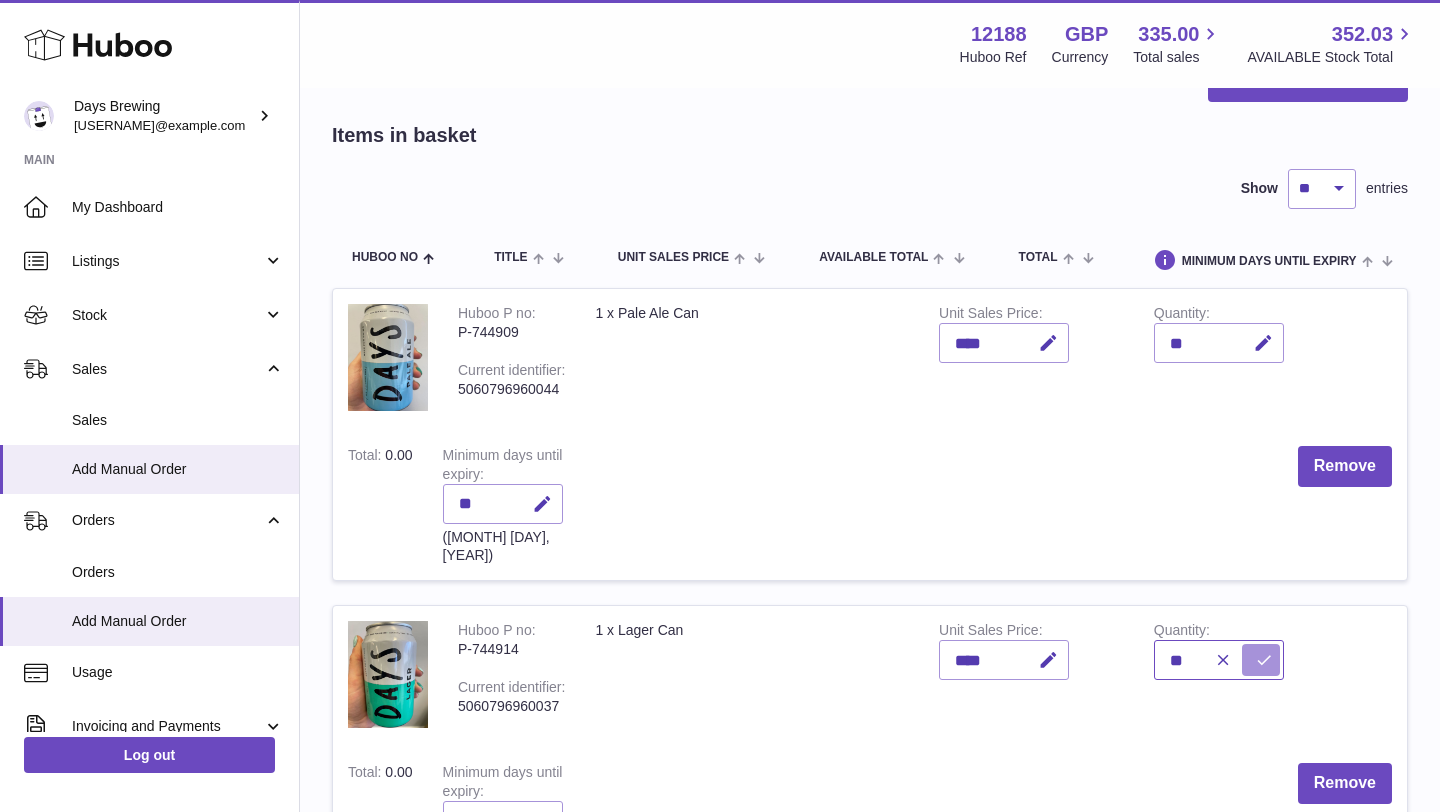 type on "**" 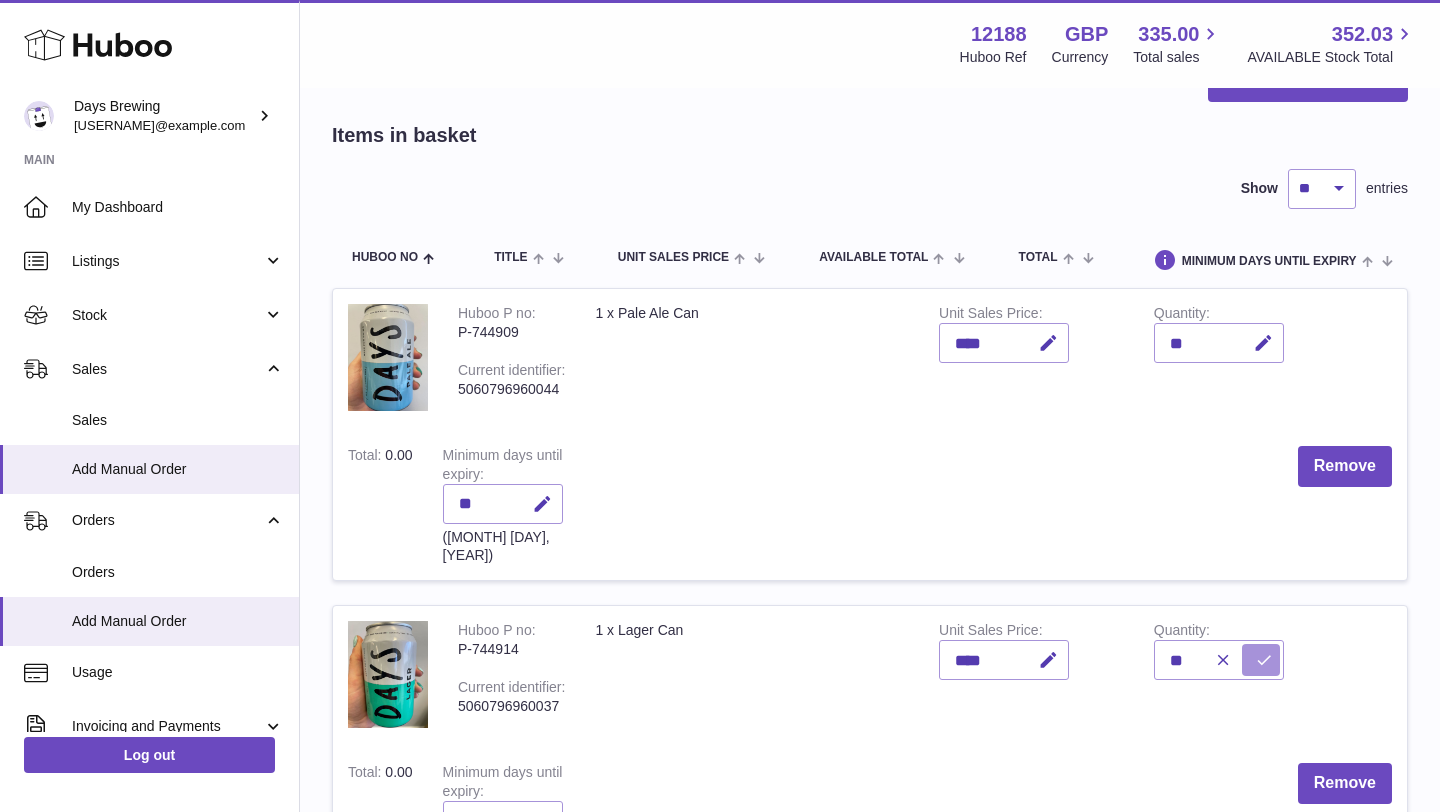 click at bounding box center (1261, 660) 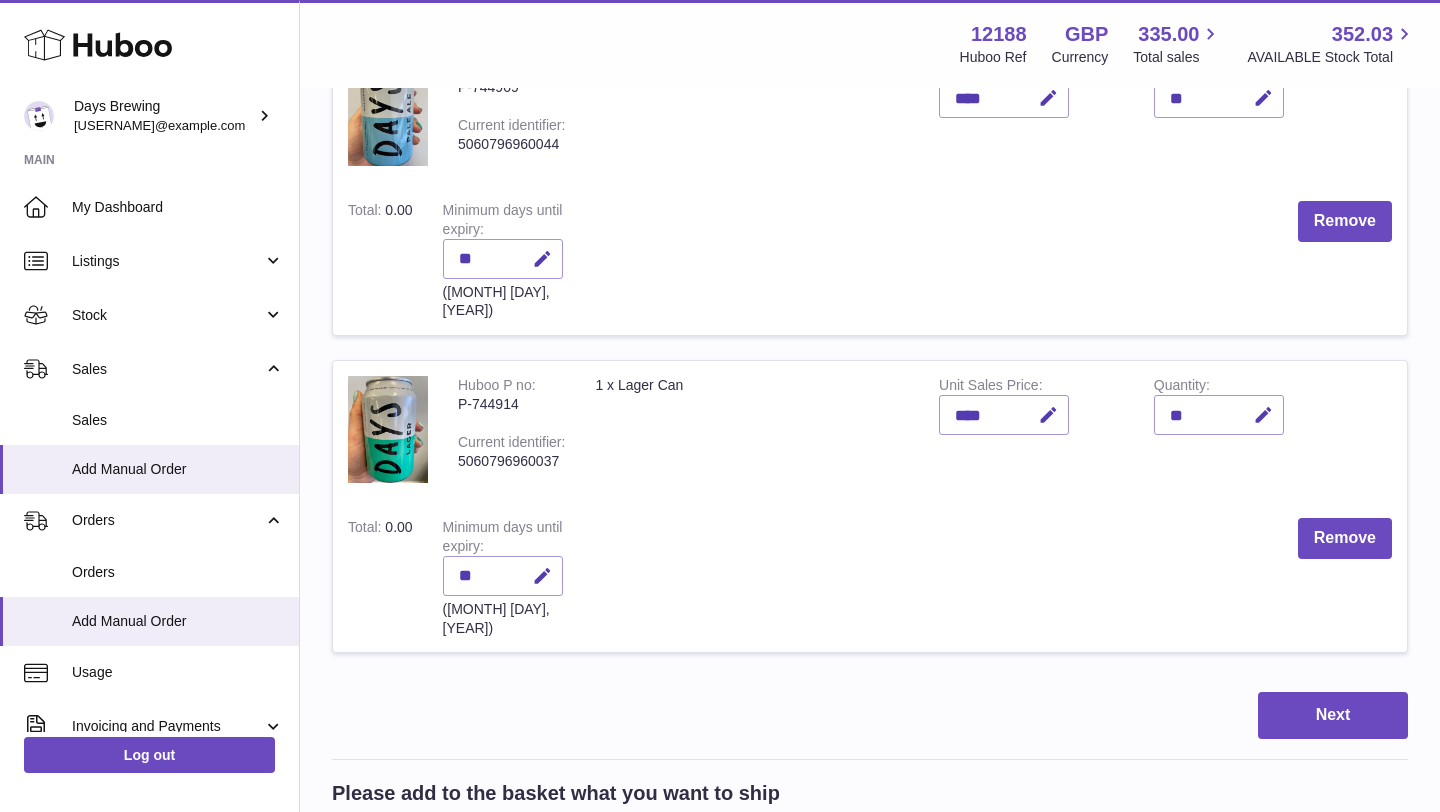 scroll, scrollTop: 324, scrollLeft: 0, axis: vertical 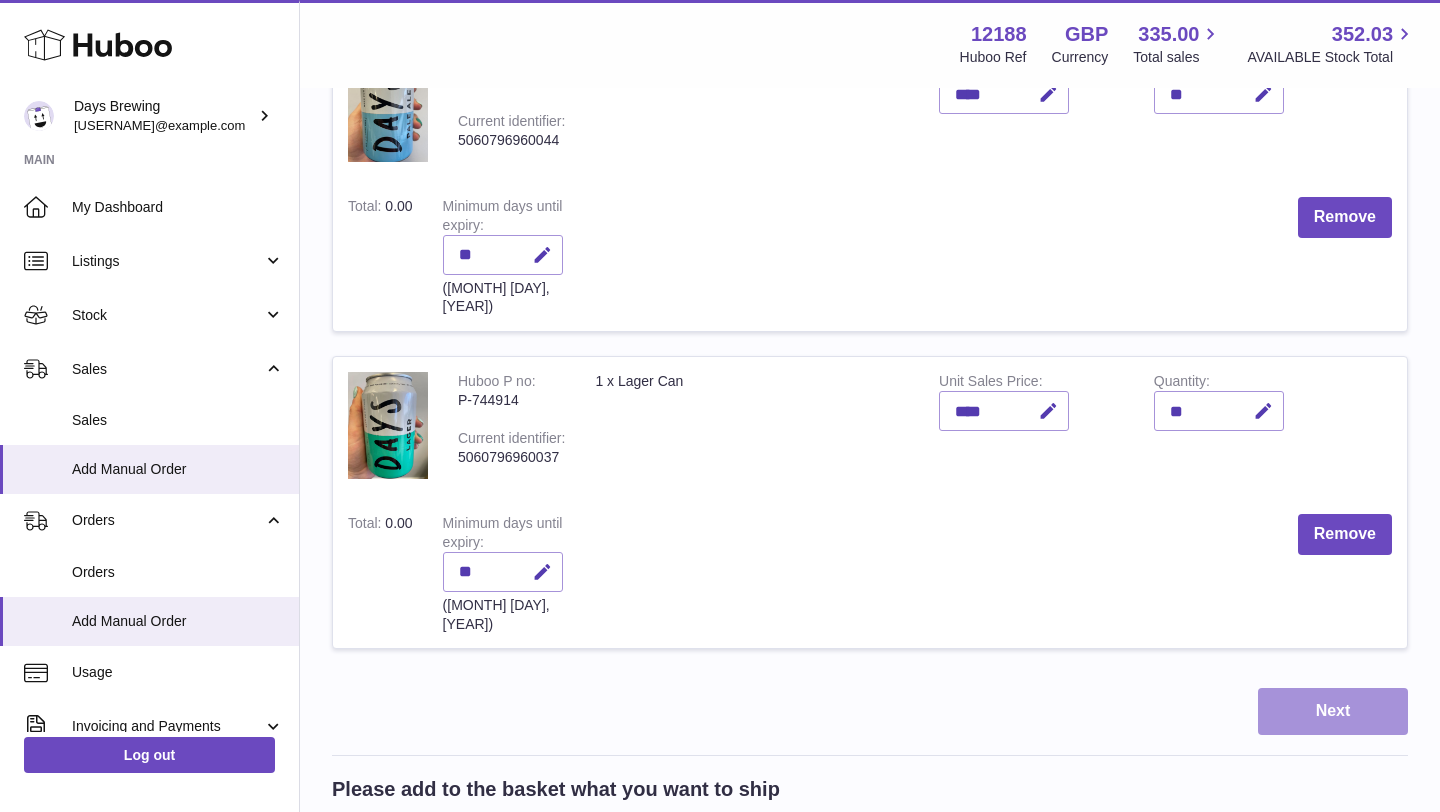 click on "Next" at bounding box center (1333, 711) 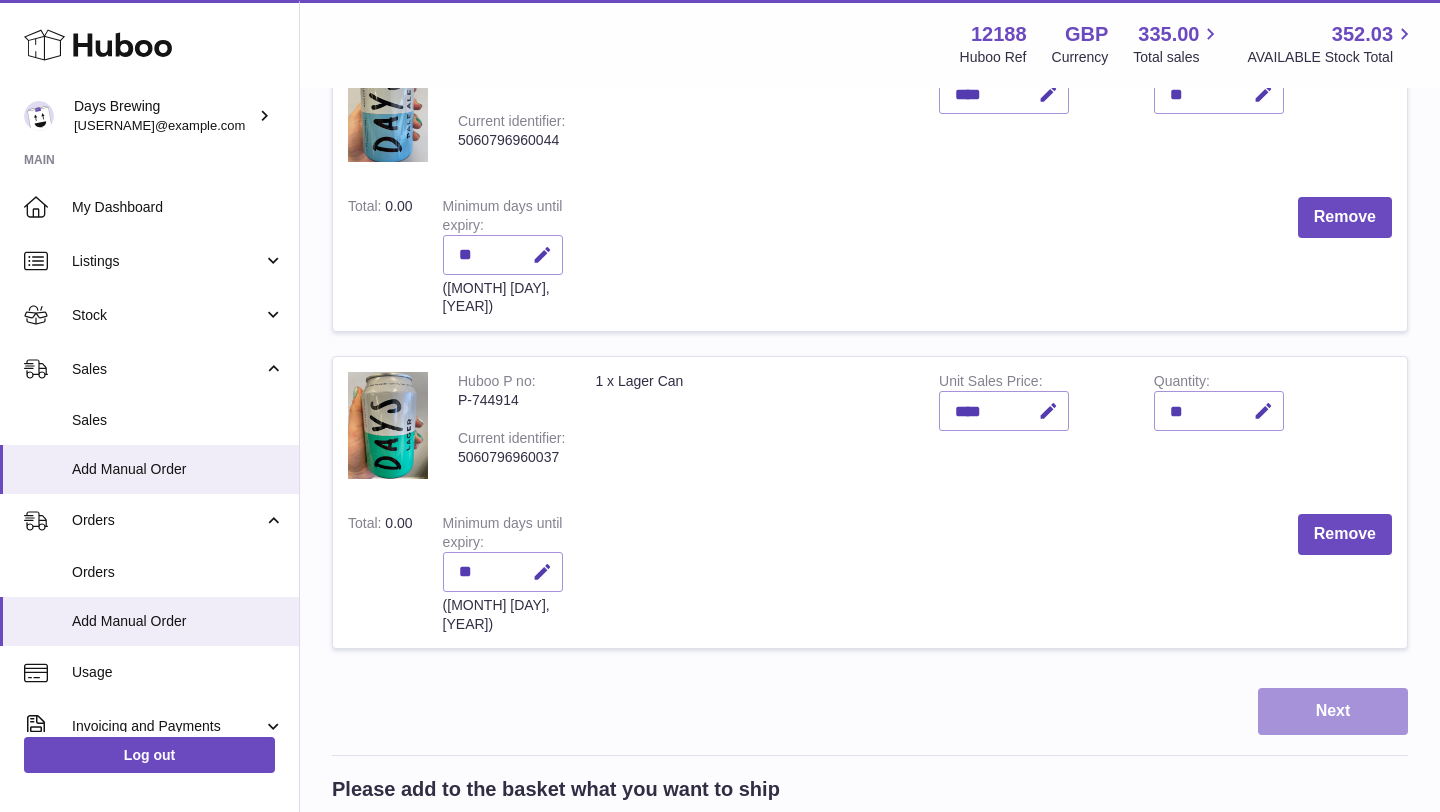 scroll, scrollTop: 0, scrollLeft: 0, axis: both 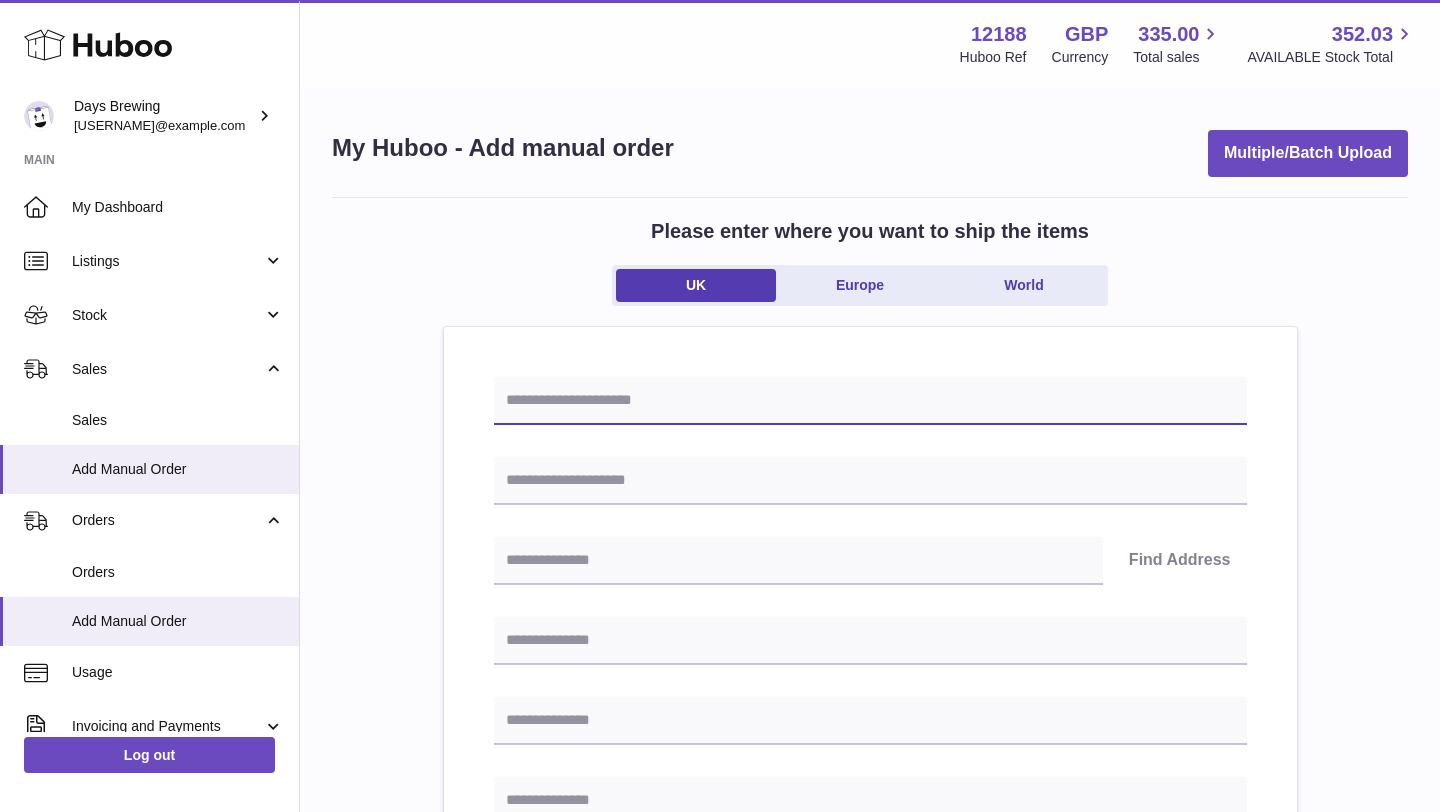 click at bounding box center (870, 401) 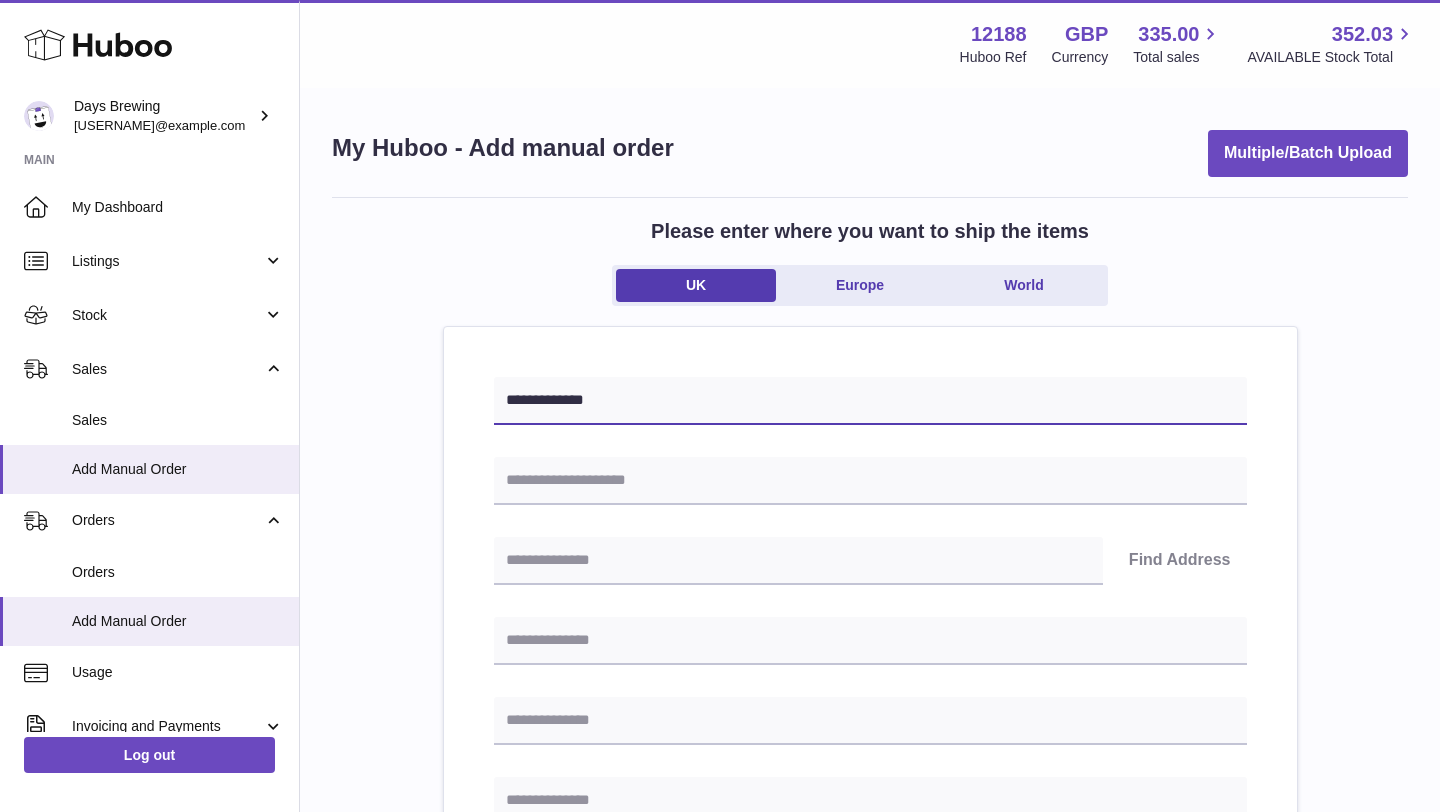 type on "**********" 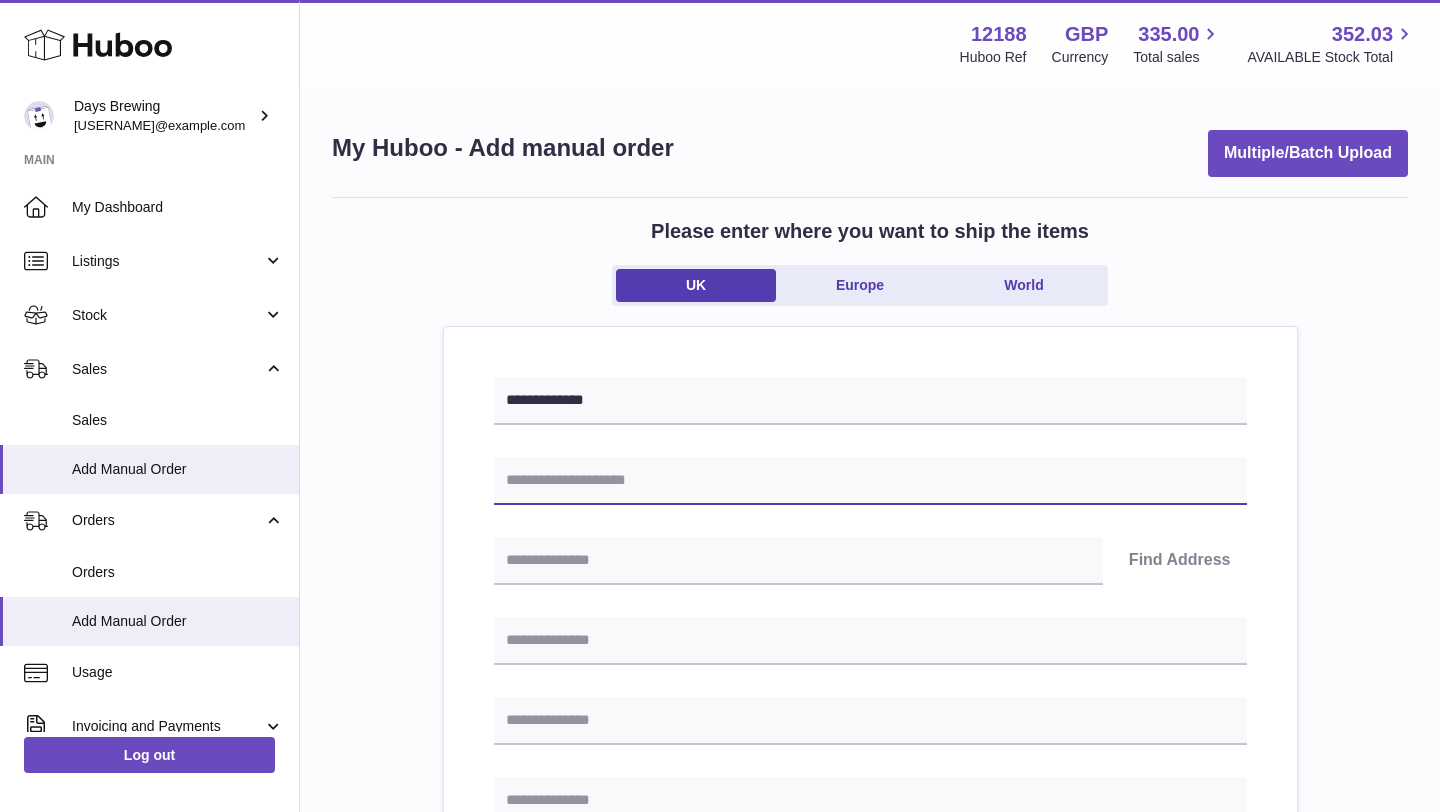click at bounding box center (870, 481) 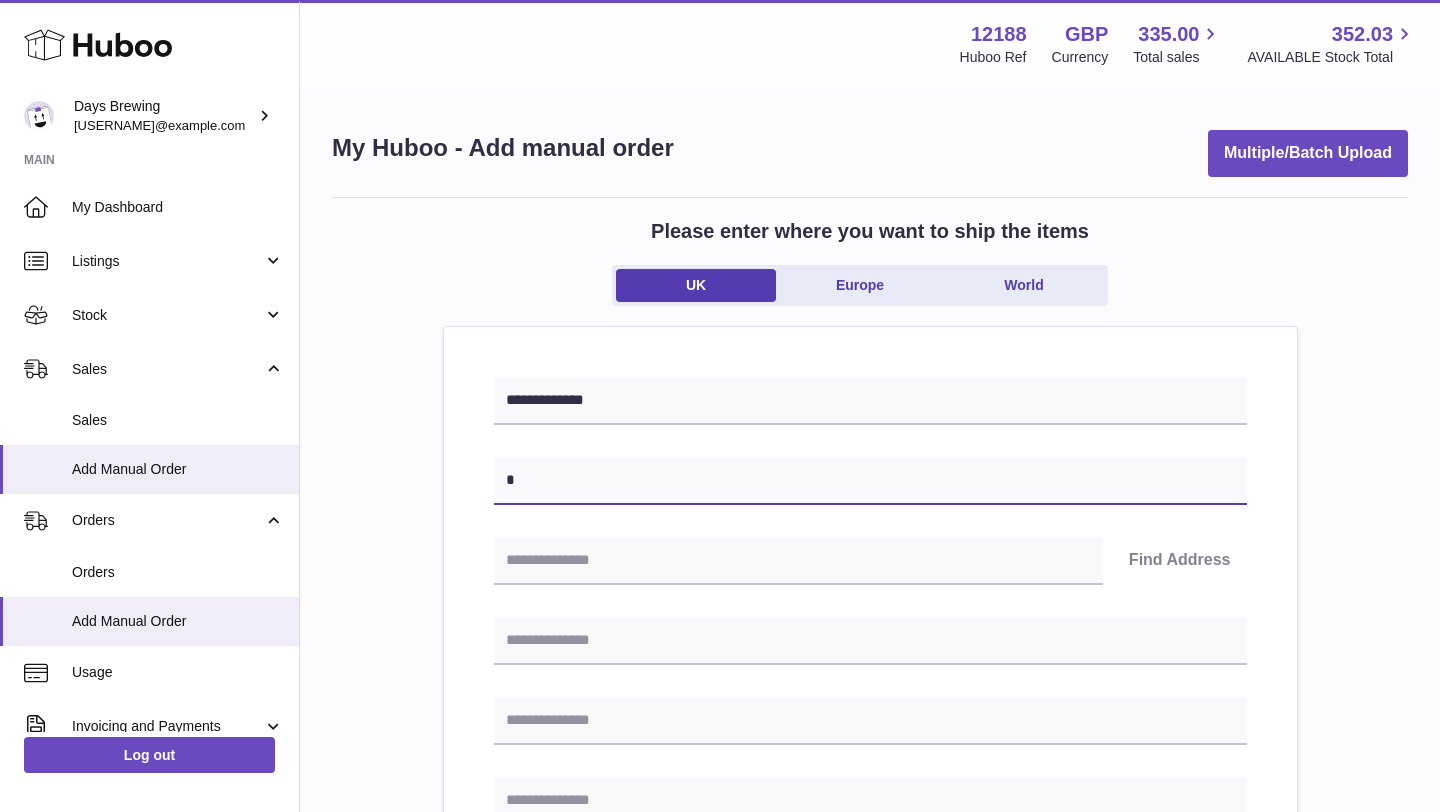 type on "**********" 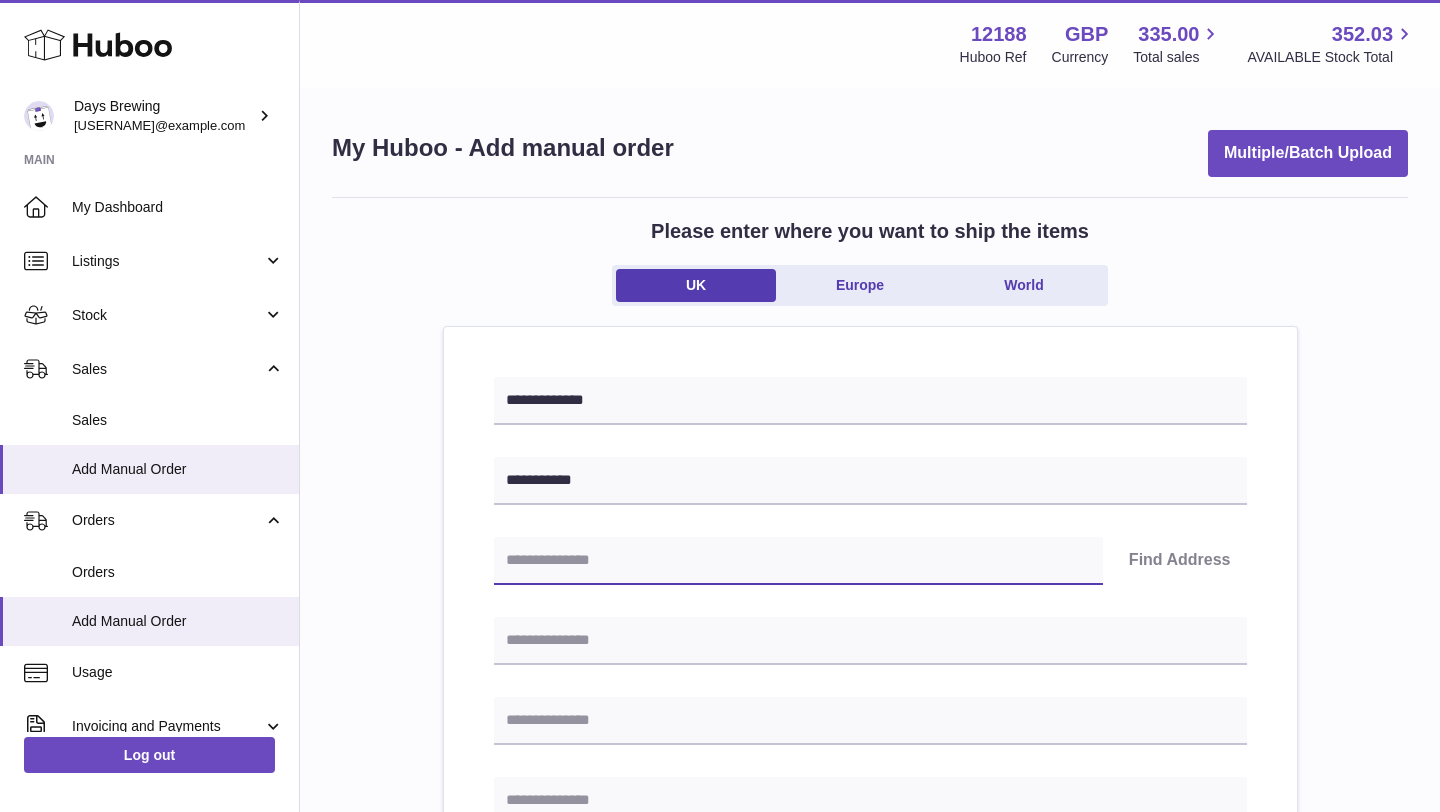 click at bounding box center [798, 561] 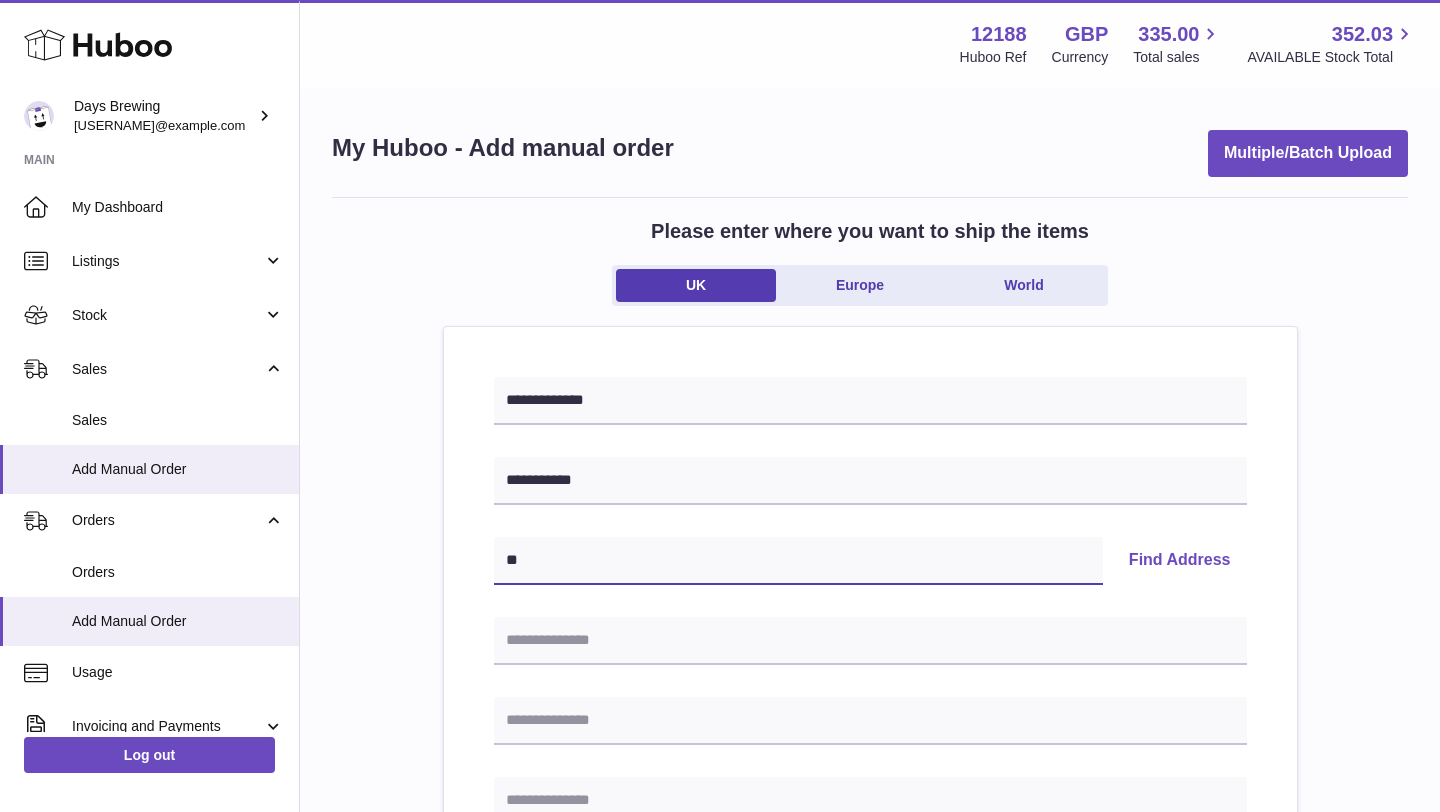 type on "*" 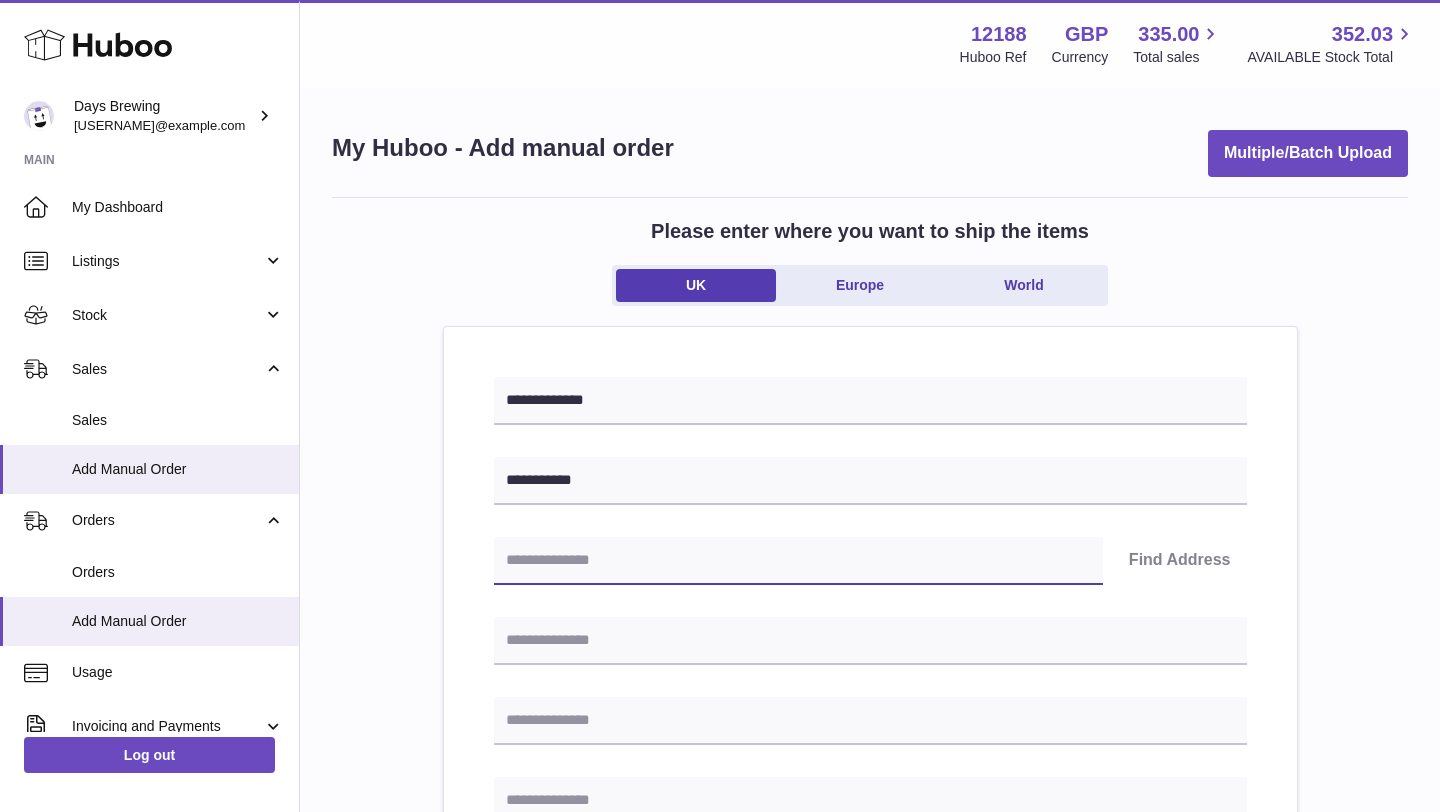 paste on "*******" 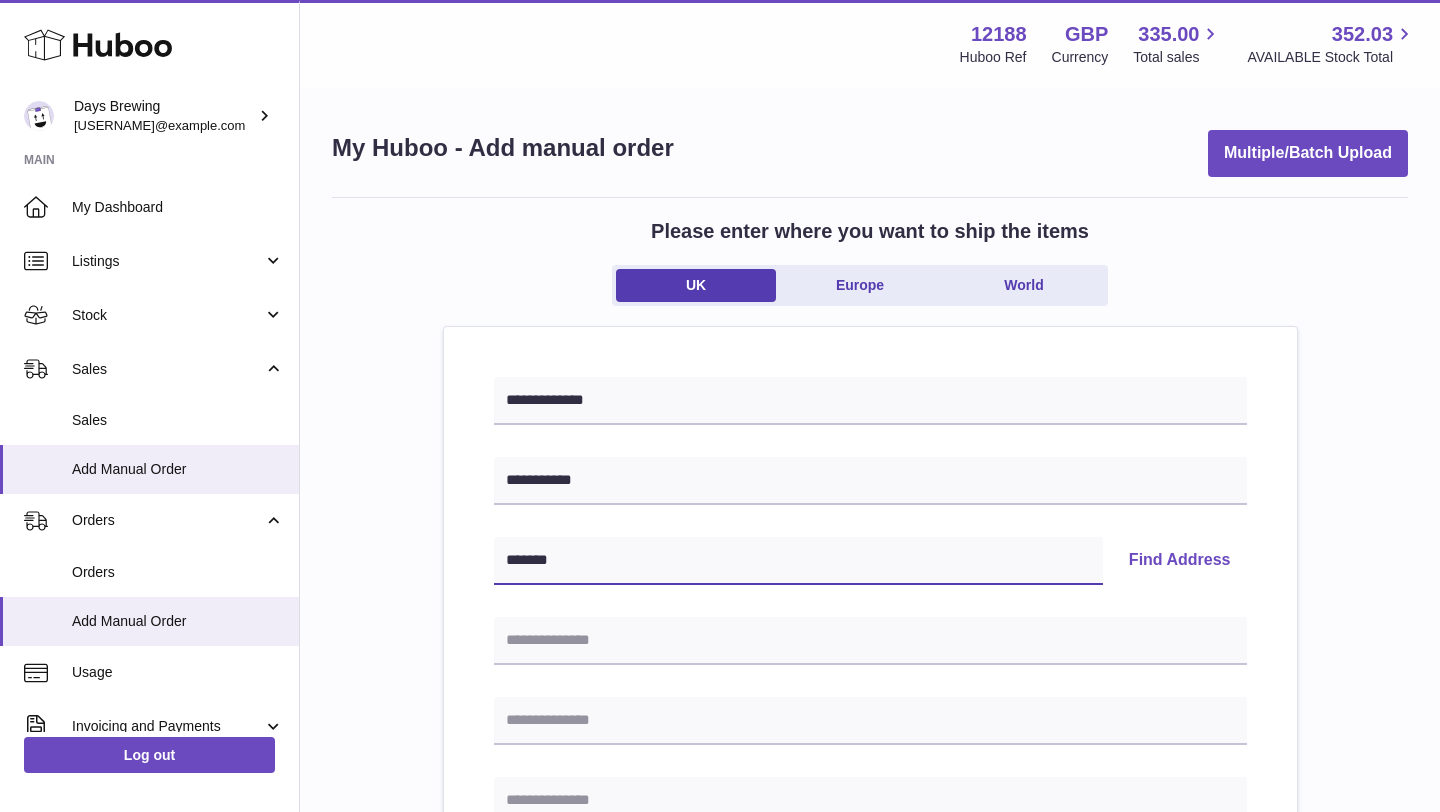 type on "*******" 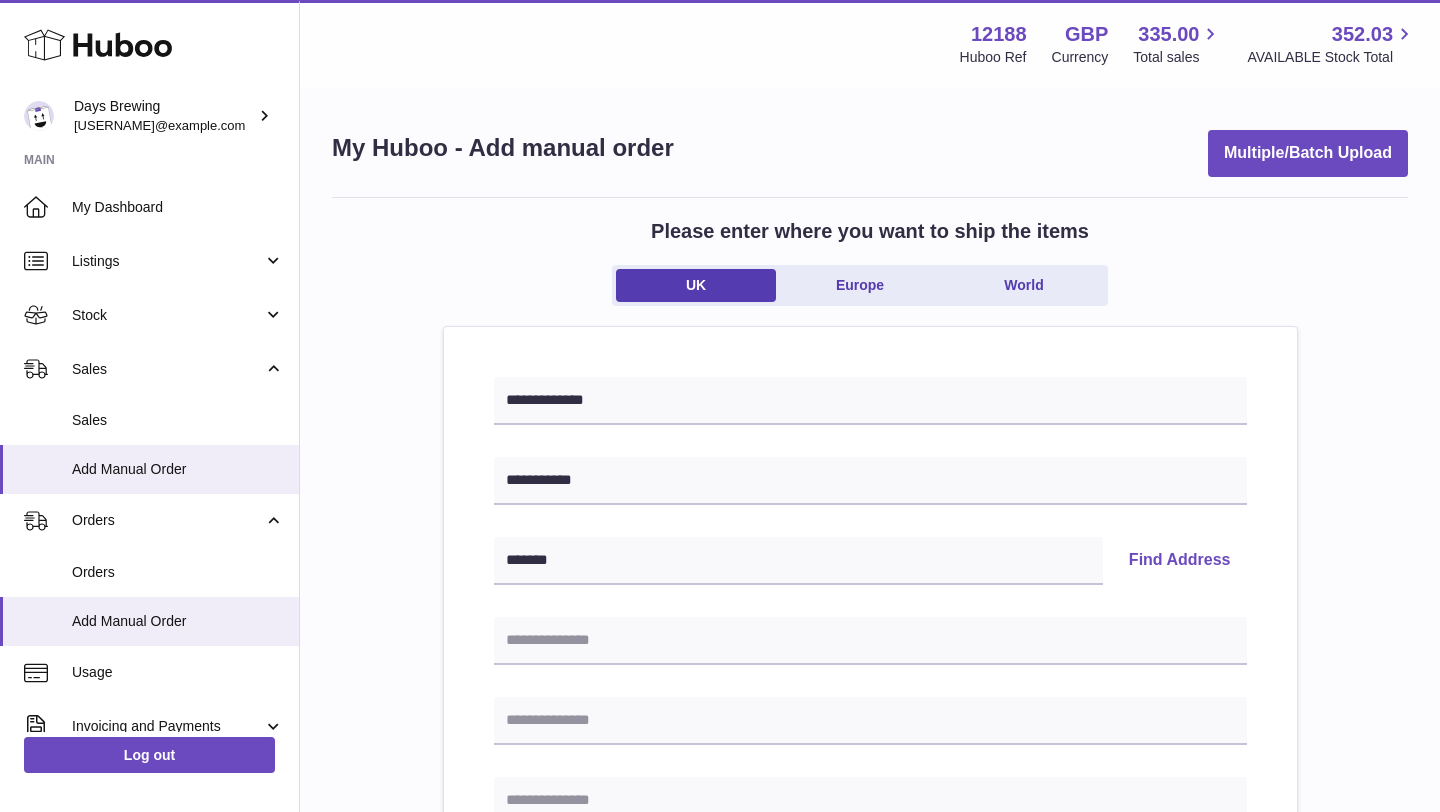click on "Find Address" at bounding box center (1180, 561) 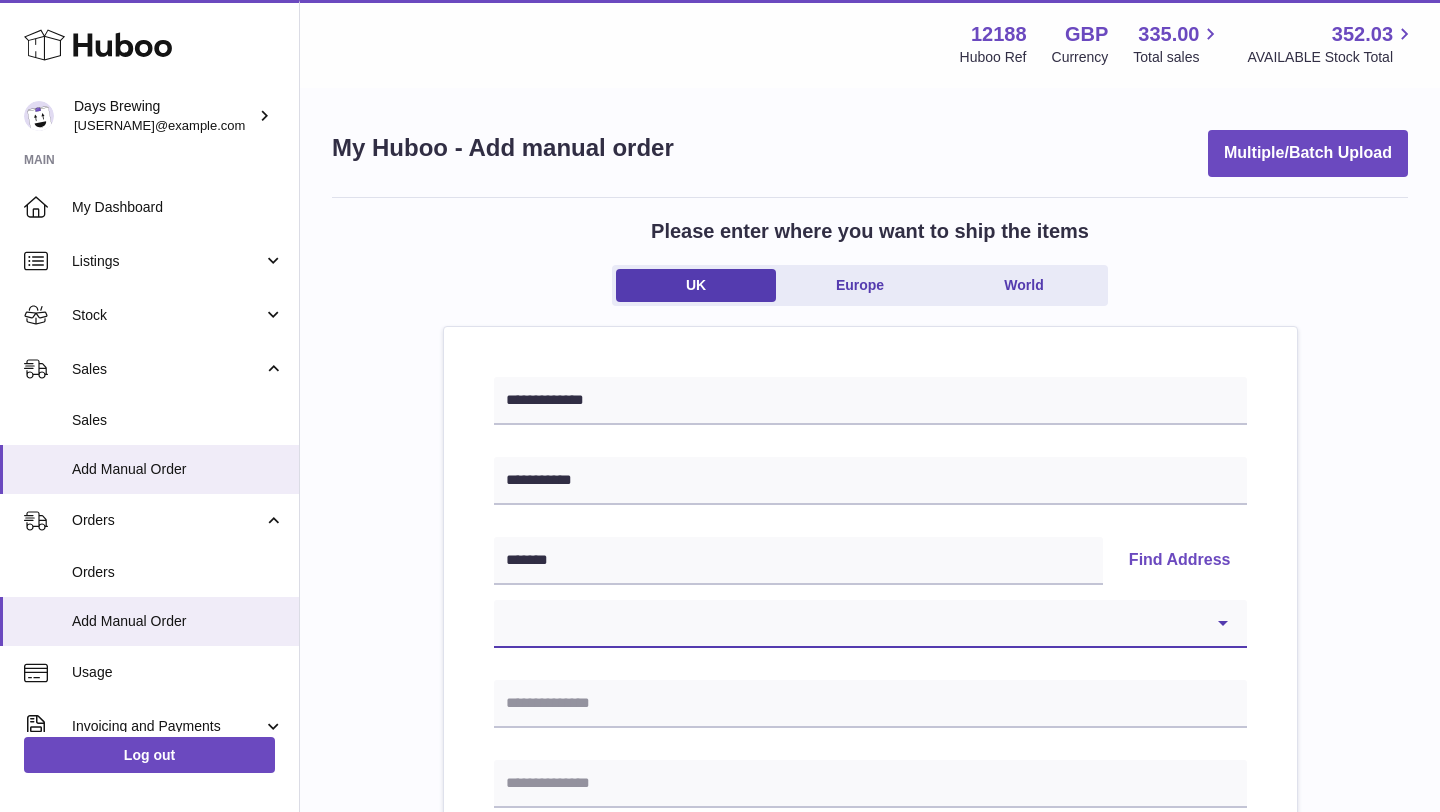 click on "**********" at bounding box center (870, 624) 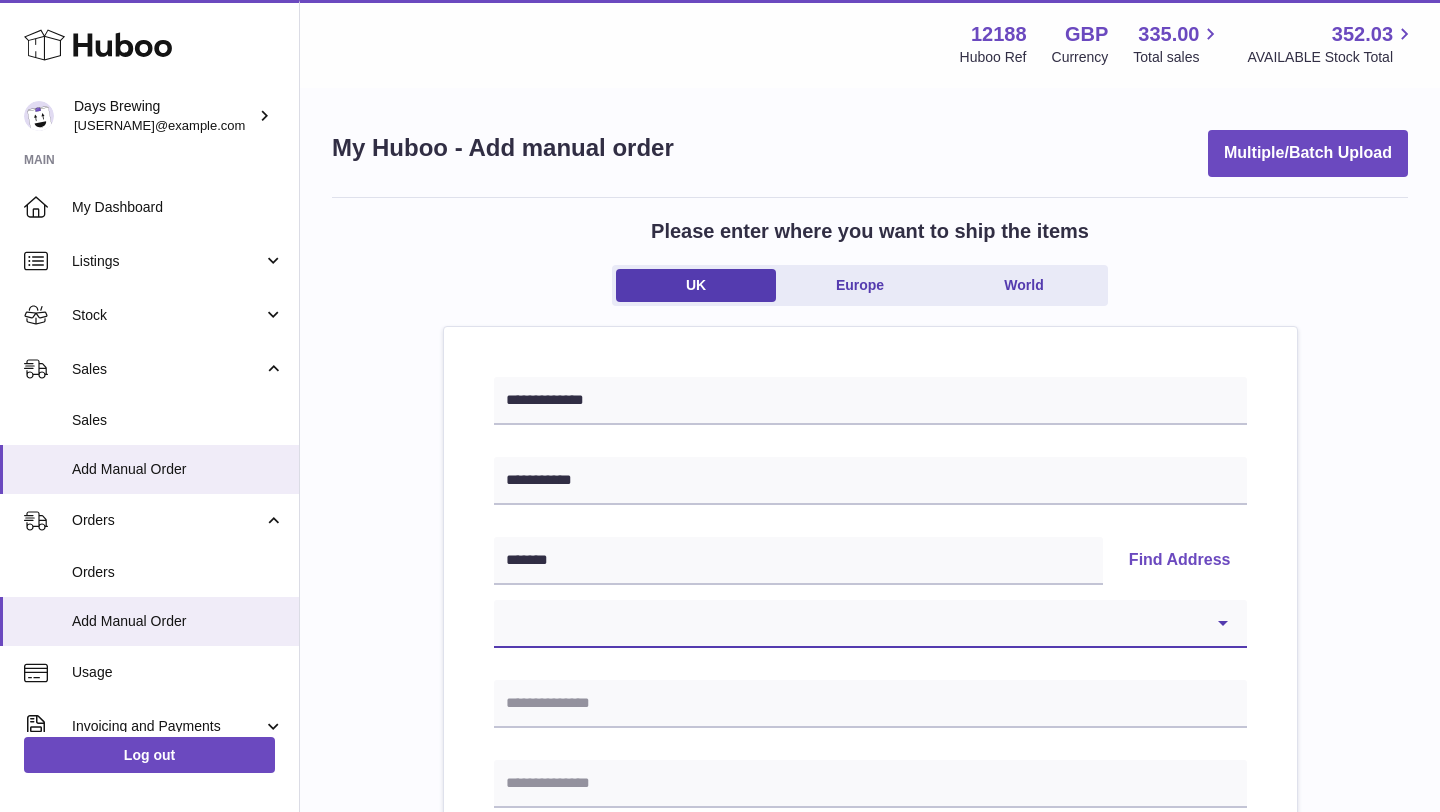 select on "**" 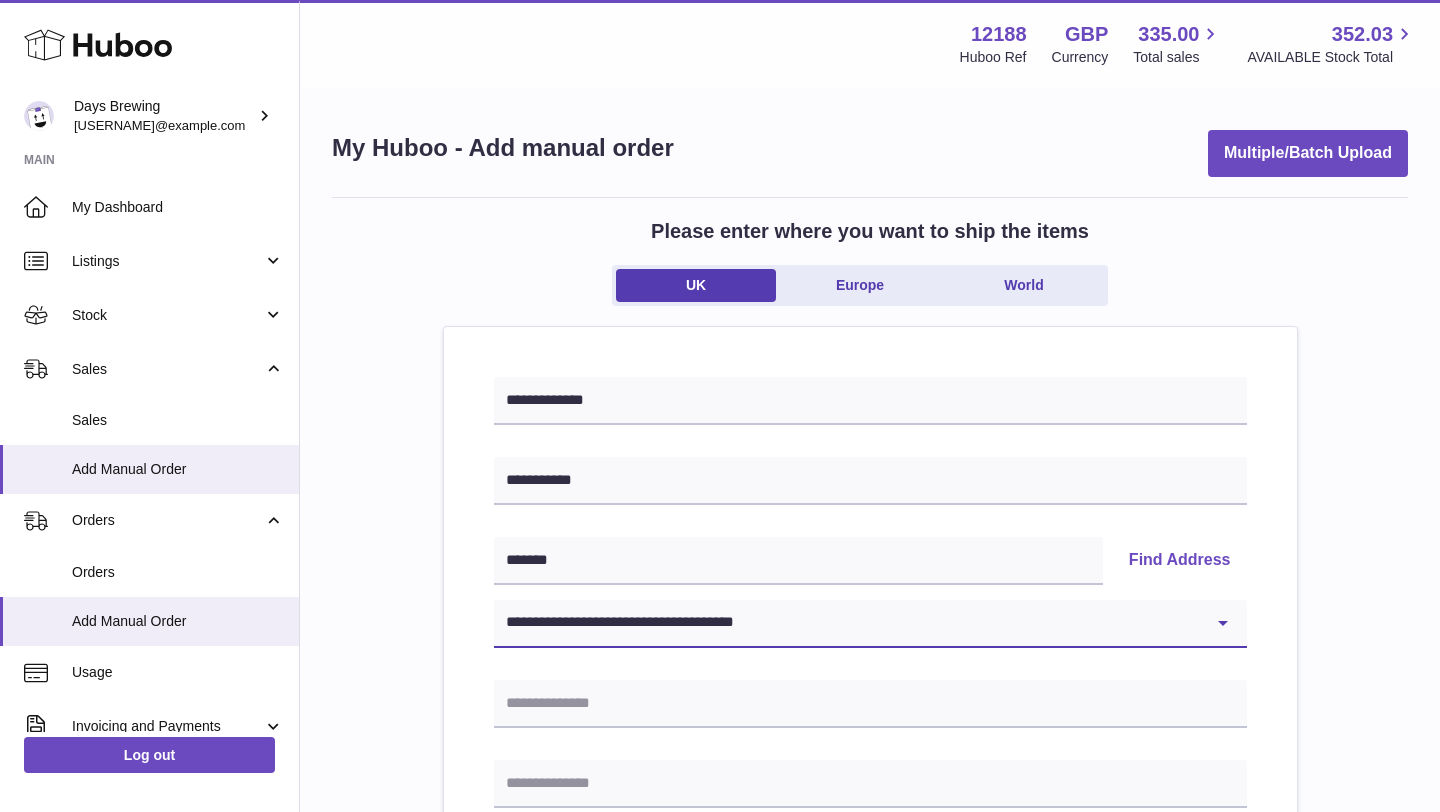 type on "******" 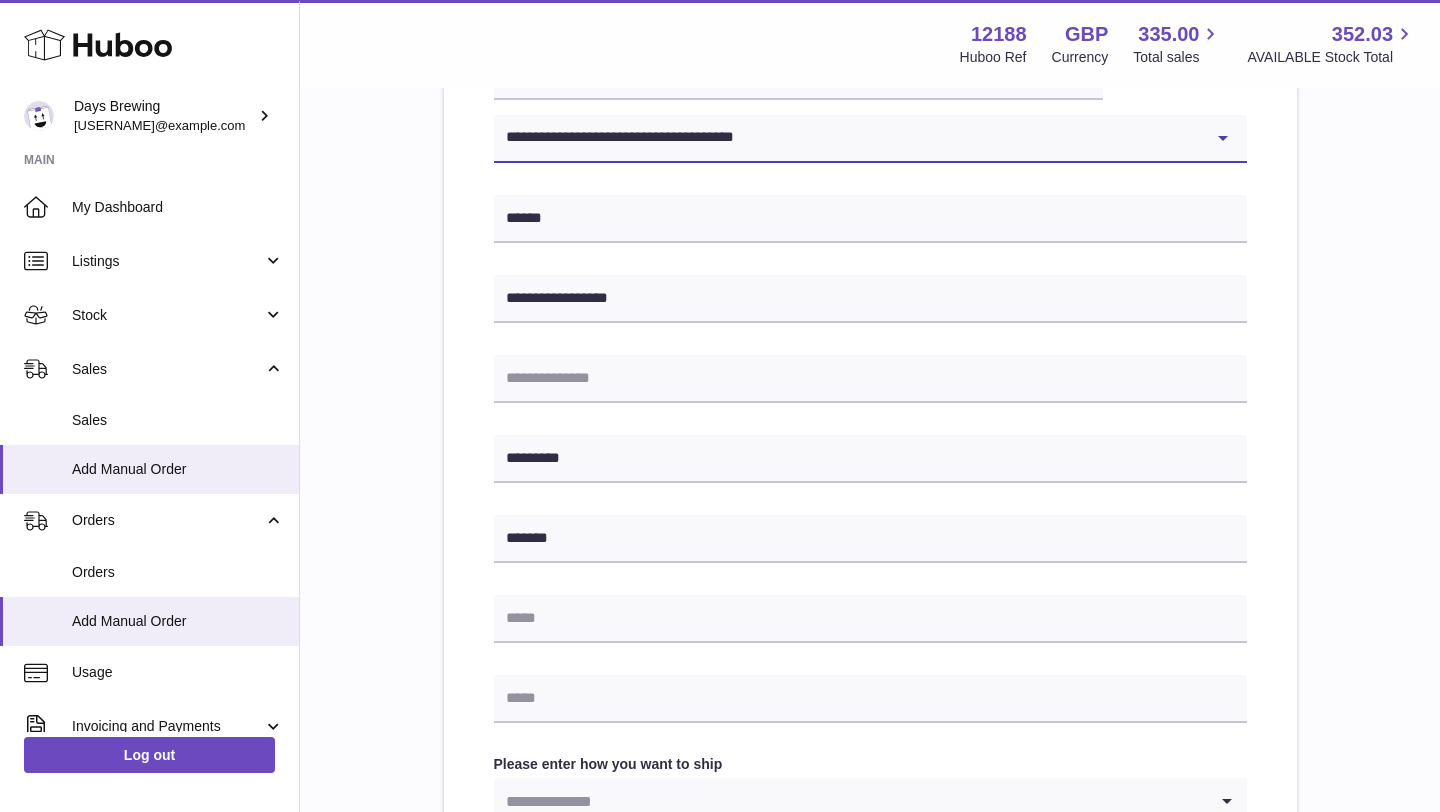 scroll, scrollTop: 576, scrollLeft: 0, axis: vertical 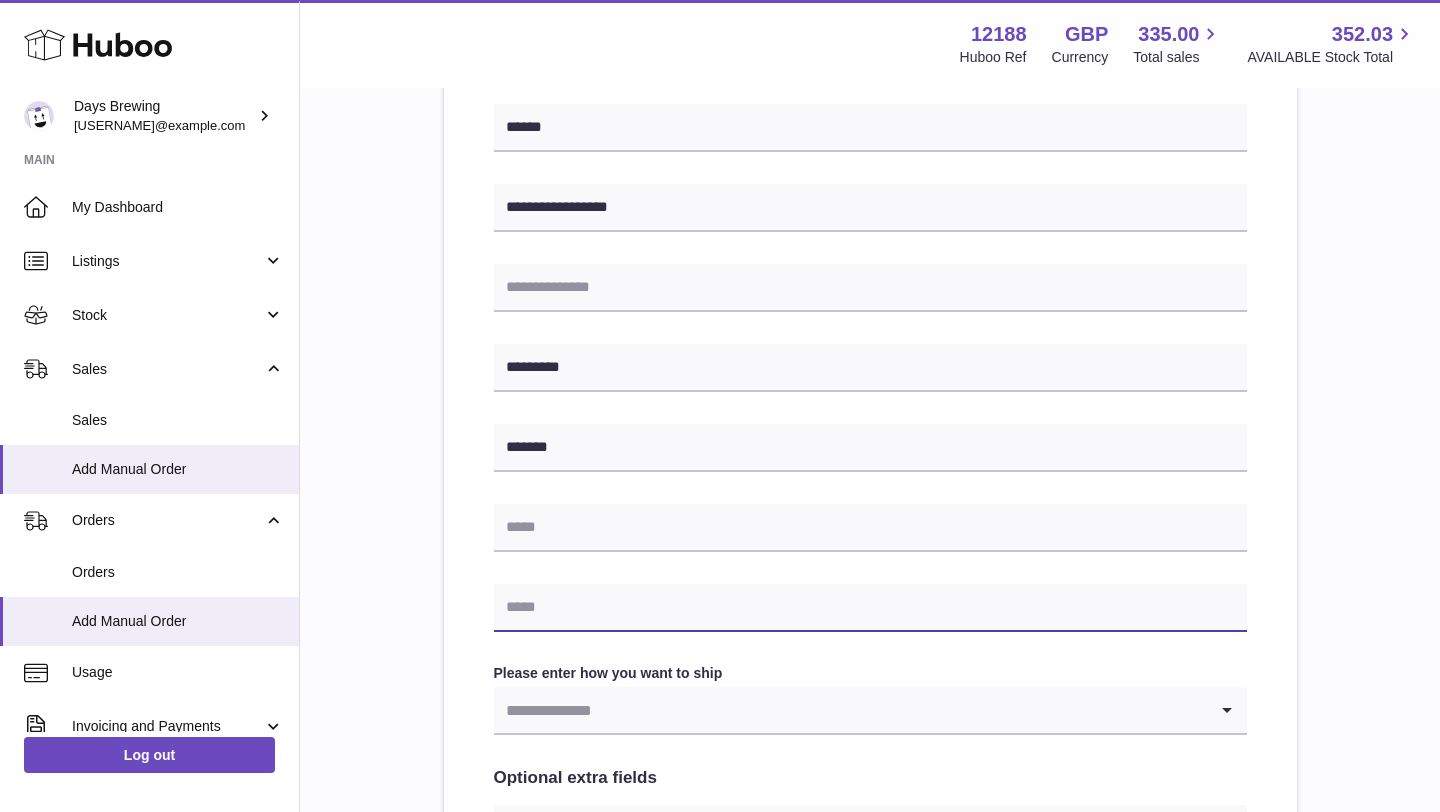 click at bounding box center [870, 608] 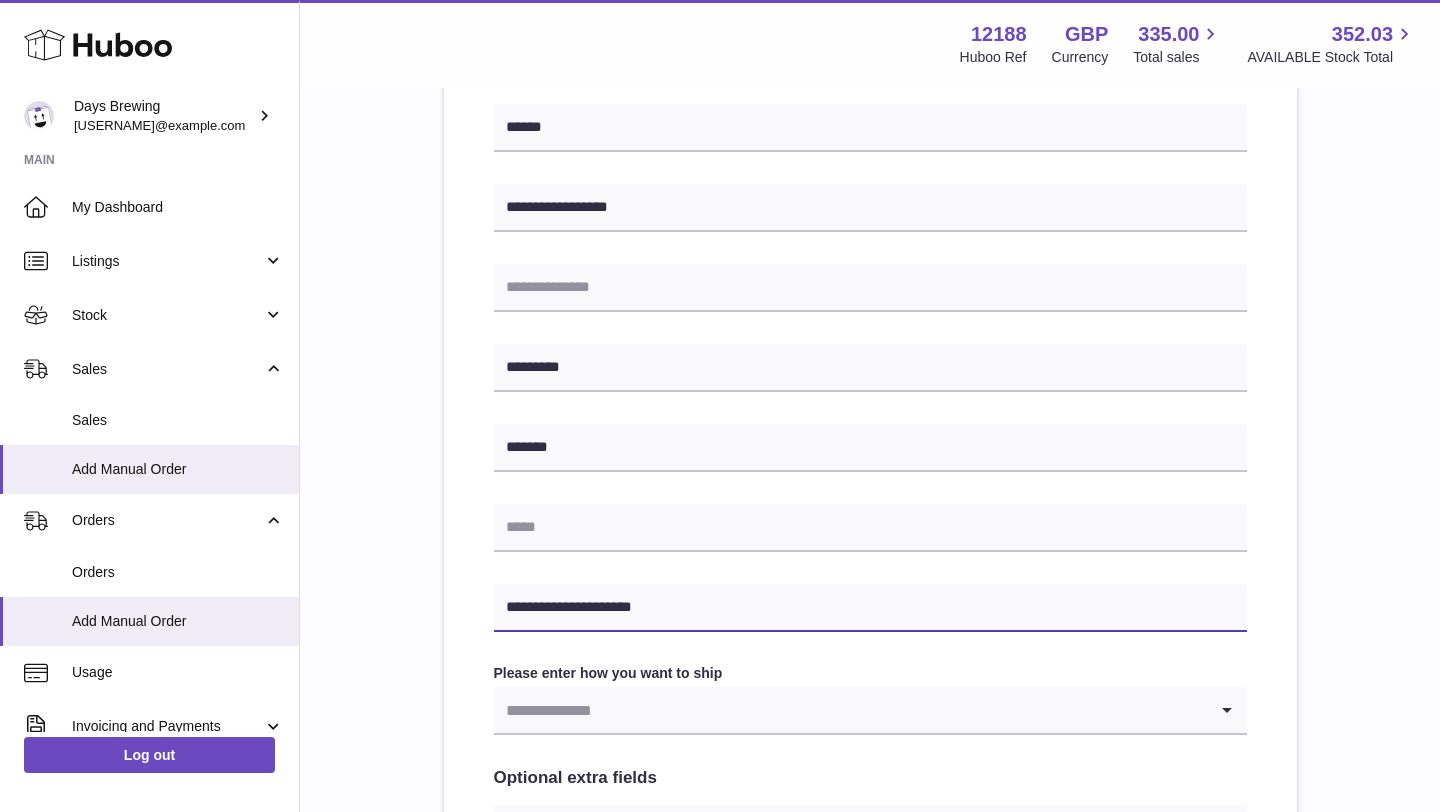 type on "**********" 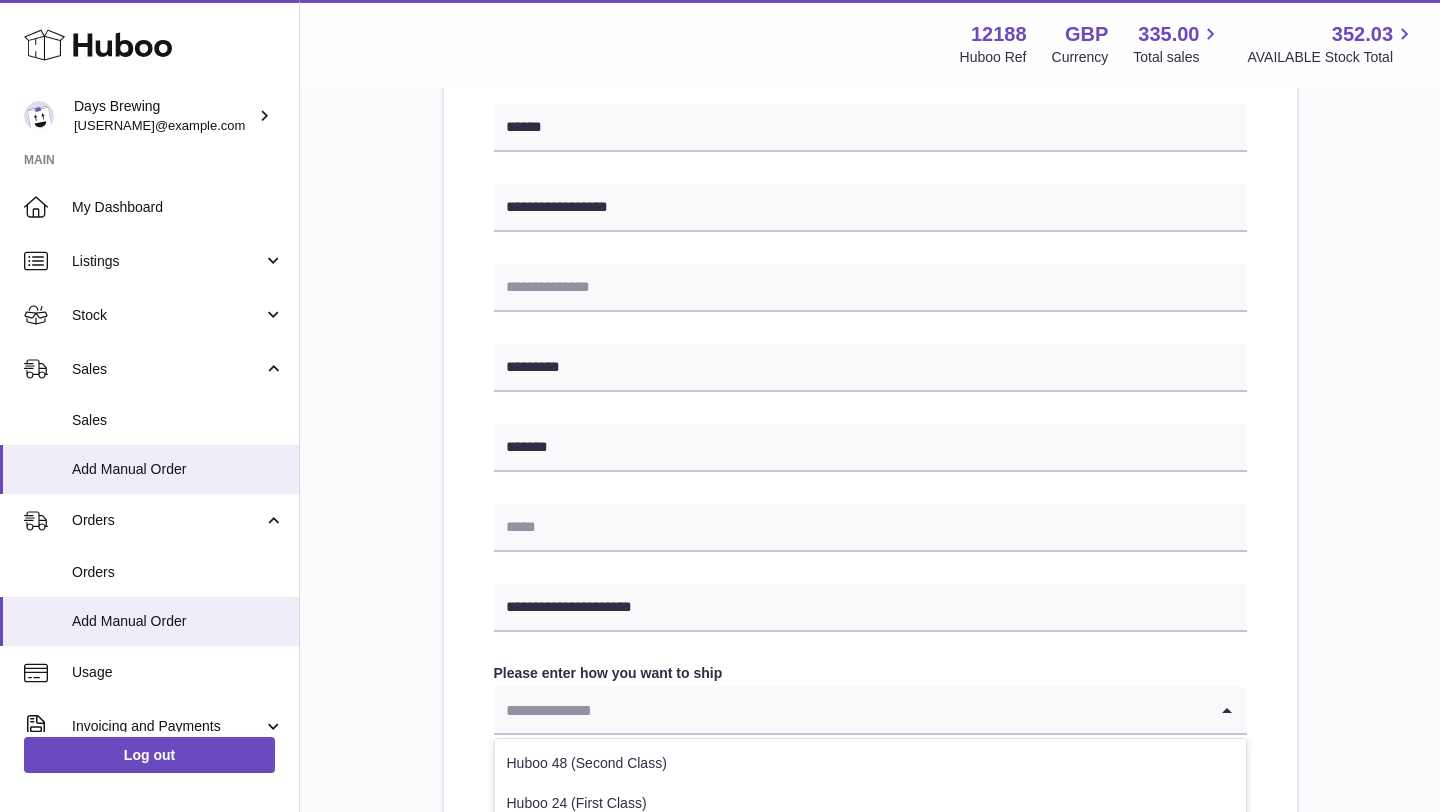 click at bounding box center [850, 710] 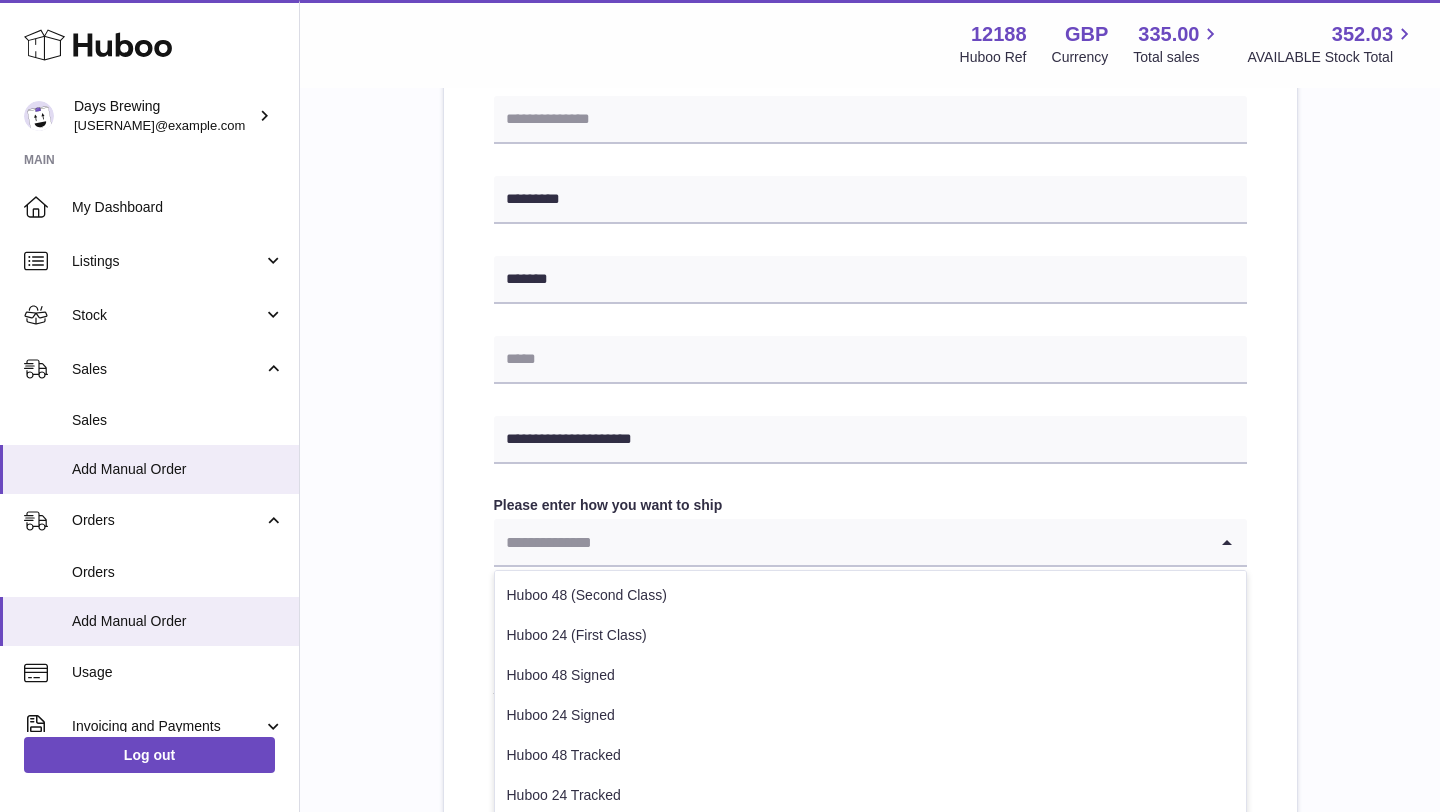 scroll, scrollTop: 748, scrollLeft: 0, axis: vertical 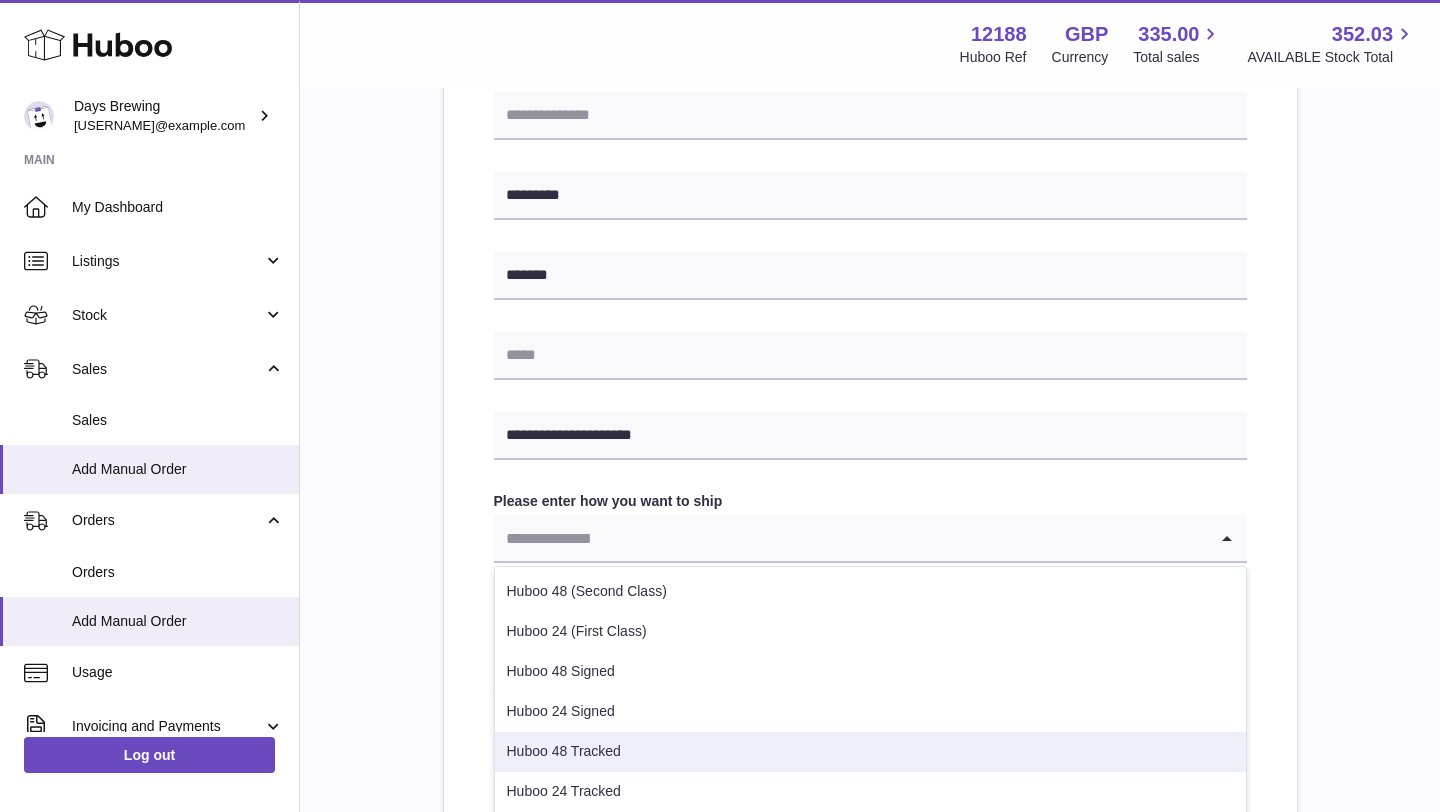 click on "Huboo 48 Tracked" at bounding box center [870, 752] 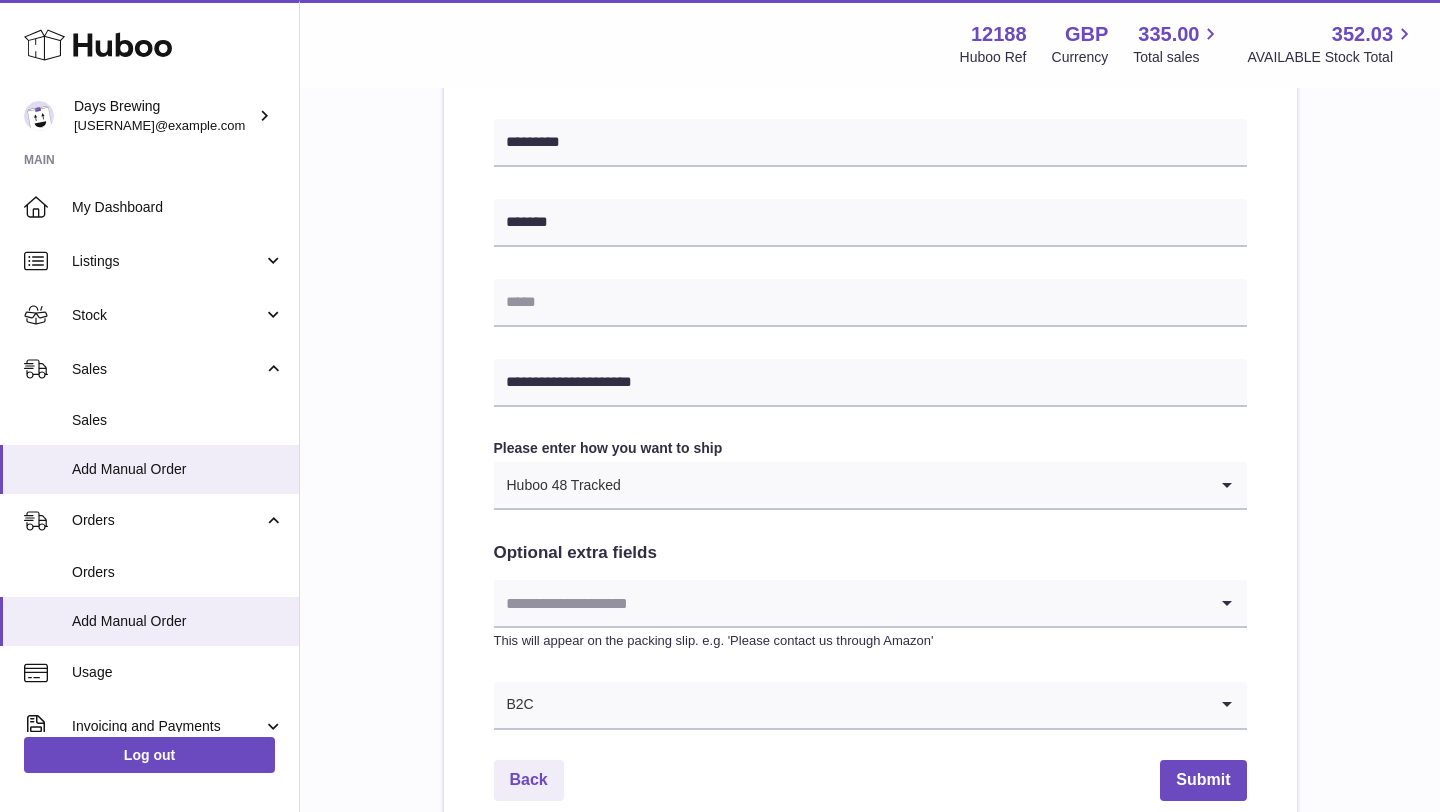 scroll, scrollTop: 899, scrollLeft: 0, axis: vertical 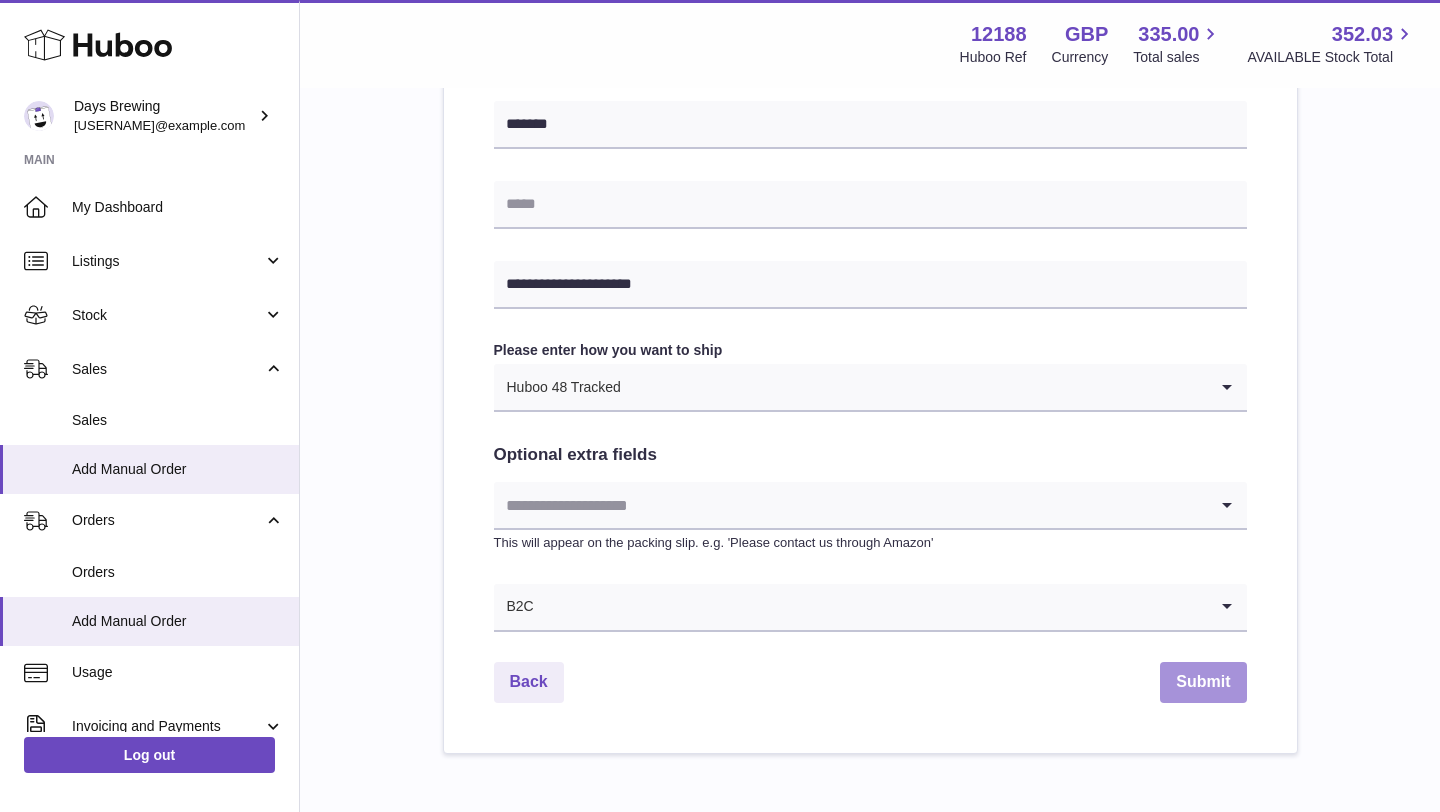 click on "Submit" at bounding box center (1203, 682) 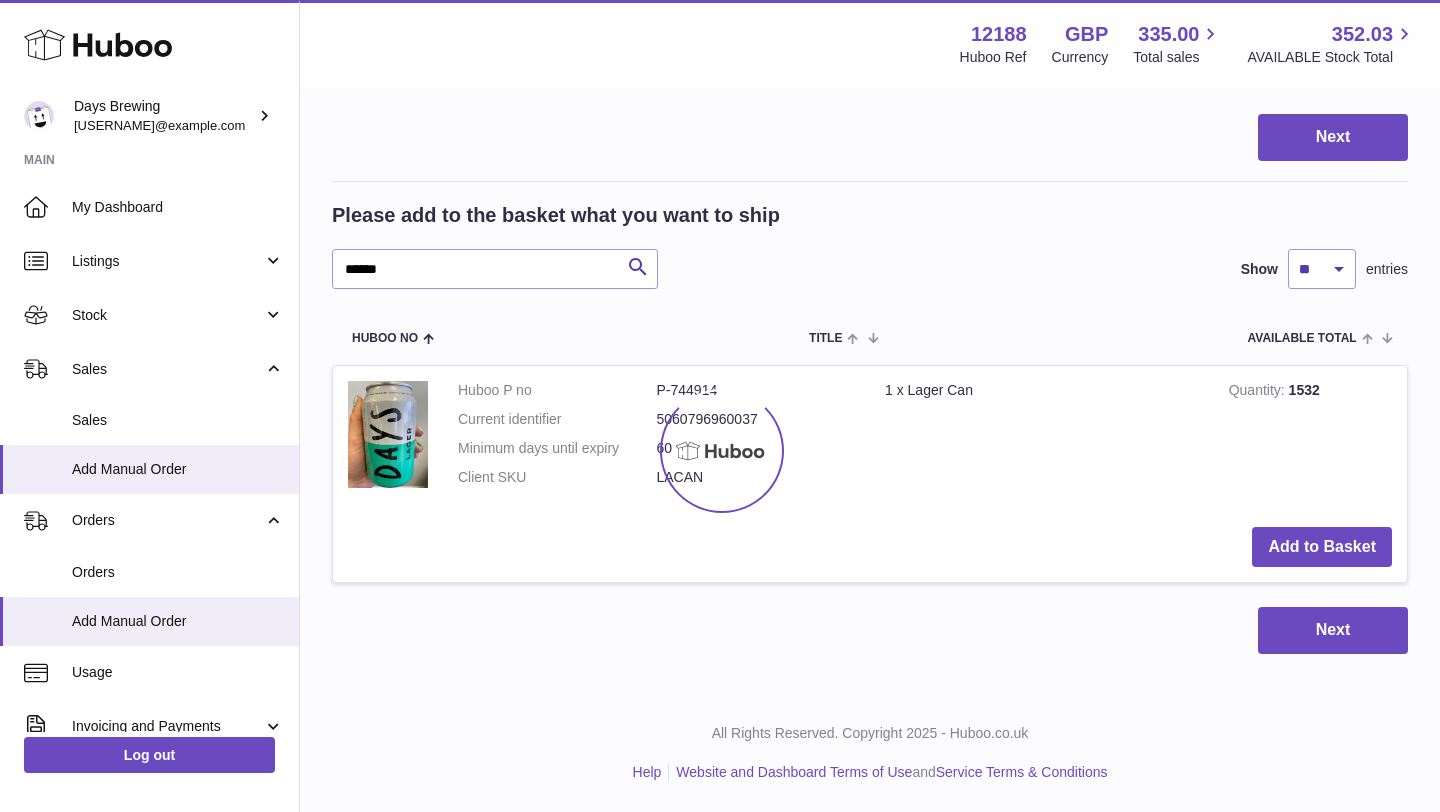 scroll, scrollTop: 0, scrollLeft: 0, axis: both 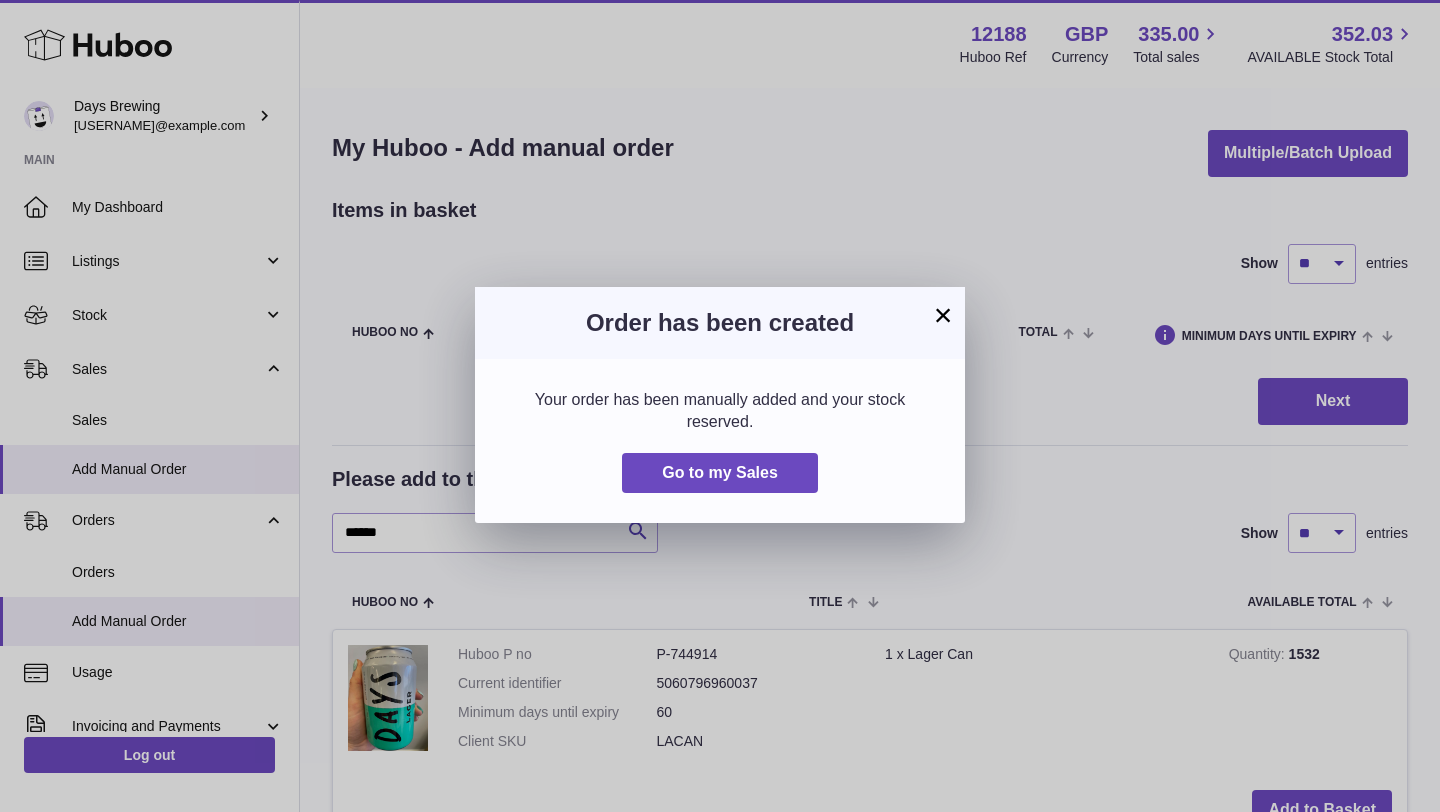 click on "×" at bounding box center (943, 315) 